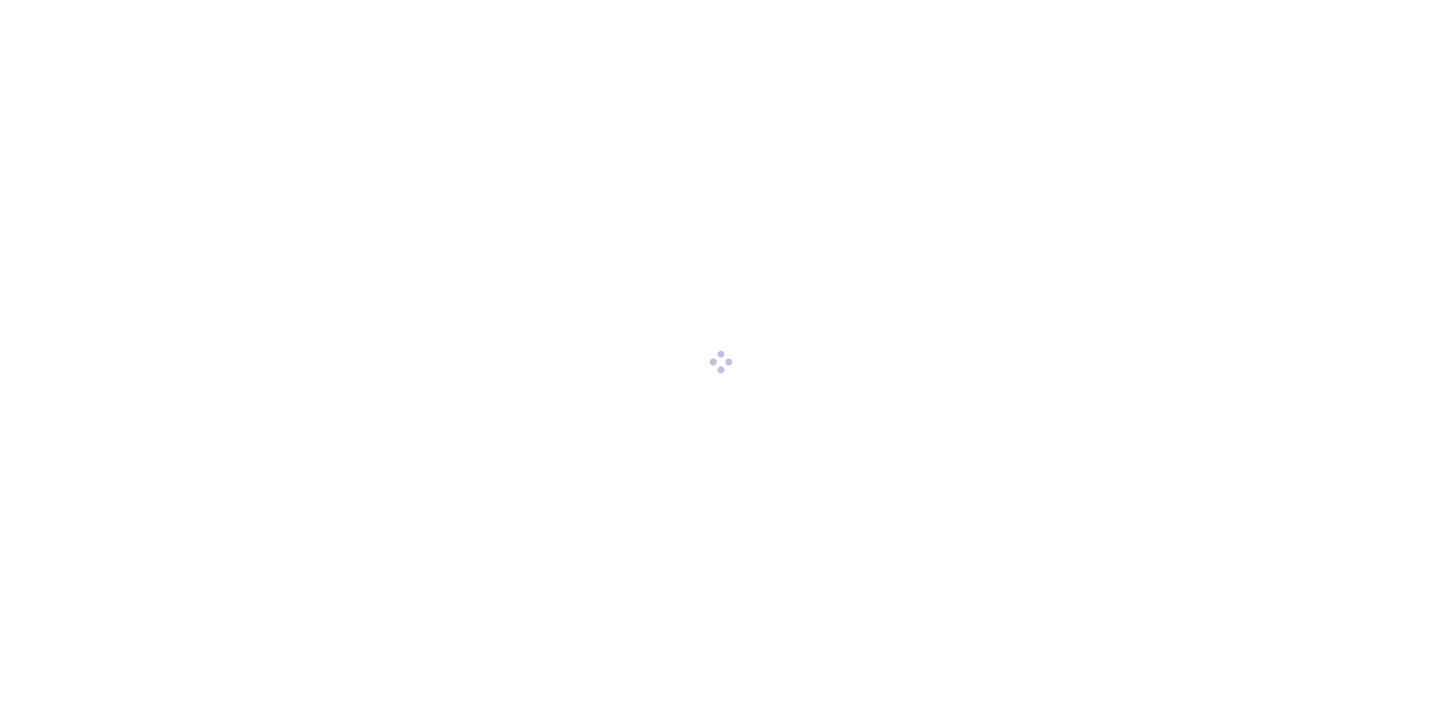 scroll, scrollTop: 0, scrollLeft: 0, axis: both 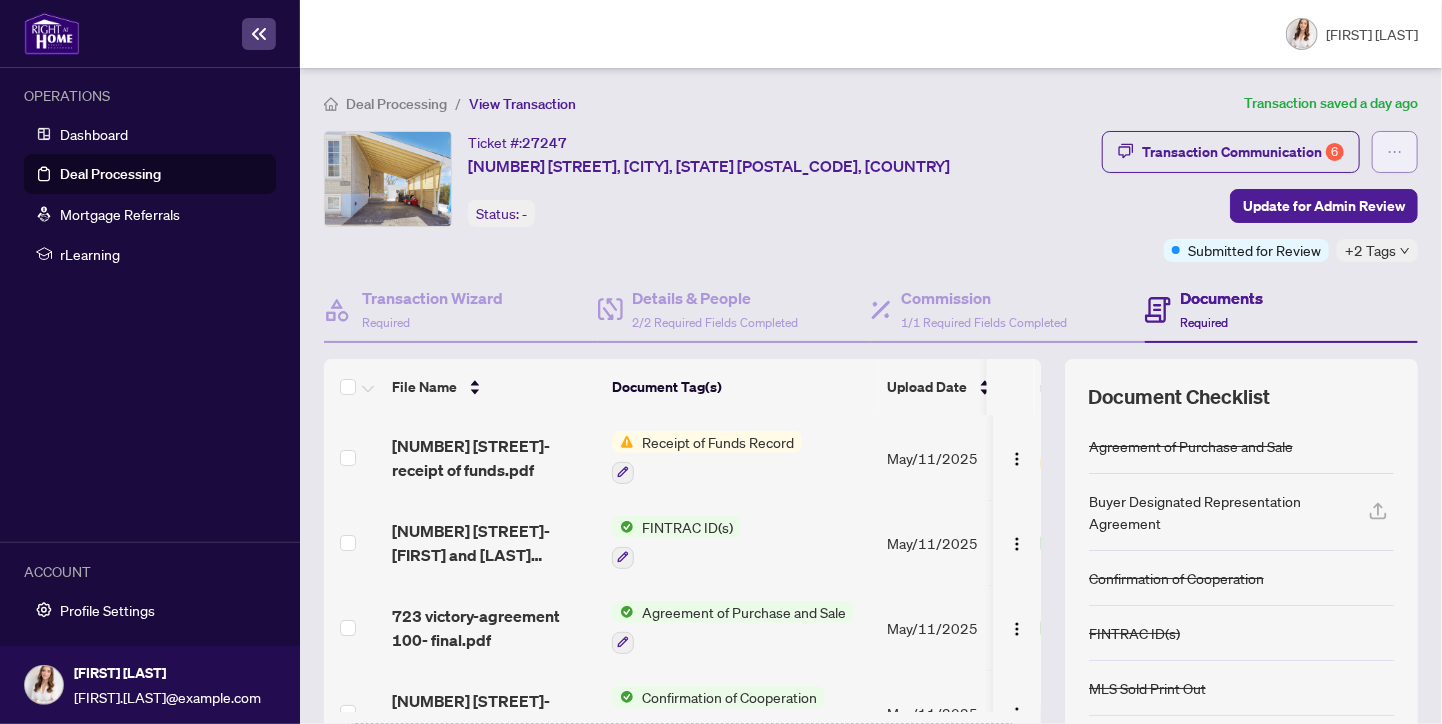 click 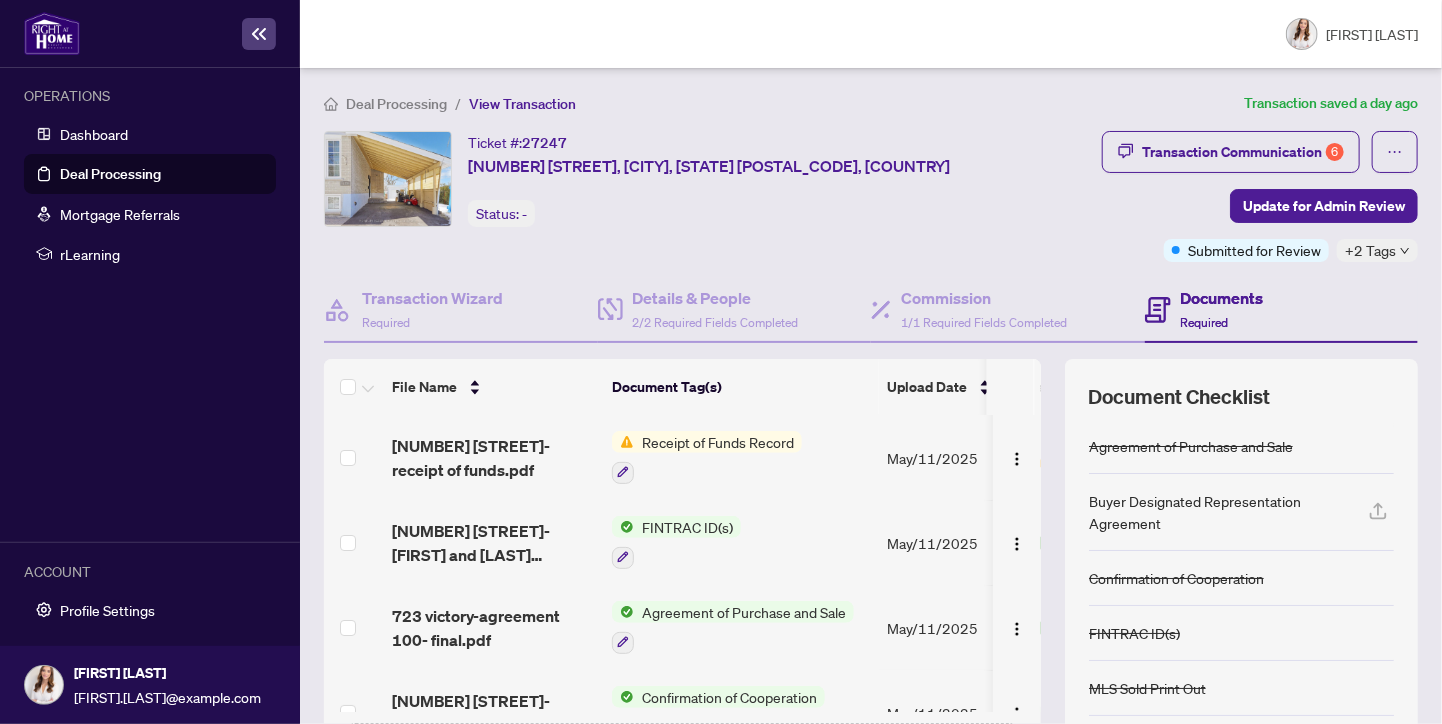 click on "Ticket #:  27247 723 Victory Dr, Pickering, Ontario L1W 2S4, Canada Status:   - Update for Admin Review" at bounding box center [709, 196] 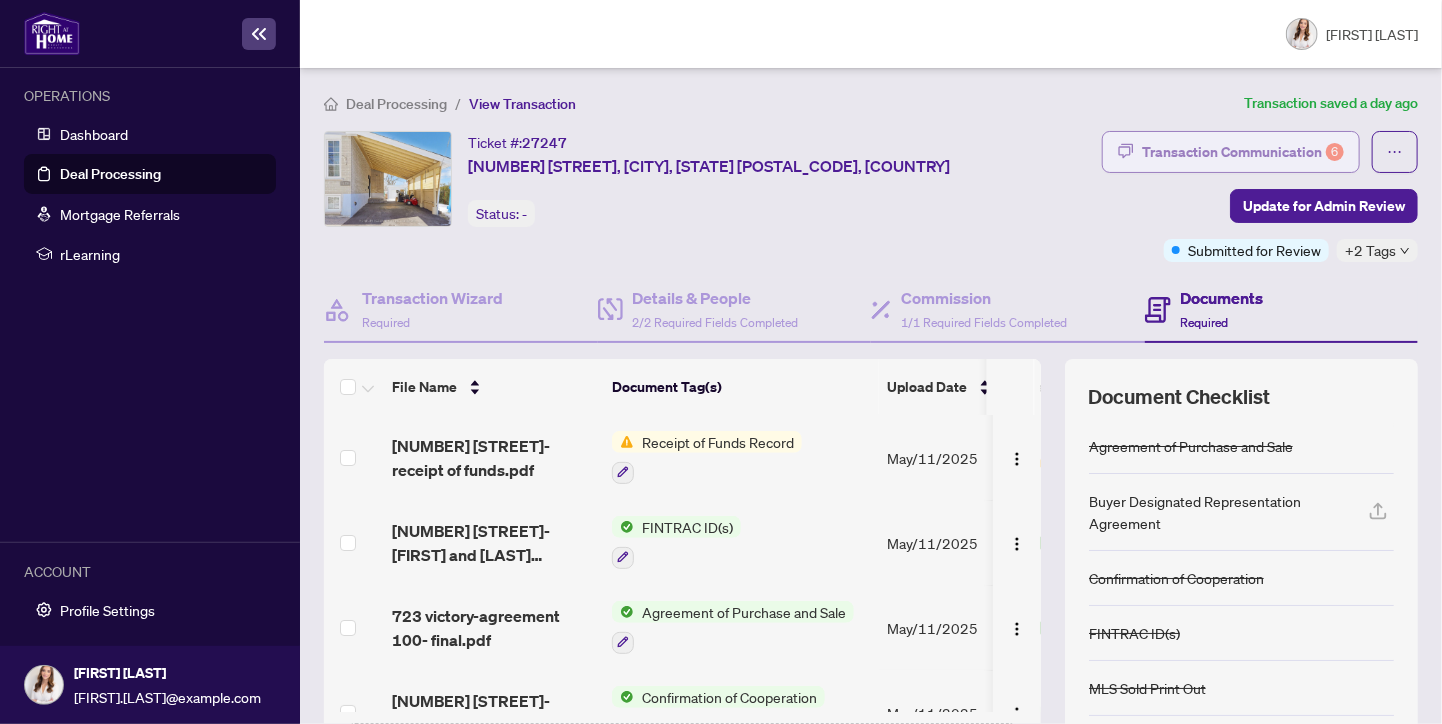 click on "Transaction Communication 6" at bounding box center (1243, 152) 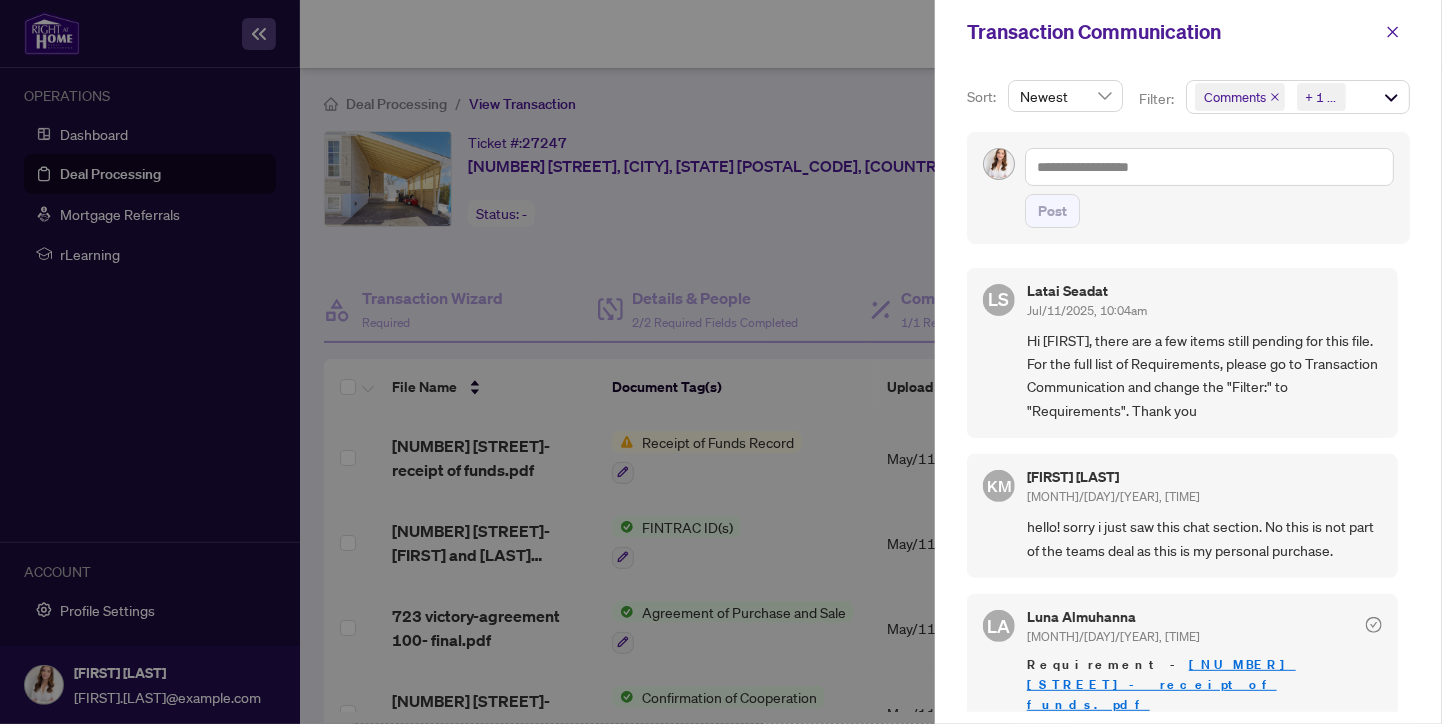 click on "Comments" at bounding box center (1240, 97) 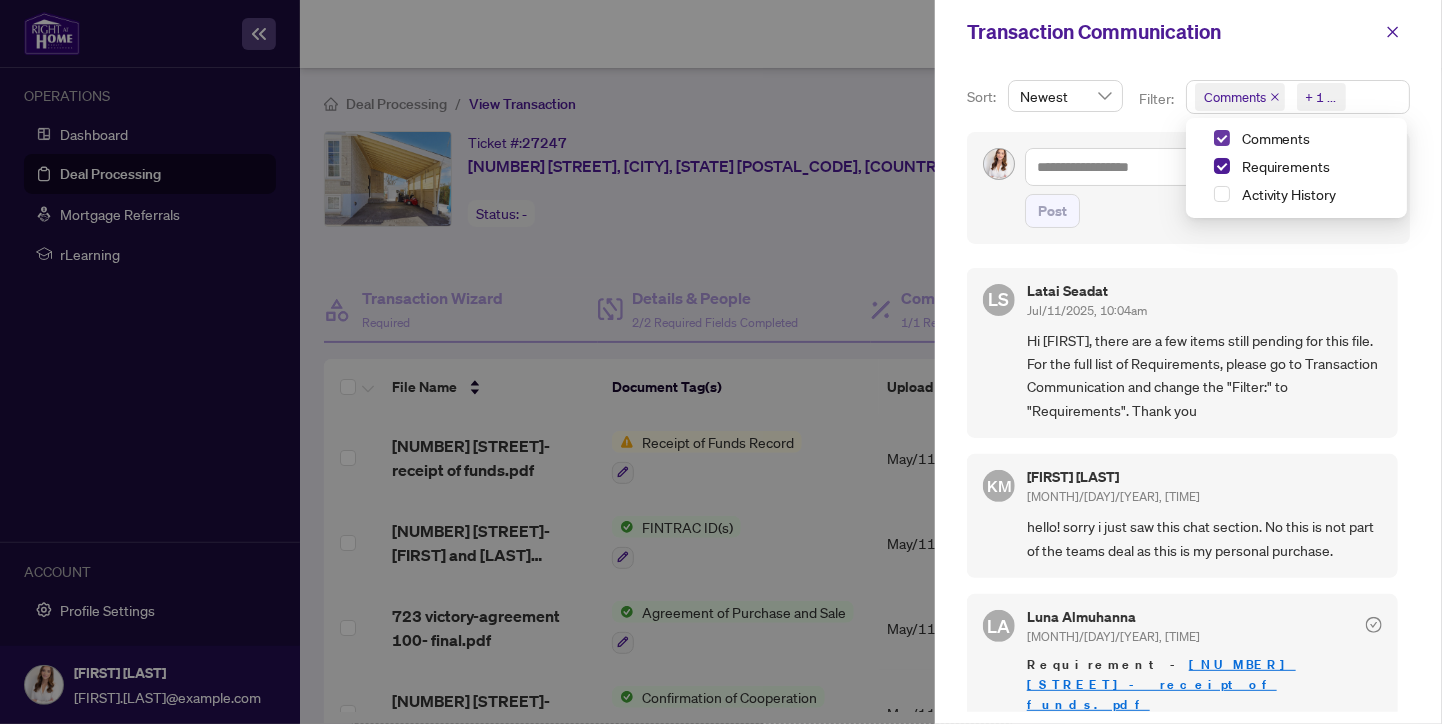 click at bounding box center (1222, 138) 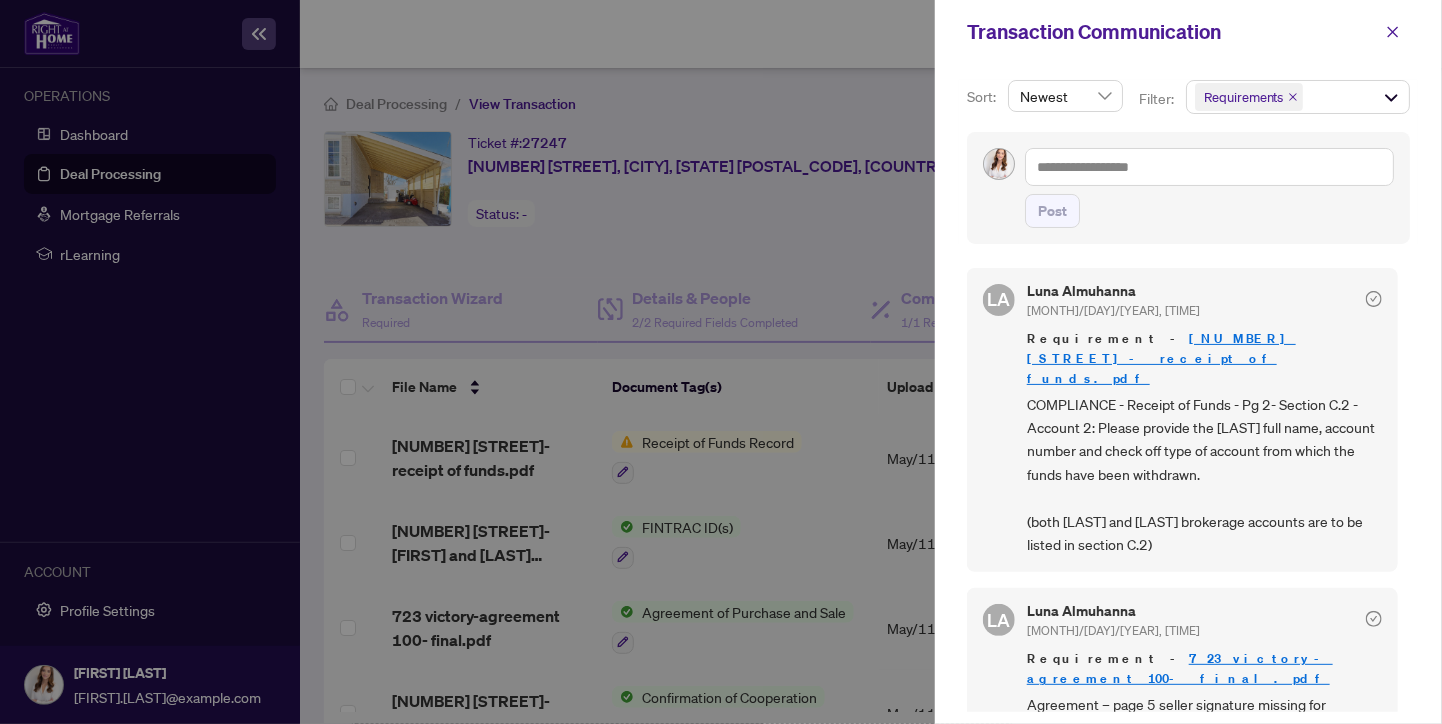 click on "LA Luna Almuhanna   May/13/2025, 12:42pm Requirement    -  723 victory- receipt of funds.pdf COMPLIANCE - Receipt of Funds - Pg 2- Section C.2 - Account 2: Please provide the buyer's full name, account number and check off type of account from which the funds have been withdrawn.
(both buyer and listing brokerage accounts are to be listed in section C.2)" at bounding box center [1182, 420] 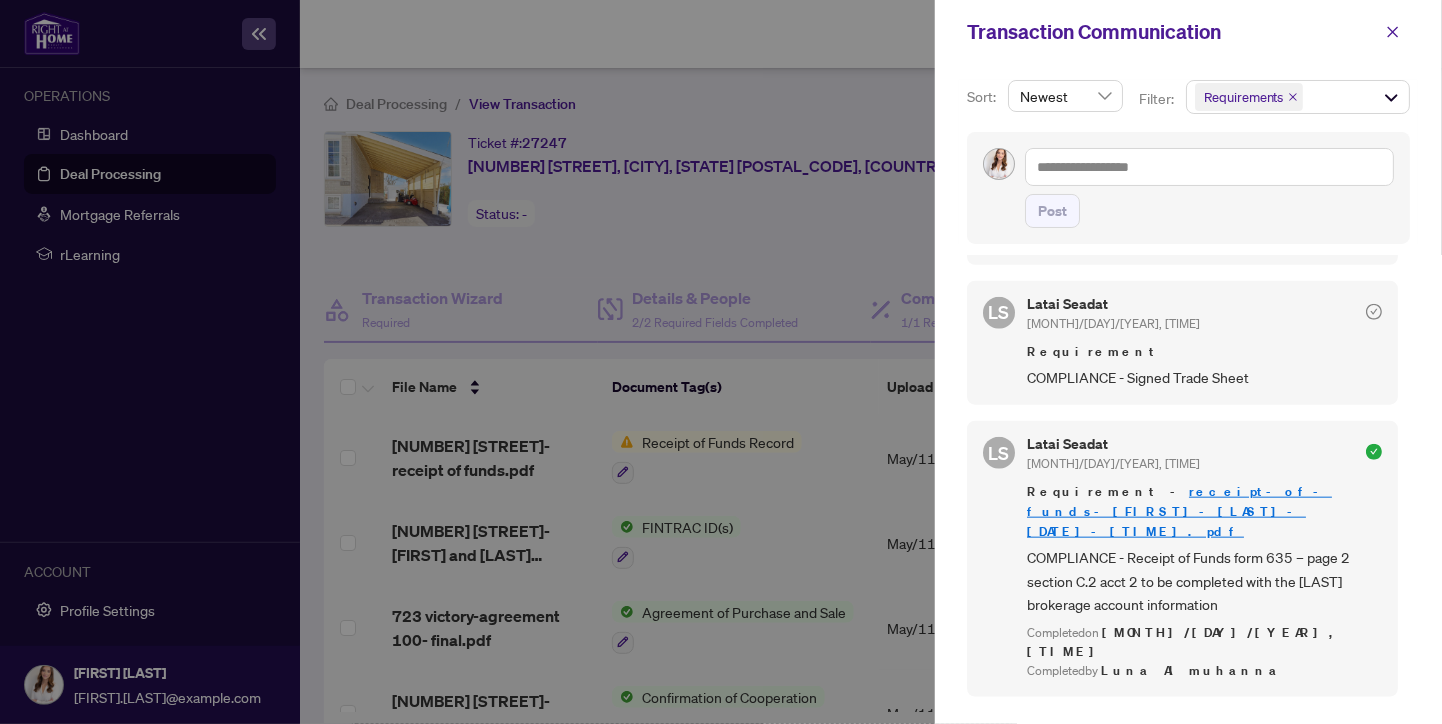 scroll, scrollTop: 769, scrollLeft: 0, axis: vertical 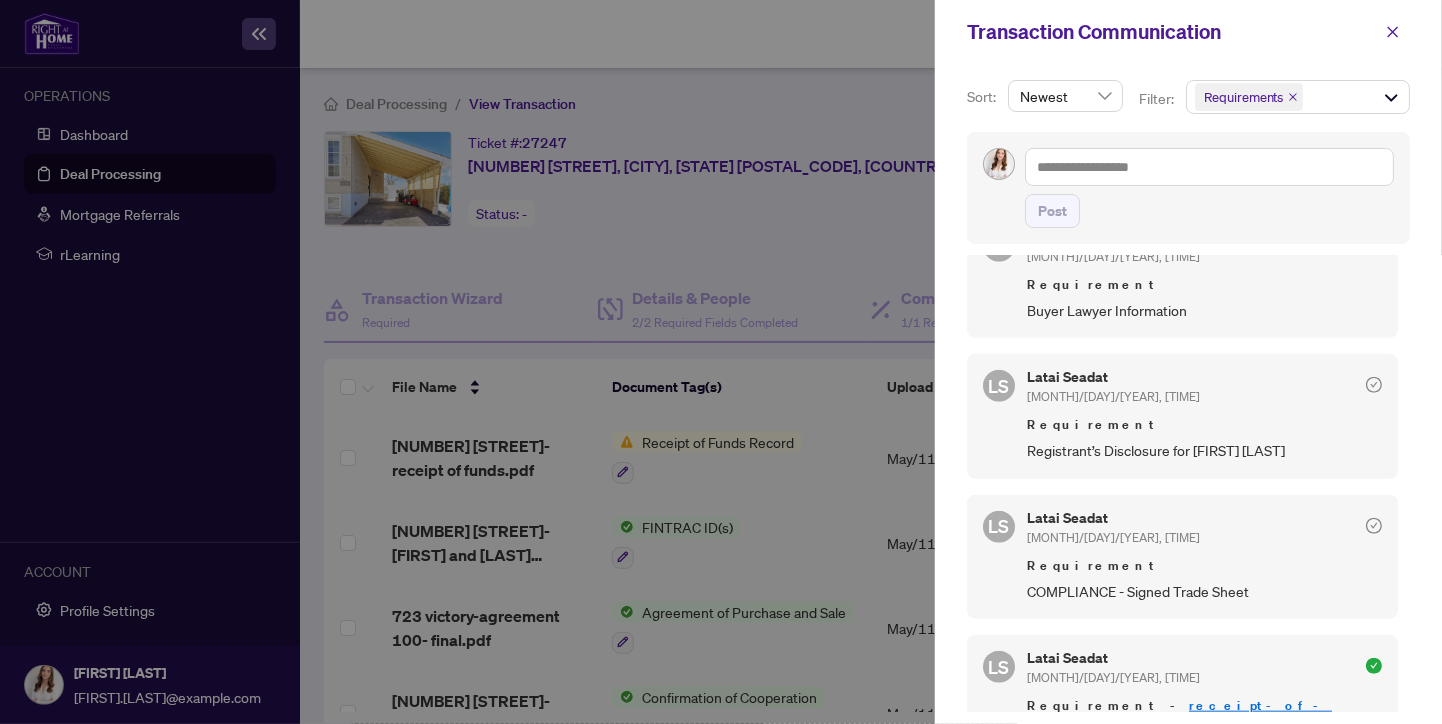 click on "COMPLIANCE - Signed Trade Sheet" at bounding box center [1204, 591] 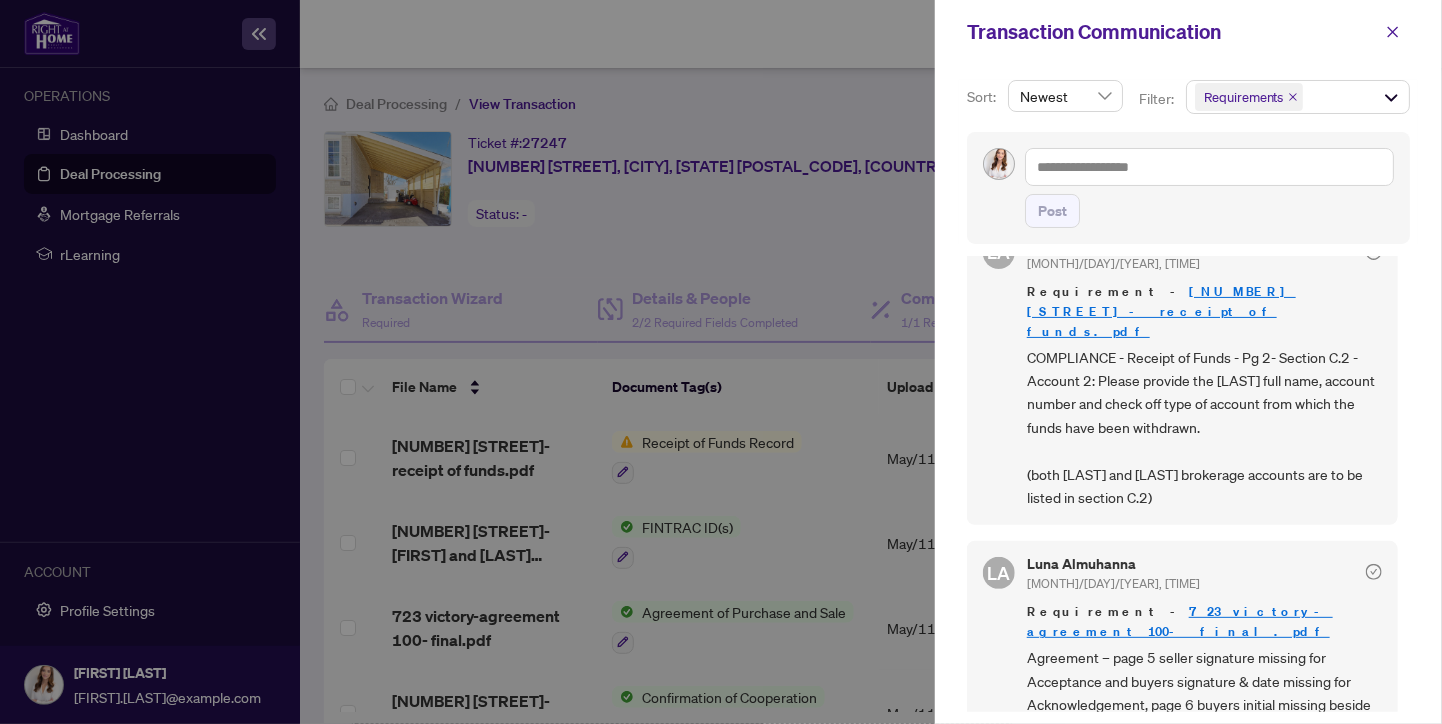 scroll, scrollTop: 0, scrollLeft: 0, axis: both 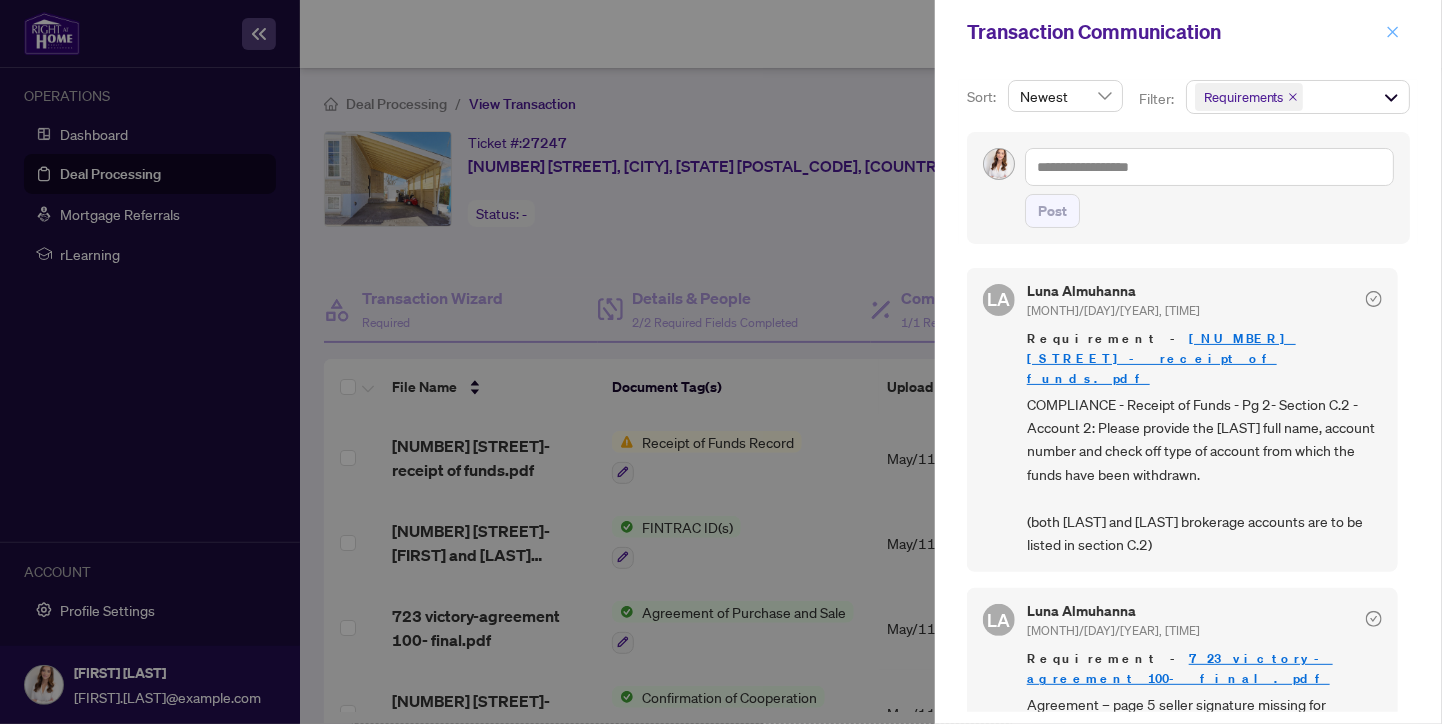 click 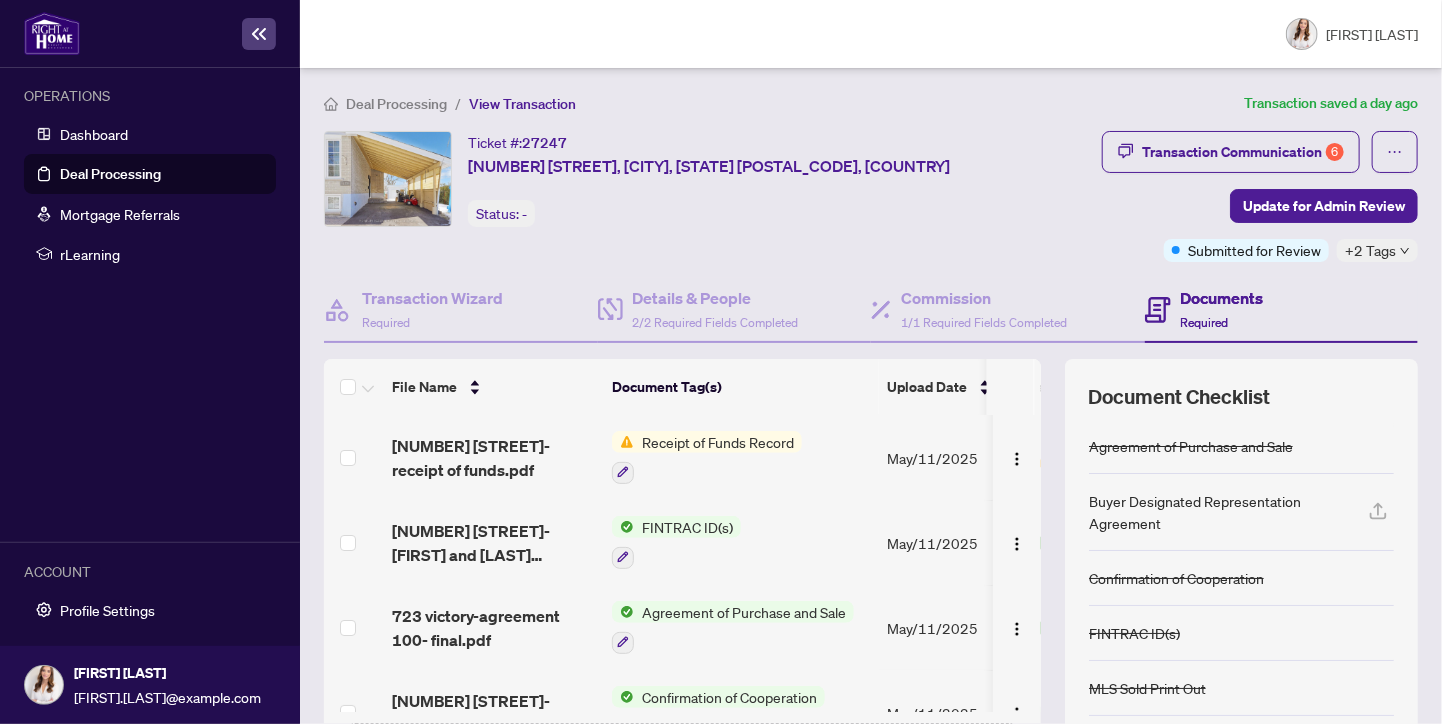 scroll, scrollTop: 172, scrollLeft: 0, axis: vertical 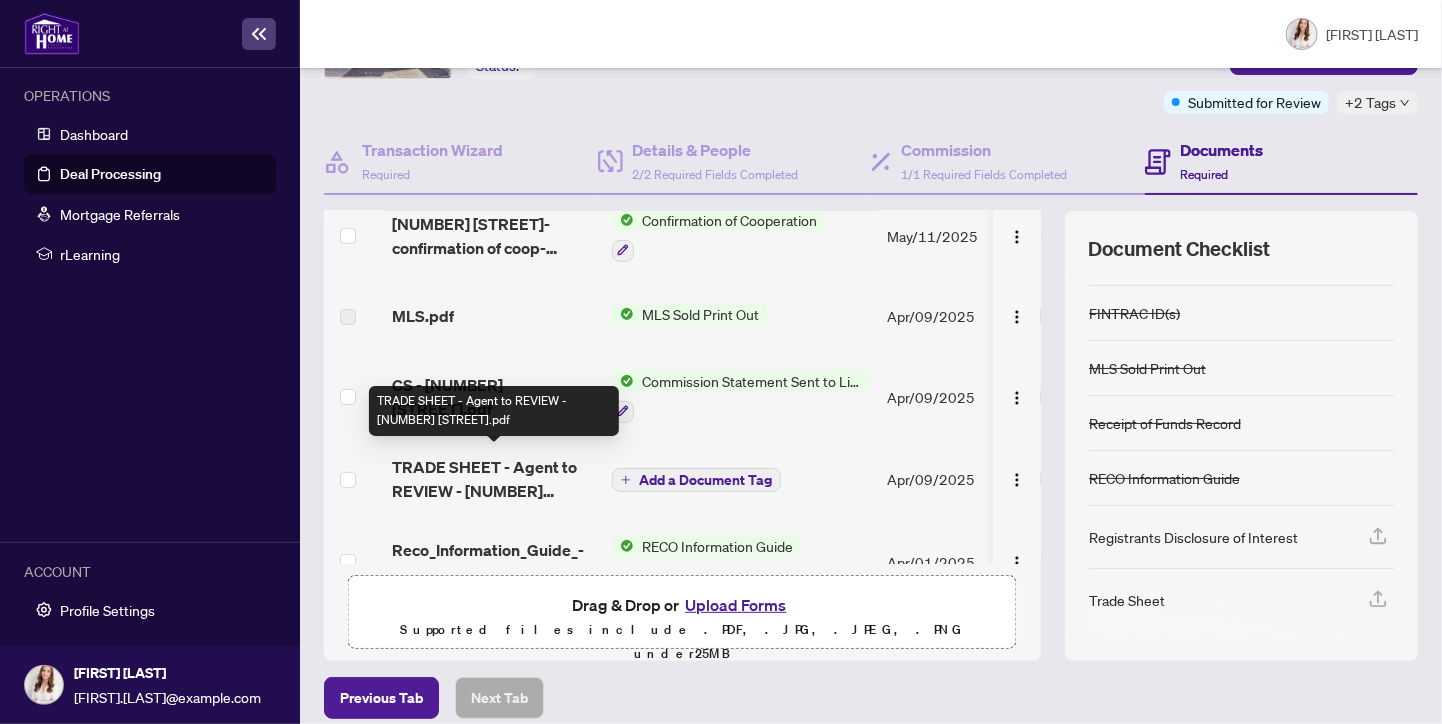 click on "TRADE SHEET - Agent to REVIEW - [NUMBER] [STREET].pdf" at bounding box center [494, 479] 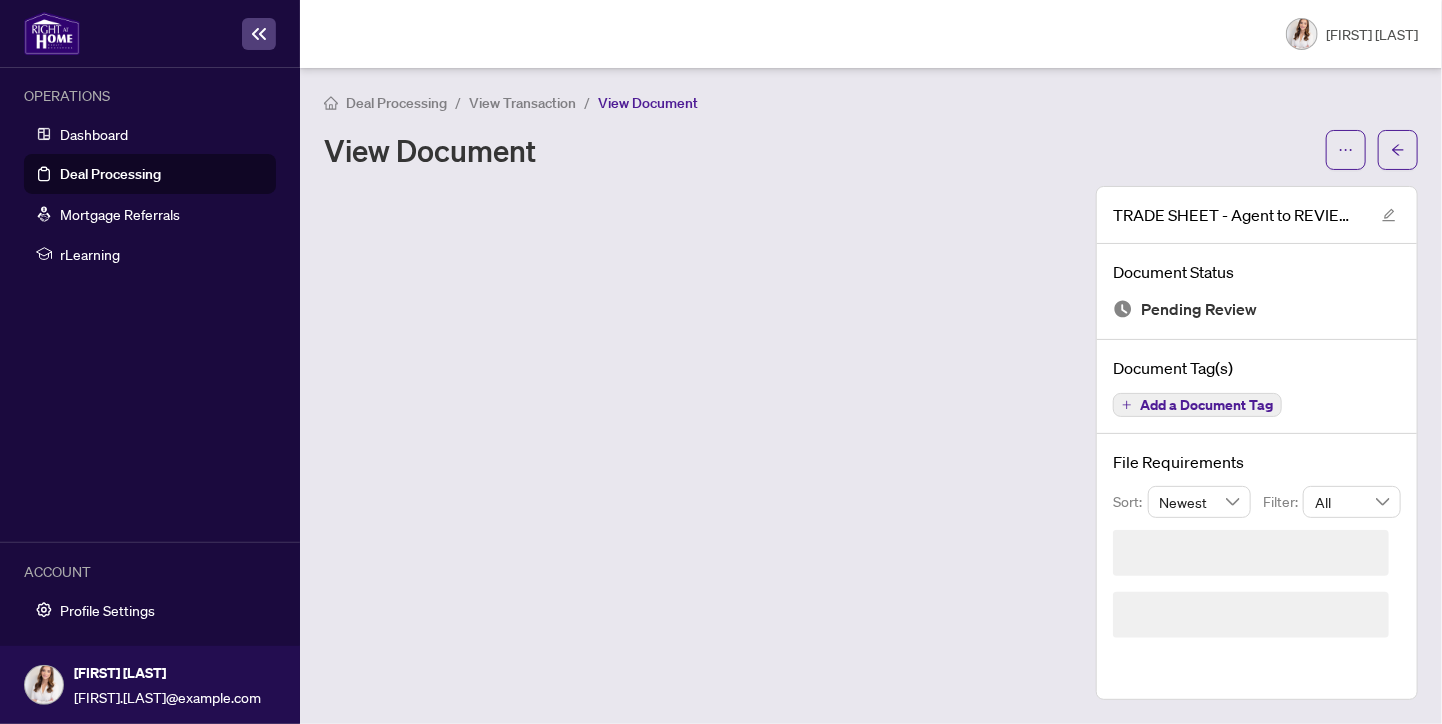 scroll, scrollTop: 0, scrollLeft: 0, axis: both 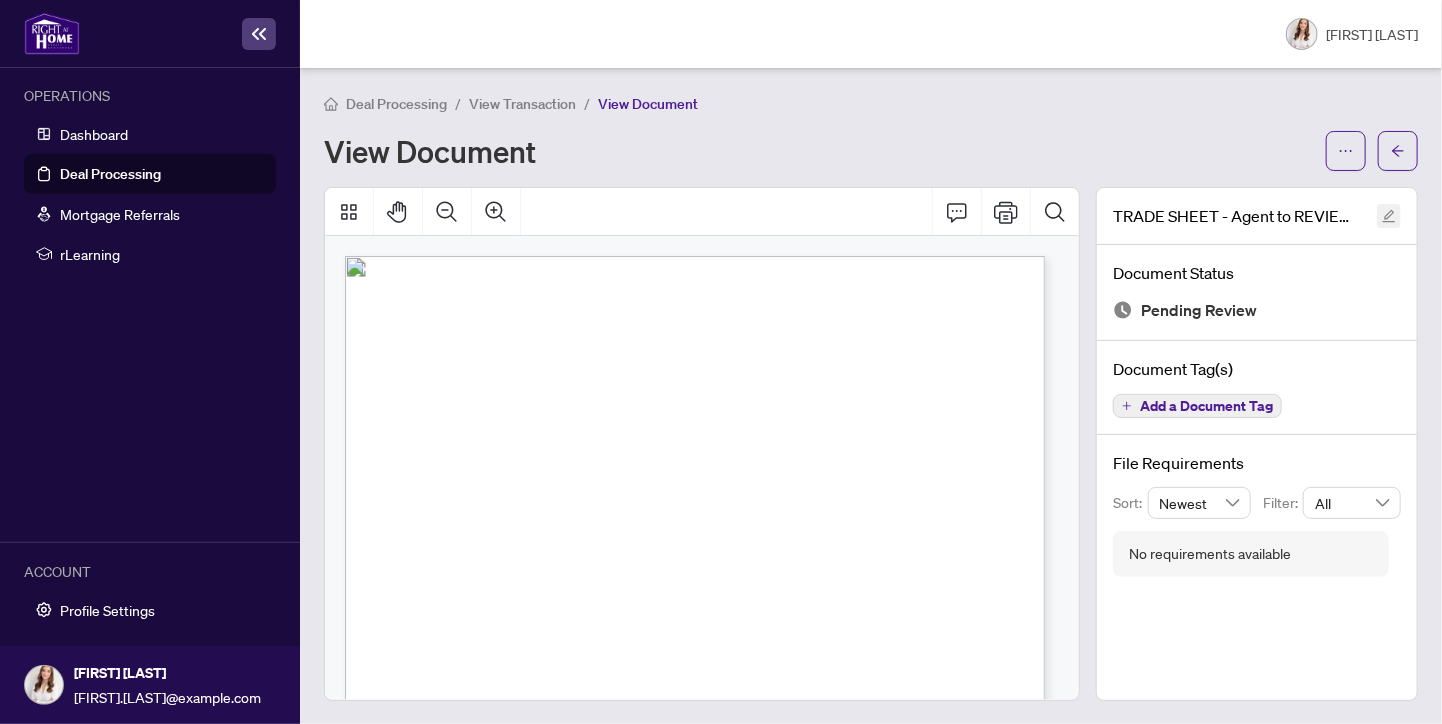 click 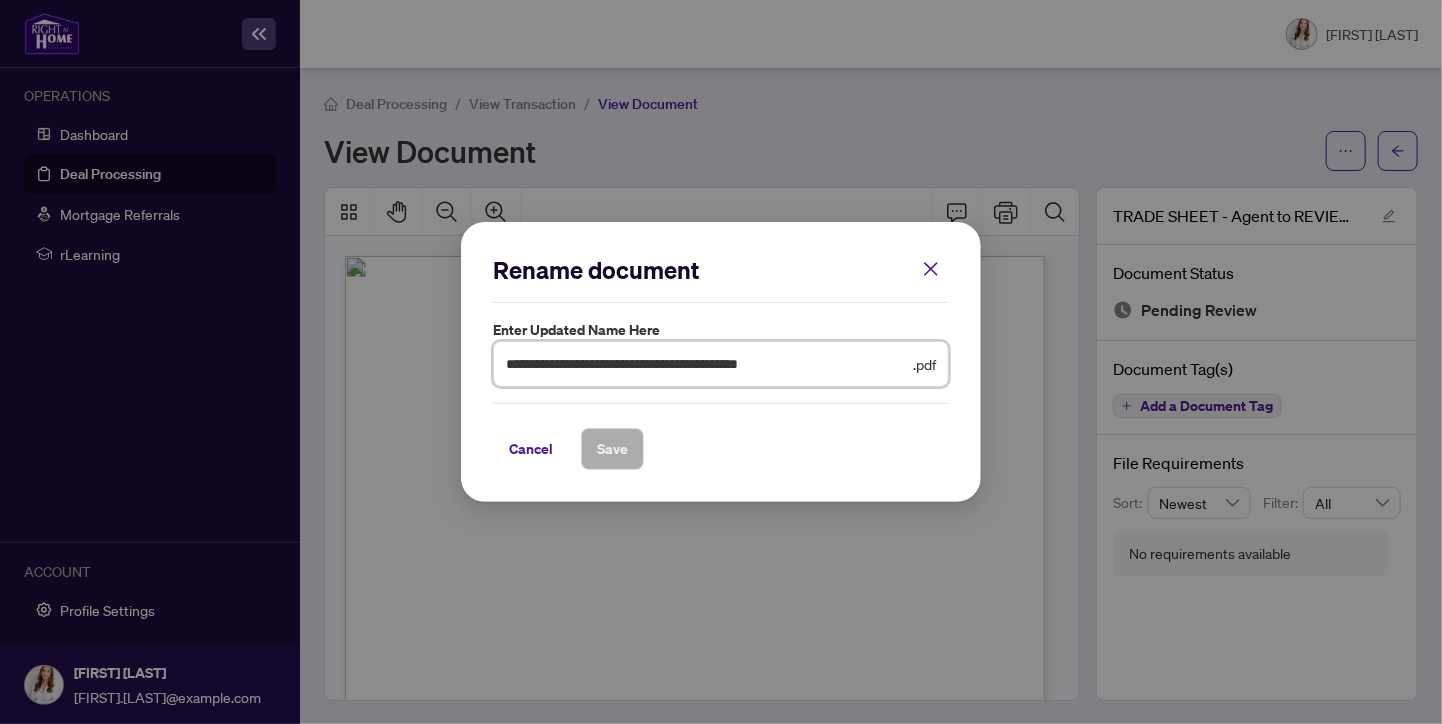 click on "**********" at bounding box center [707, 364] 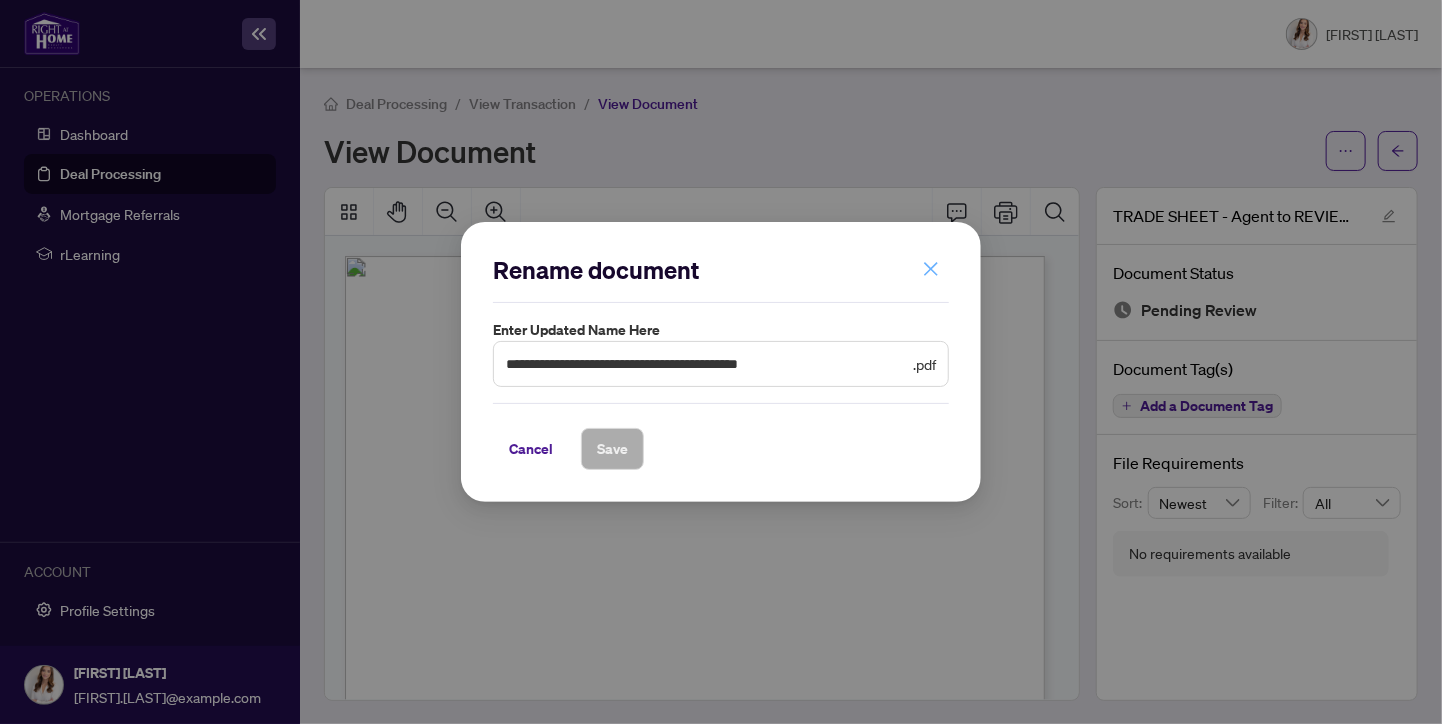 click 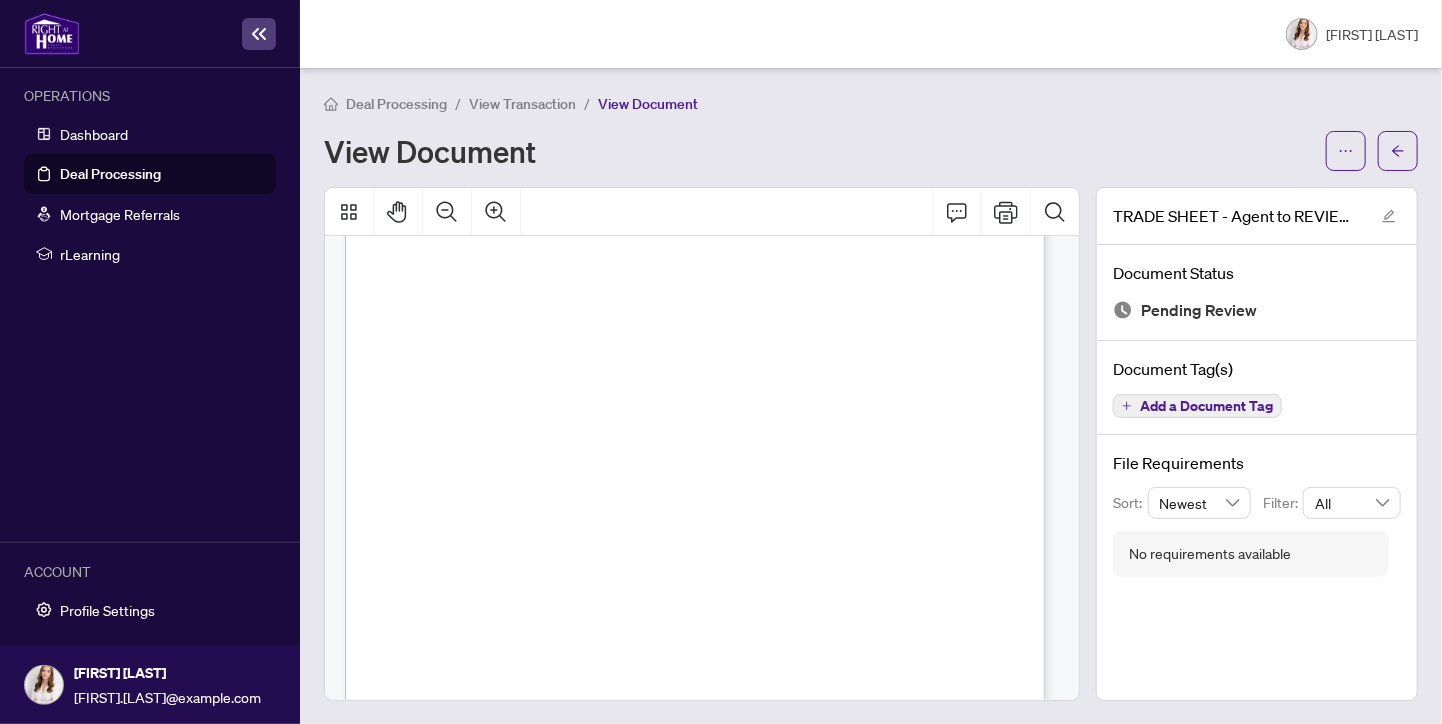 scroll, scrollTop: 348, scrollLeft: 0, axis: vertical 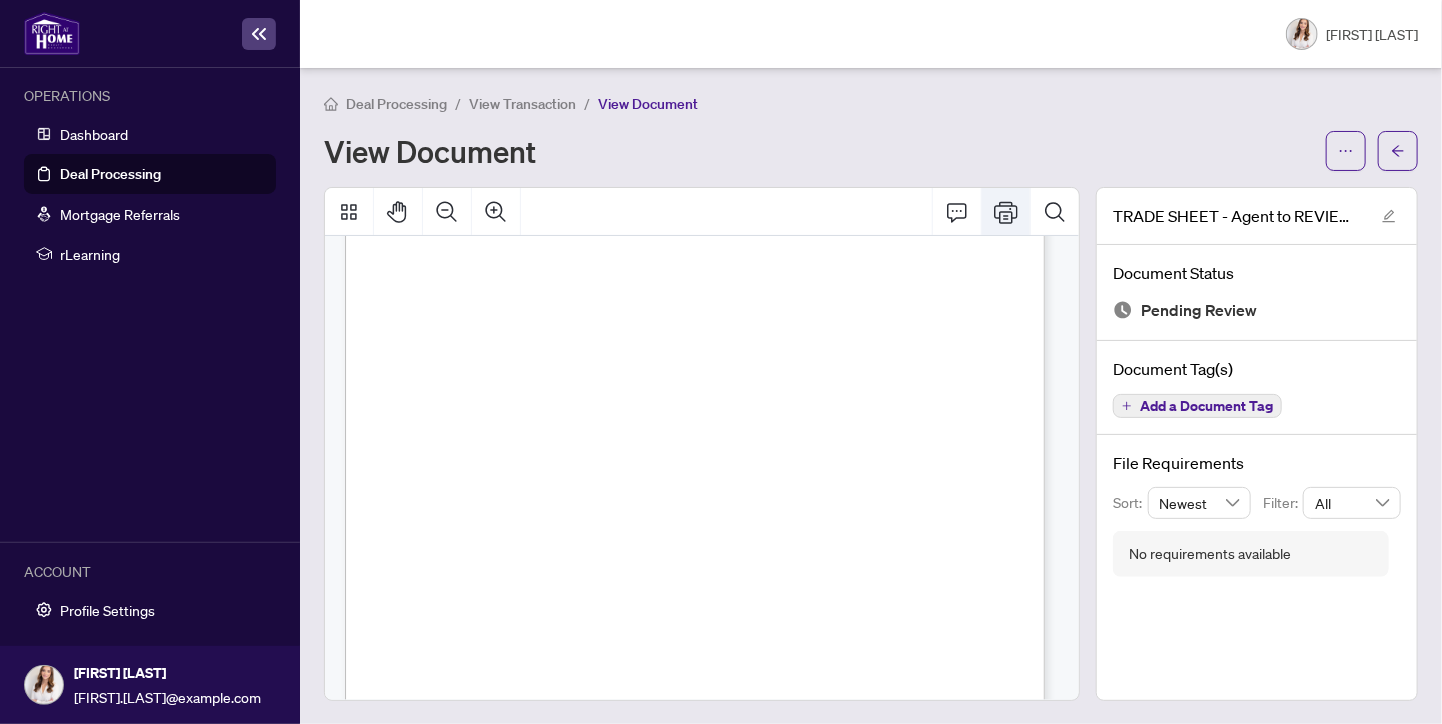 click 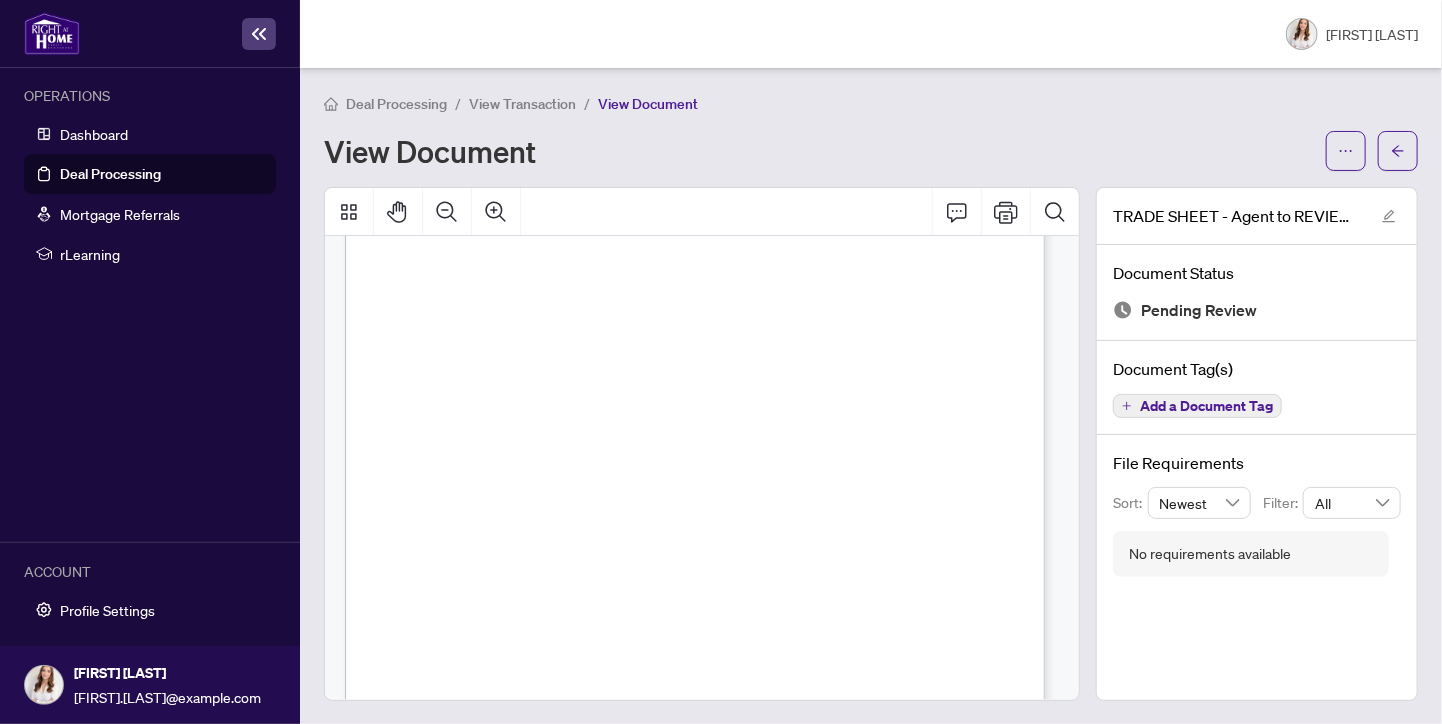 click on "View Document" at bounding box center [819, 151] 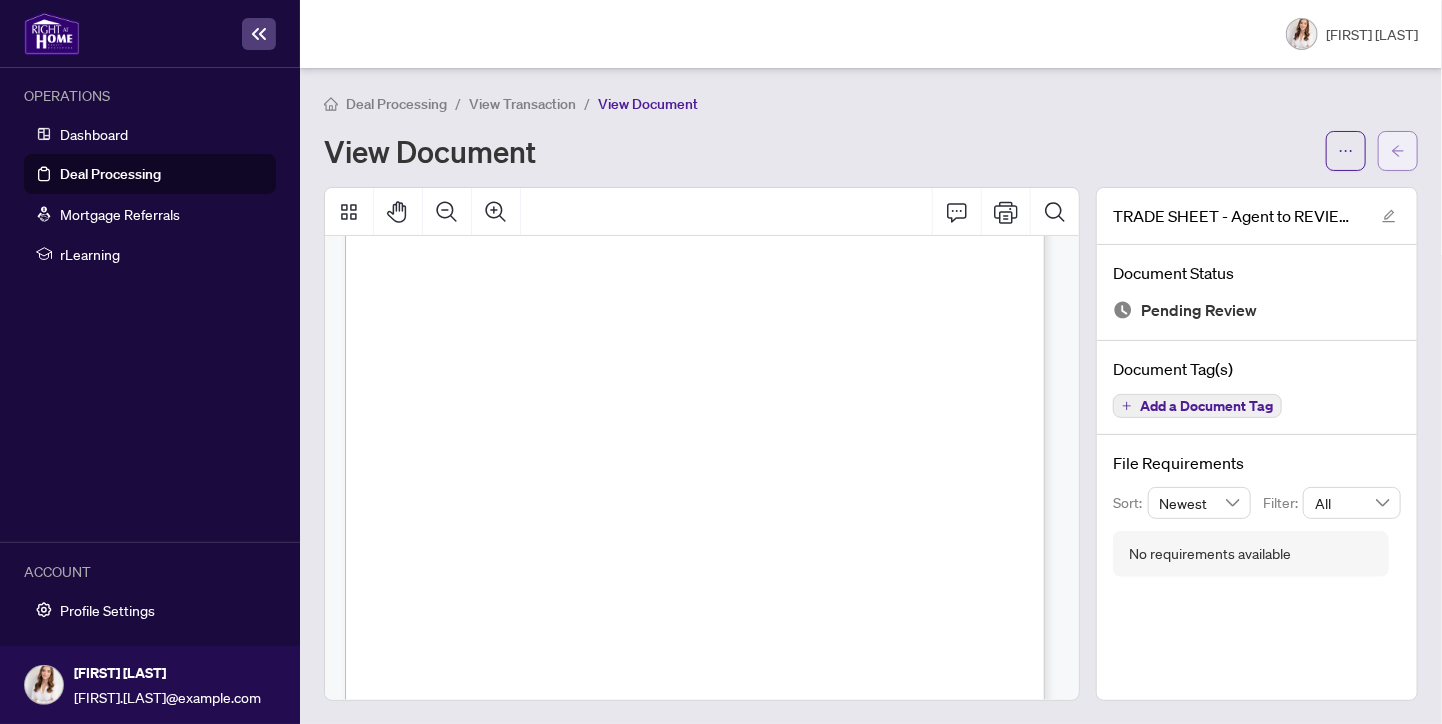 click at bounding box center (1398, 151) 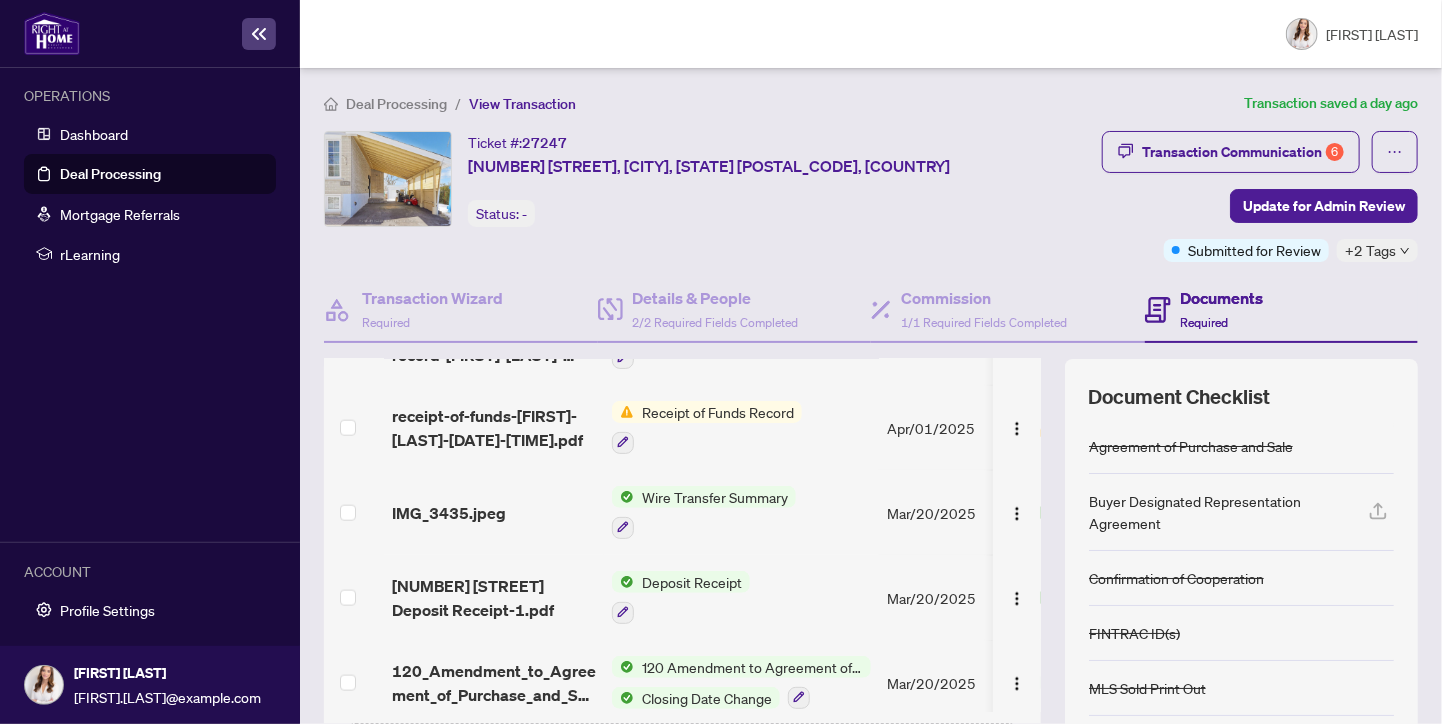 scroll, scrollTop: 1299, scrollLeft: 0, axis: vertical 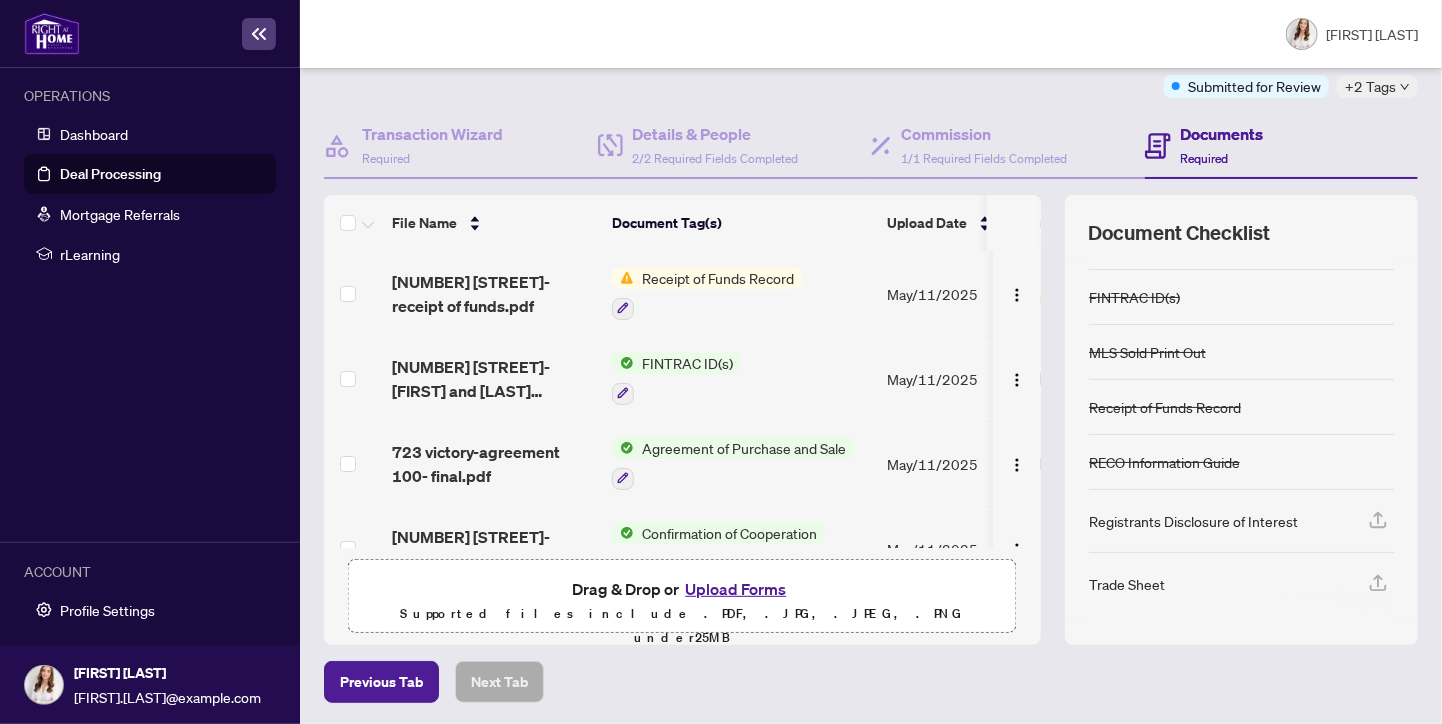 click 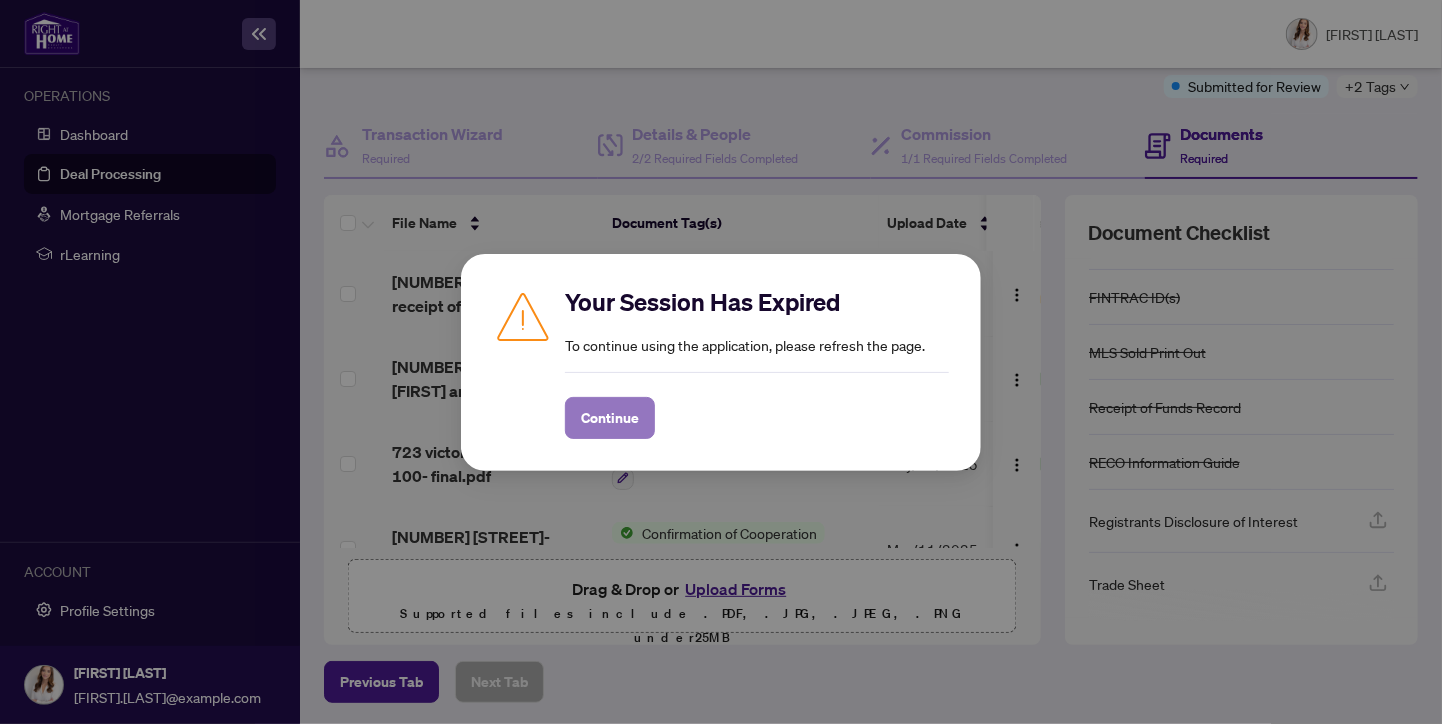 click on "Continue" at bounding box center (610, 418) 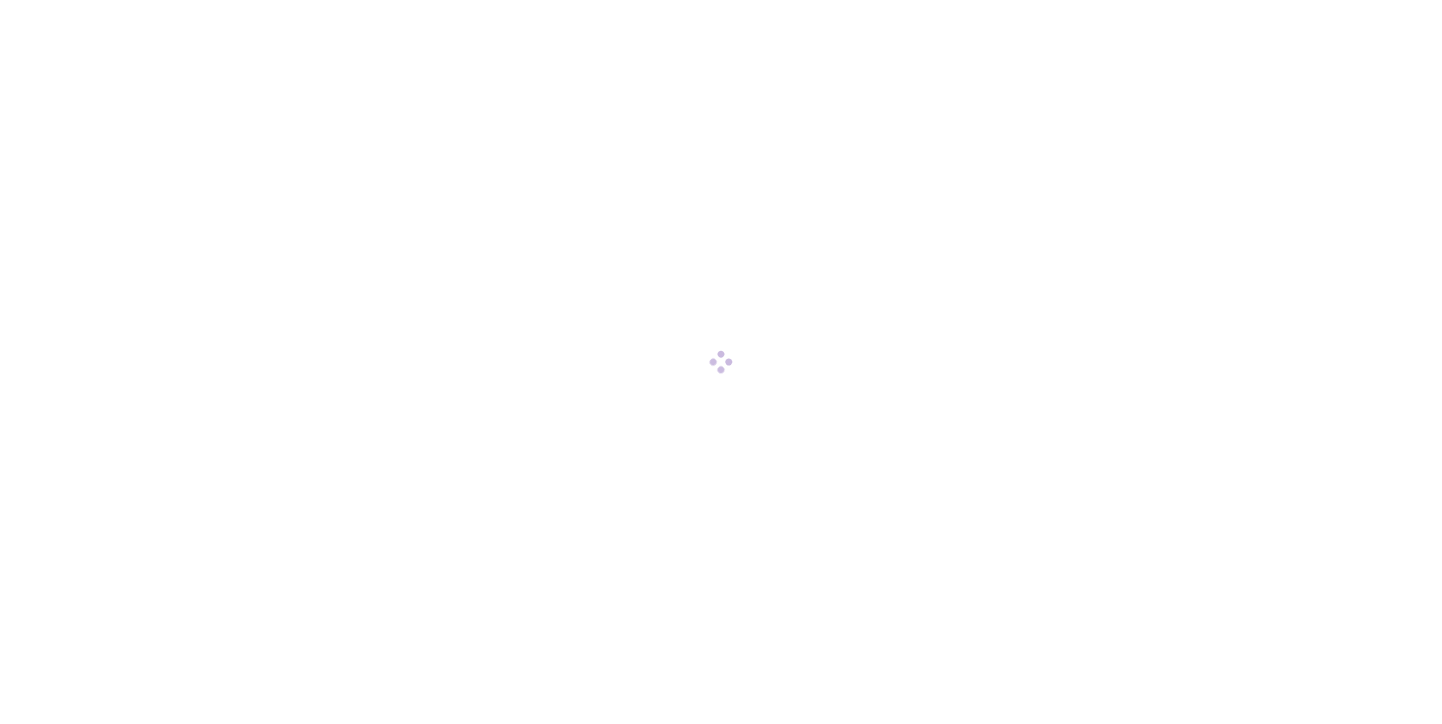 scroll, scrollTop: 0, scrollLeft: 0, axis: both 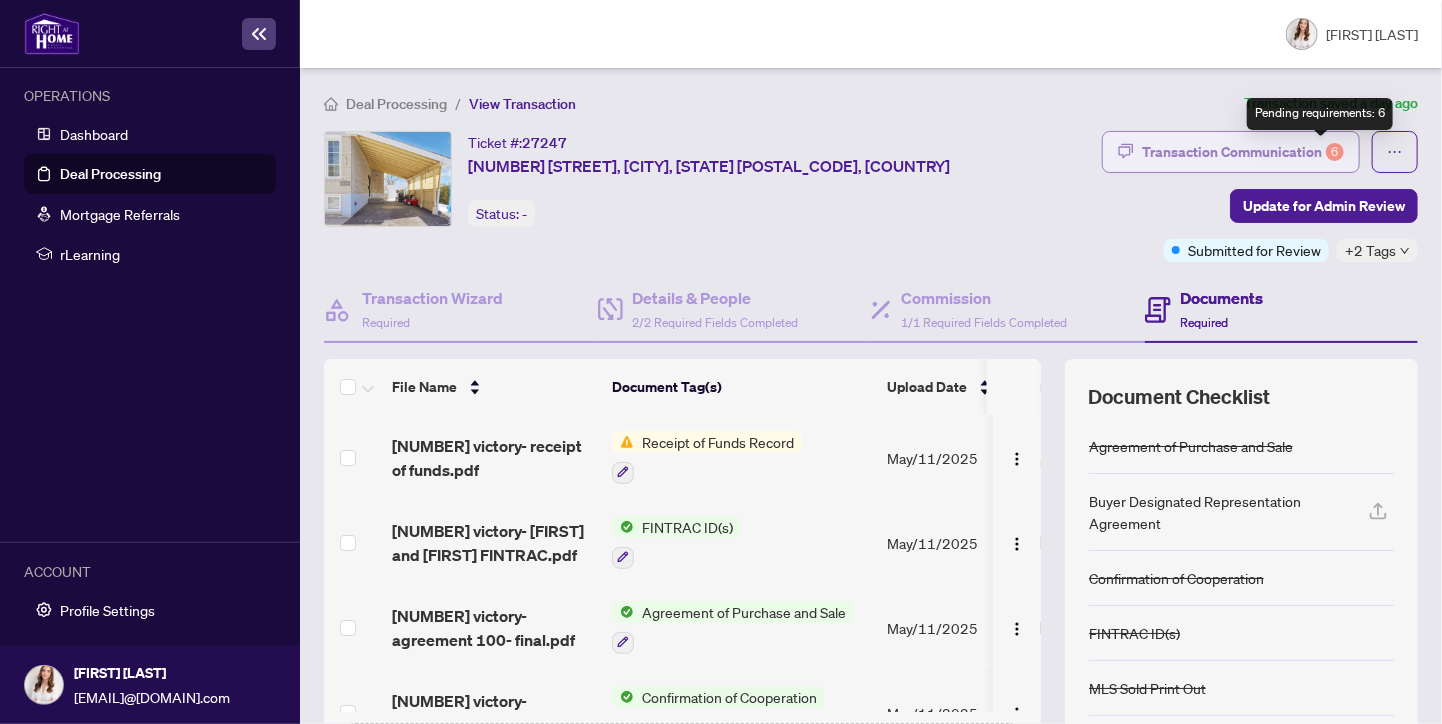 click on "6" at bounding box center (1335, 152) 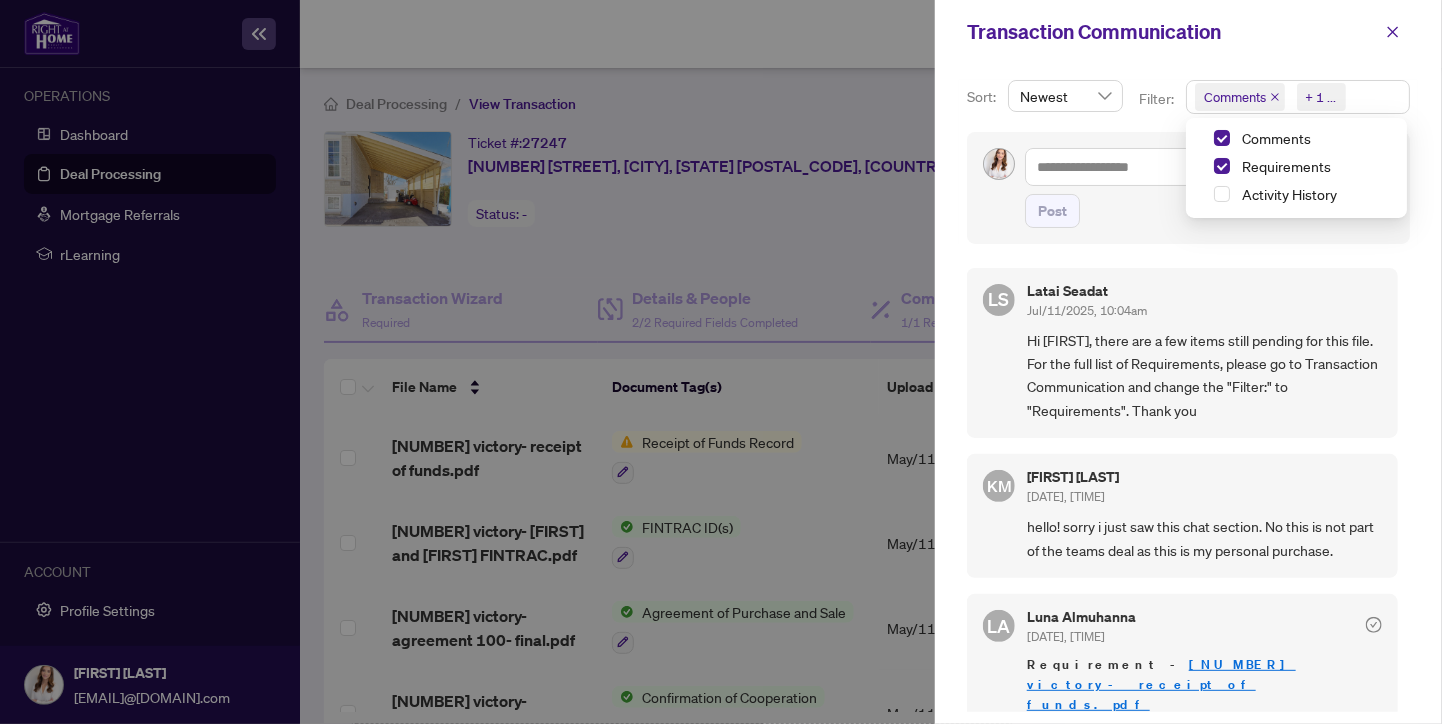 click on "Comments Requirements + 1 ..." at bounding box center (1298, 97) 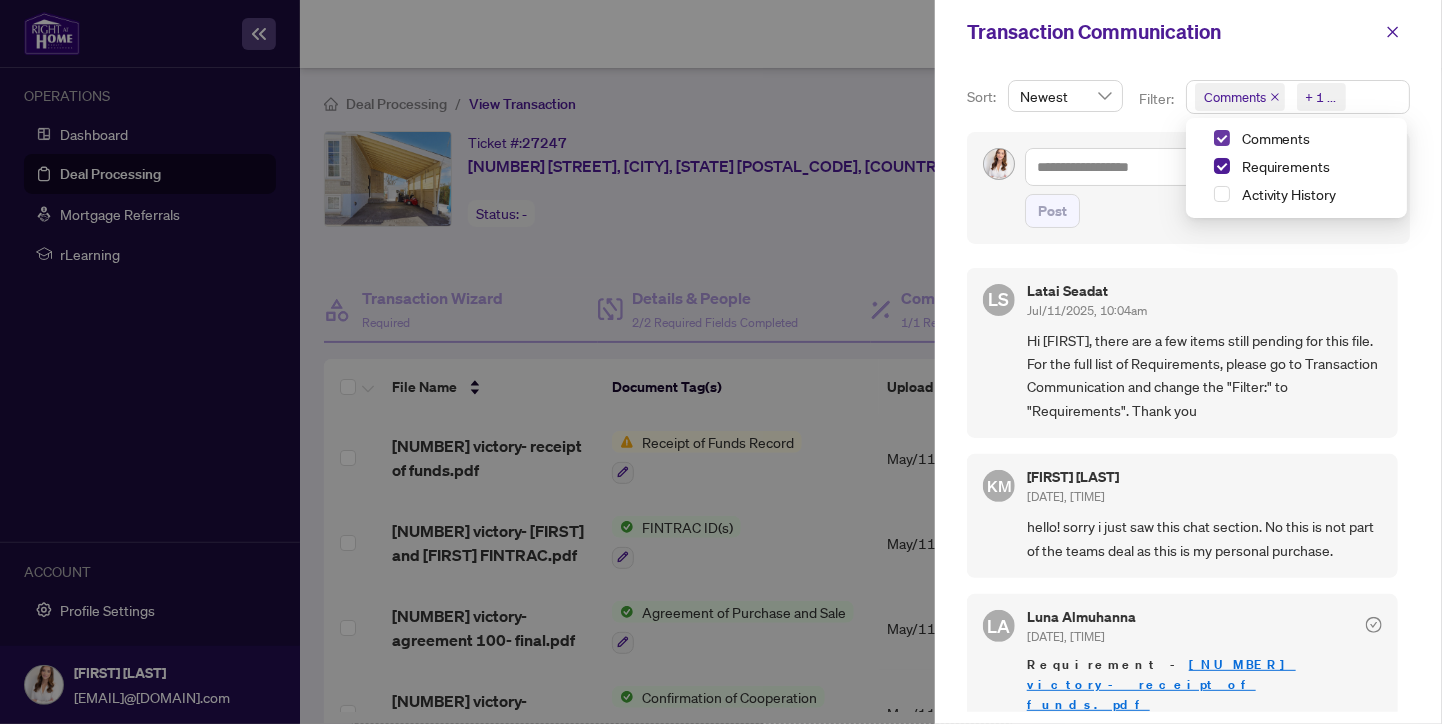 click at bounding box center (1222, 138) 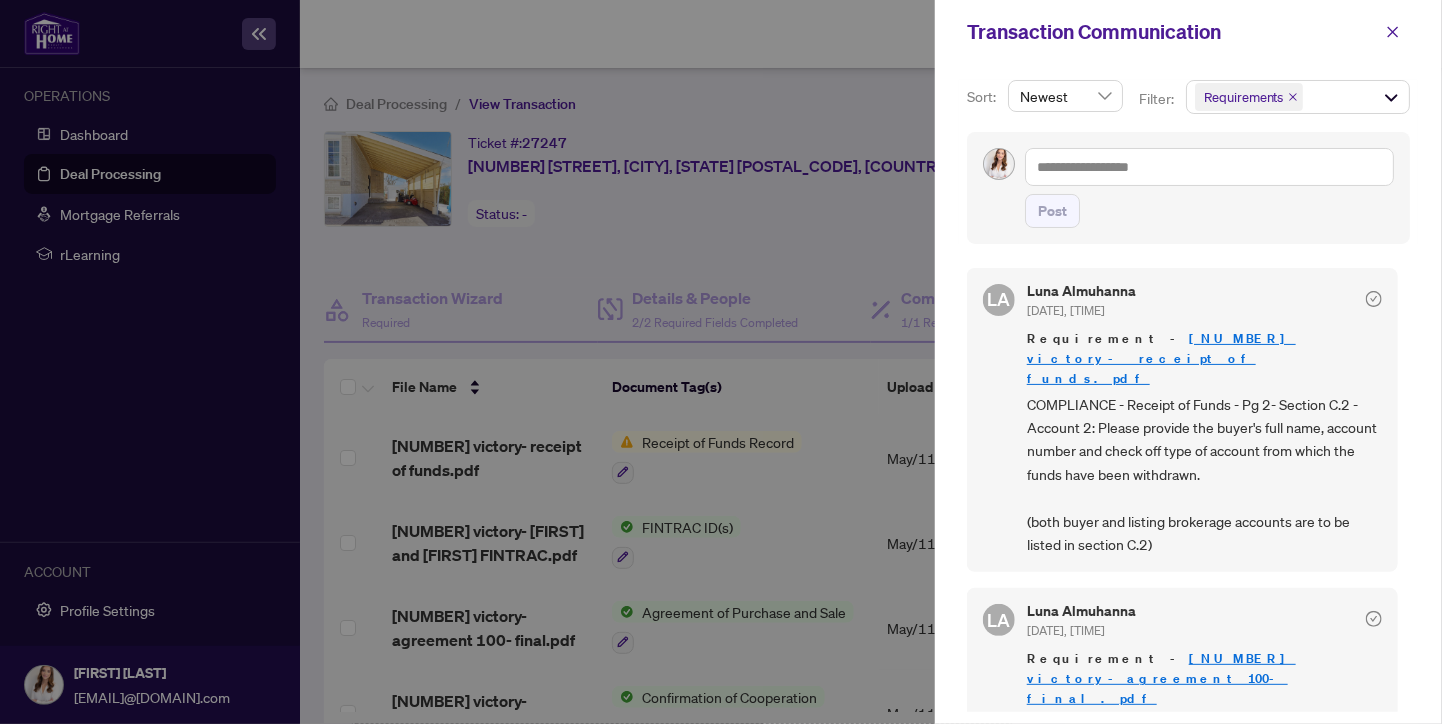 click on "Transaction Communication" at bounding box center (1188, 32) 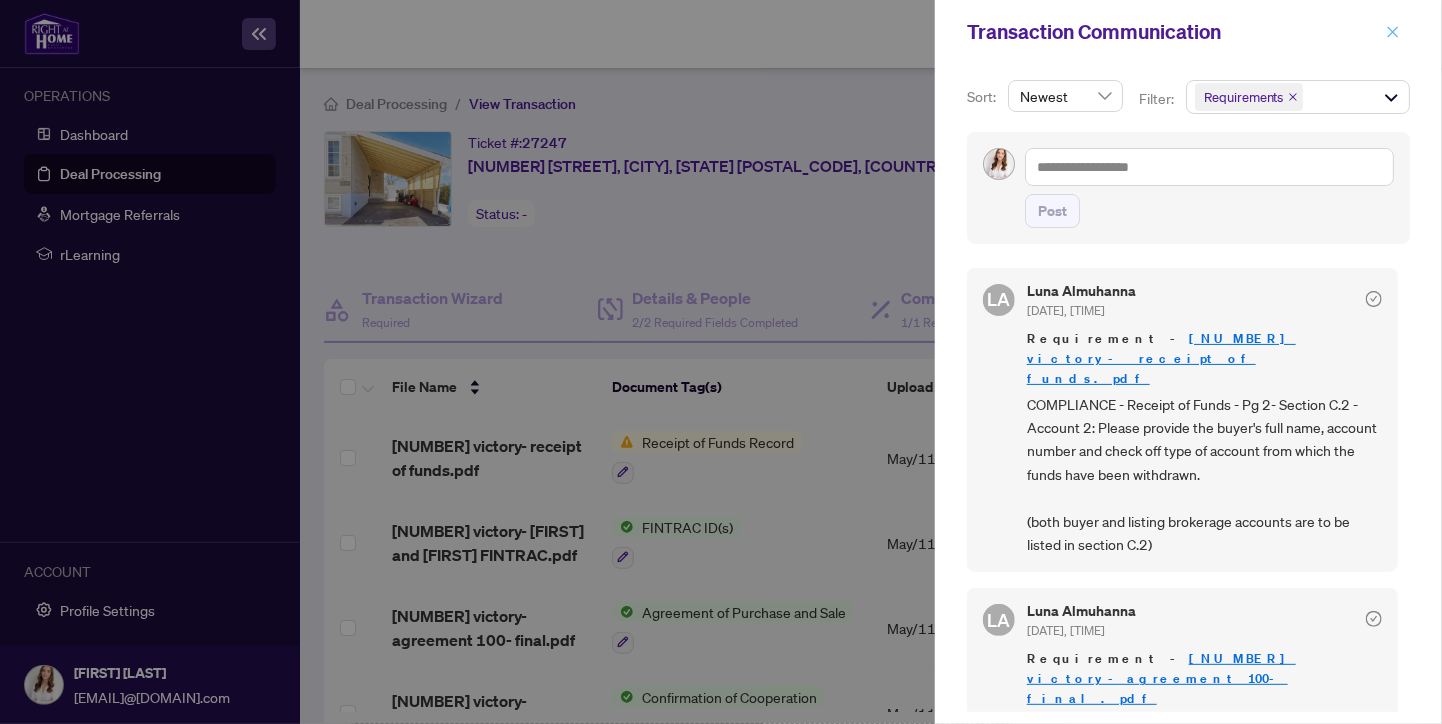 click 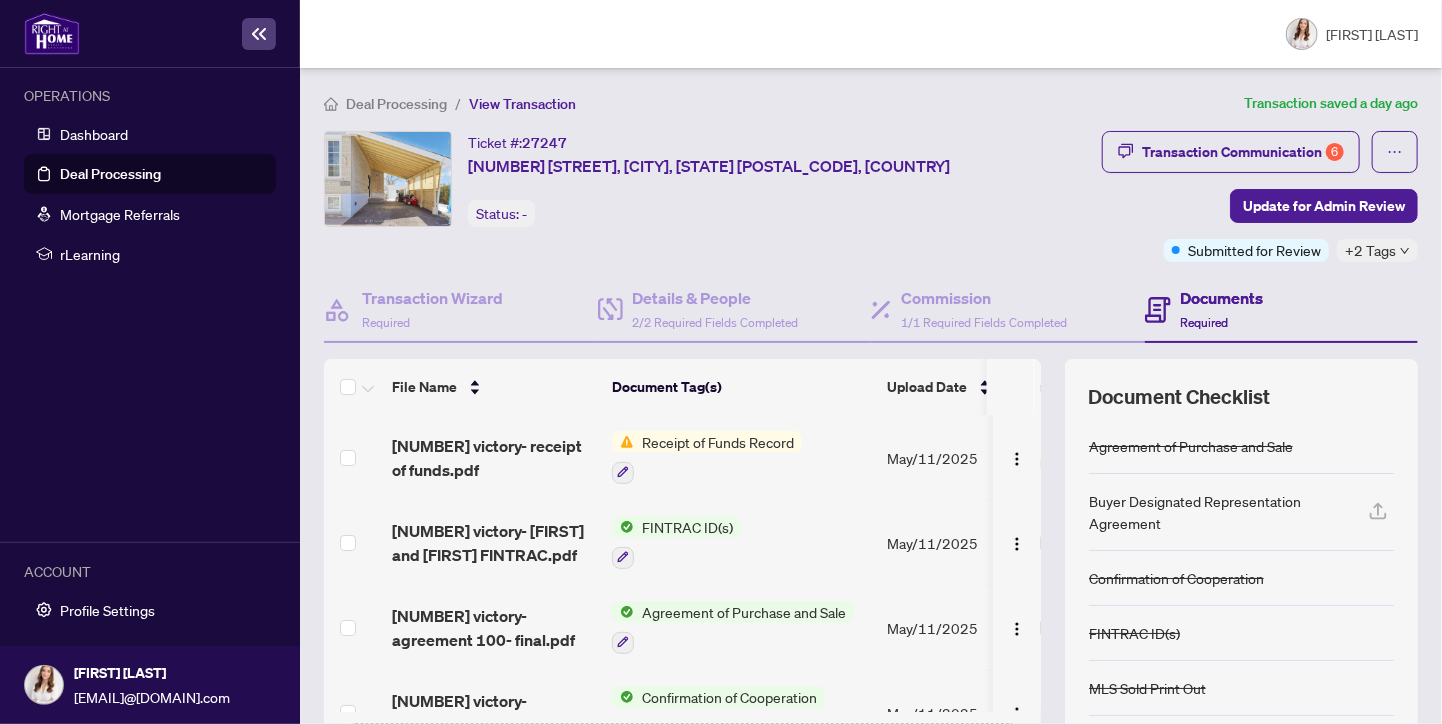 scroll, scrollTop: 172, scrollLeft: 0, axis: vertical 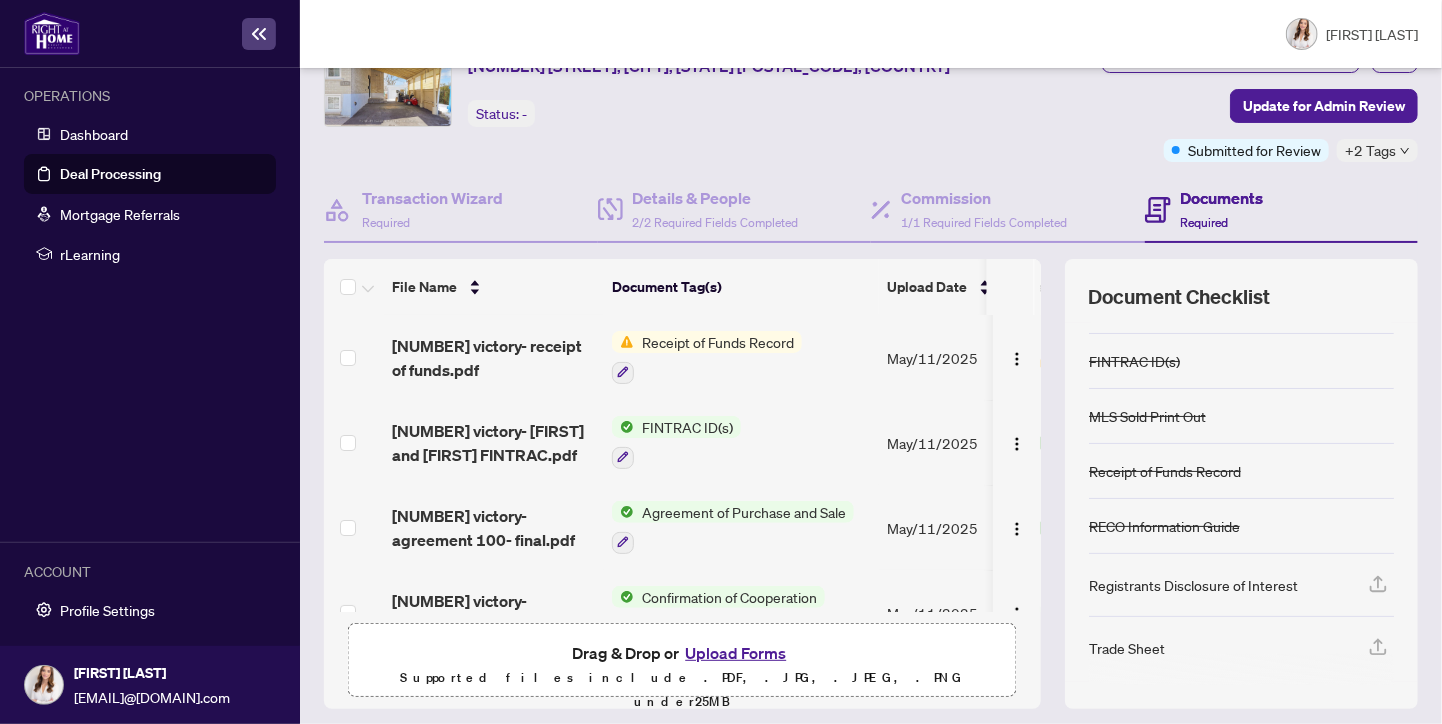 click 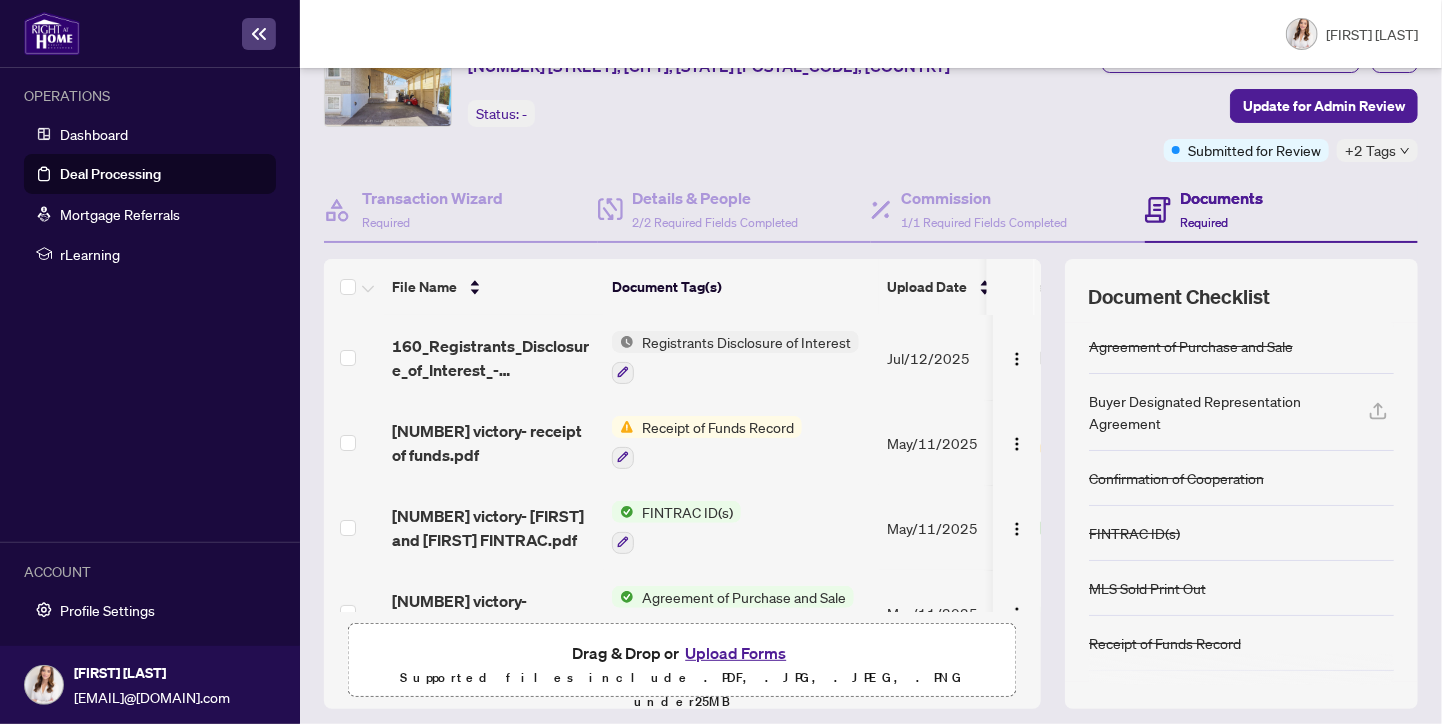 scroll, scrollTop: 164, scrollLeft: 0, axis: vertical 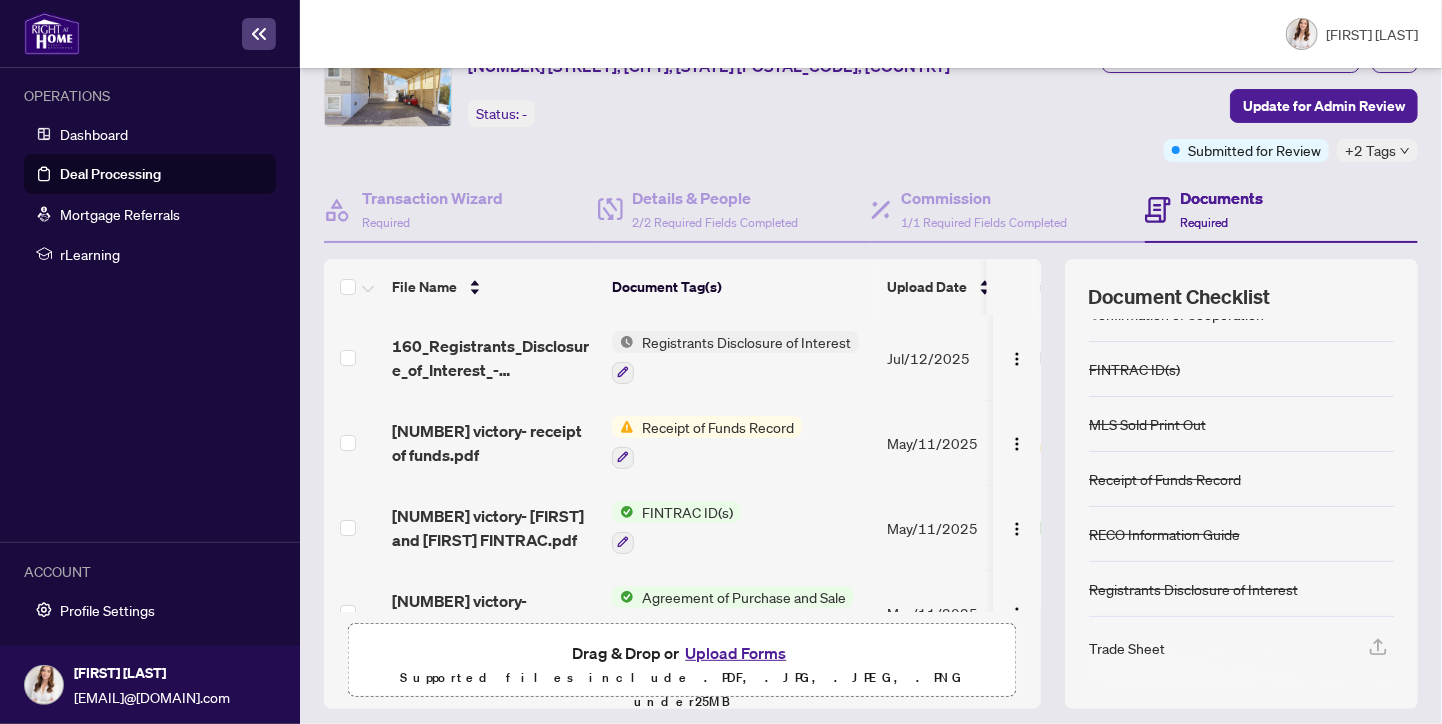 click 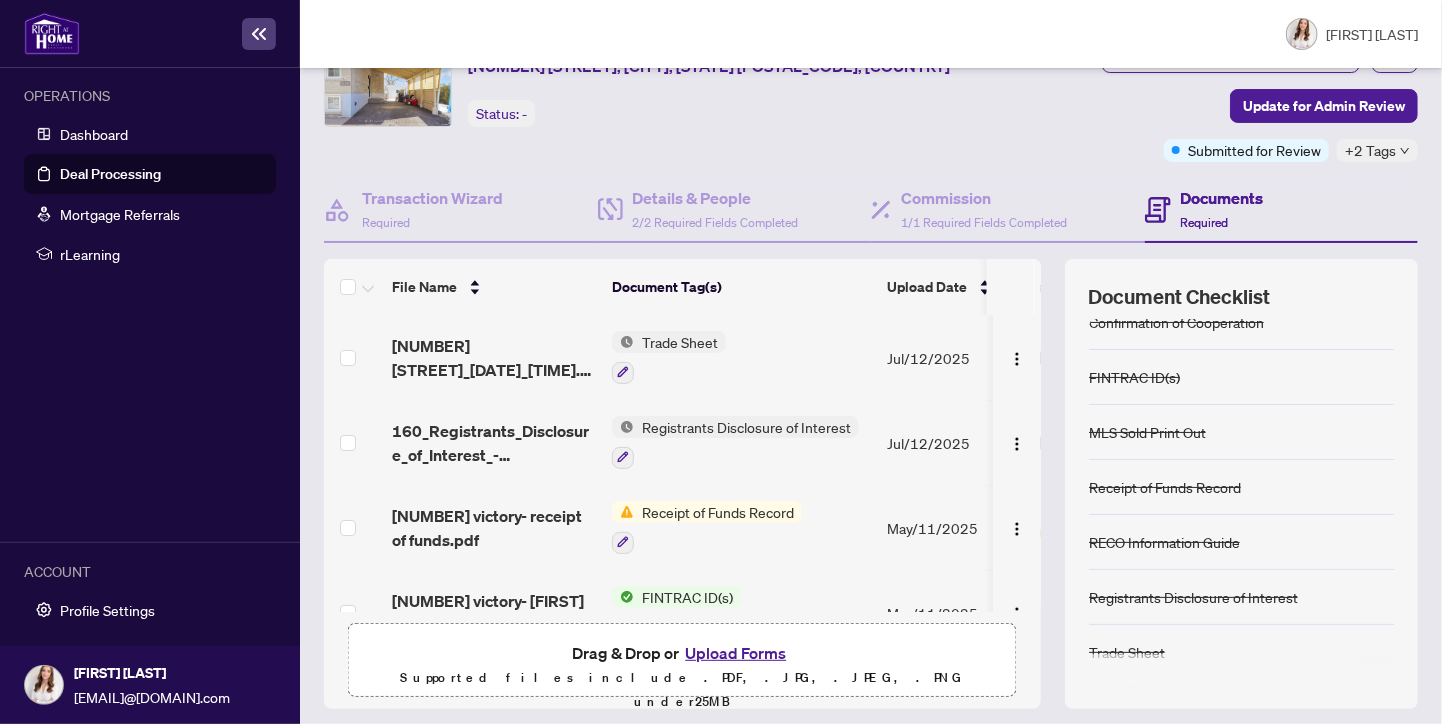 scroll, scrollTop: 0, scrollLeft: 0, axis: both 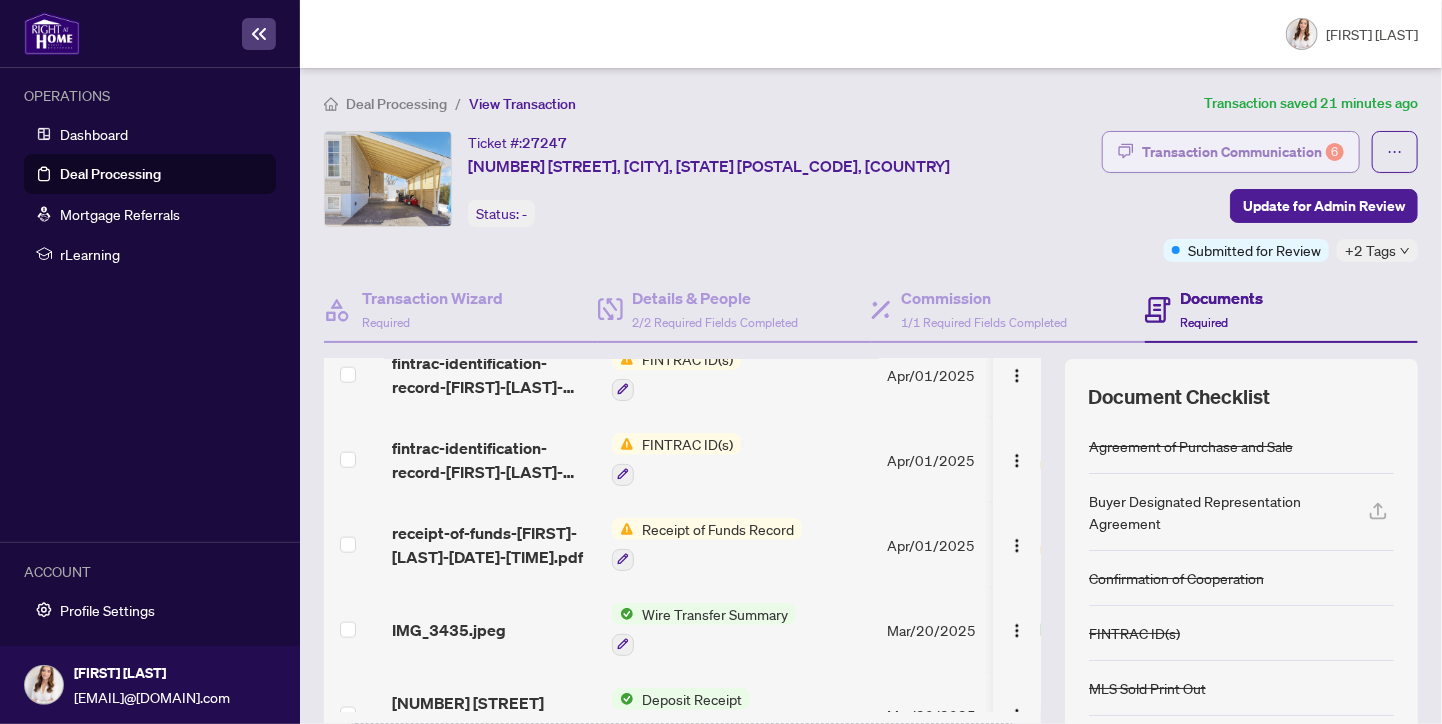 click on "Transaction Communication 6" at bounding box center [1243, 152] 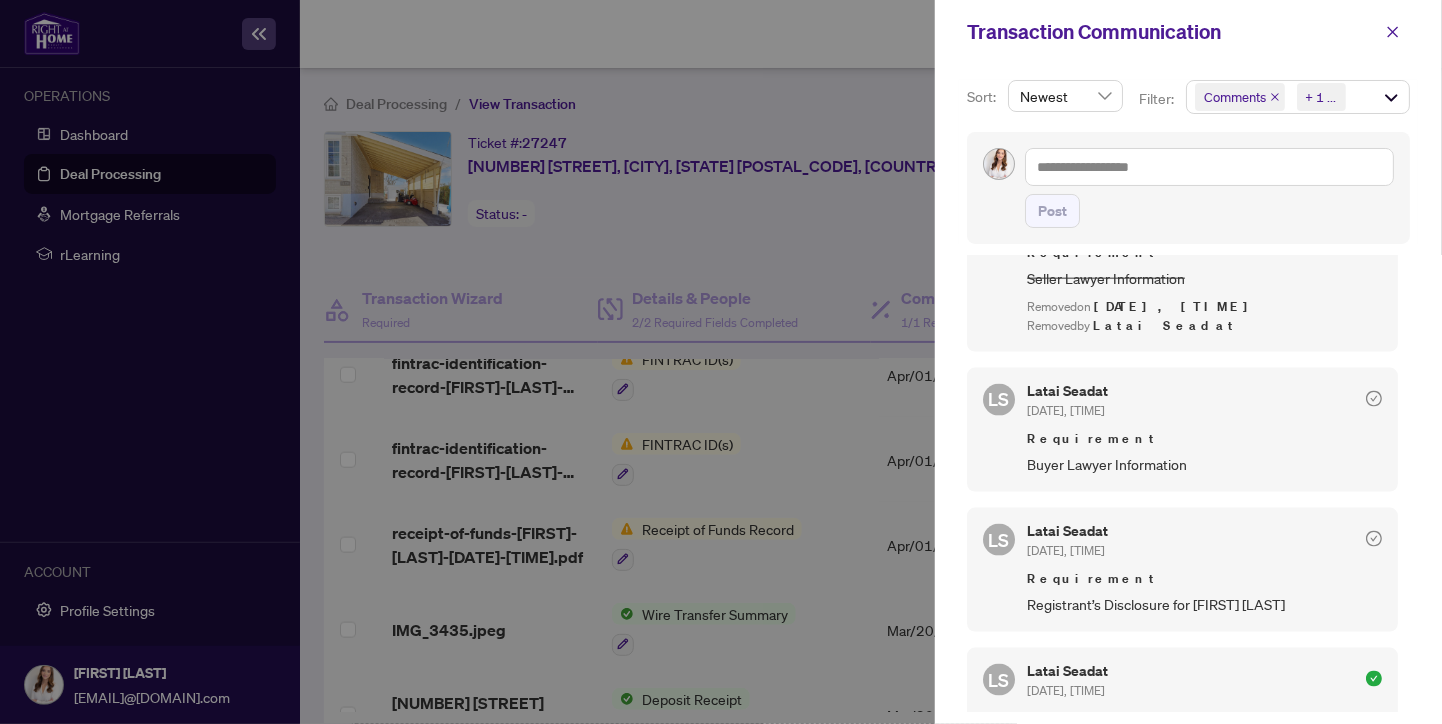 scroll, scrollTop: 1240, scrollLeft: 0, axis: vertical 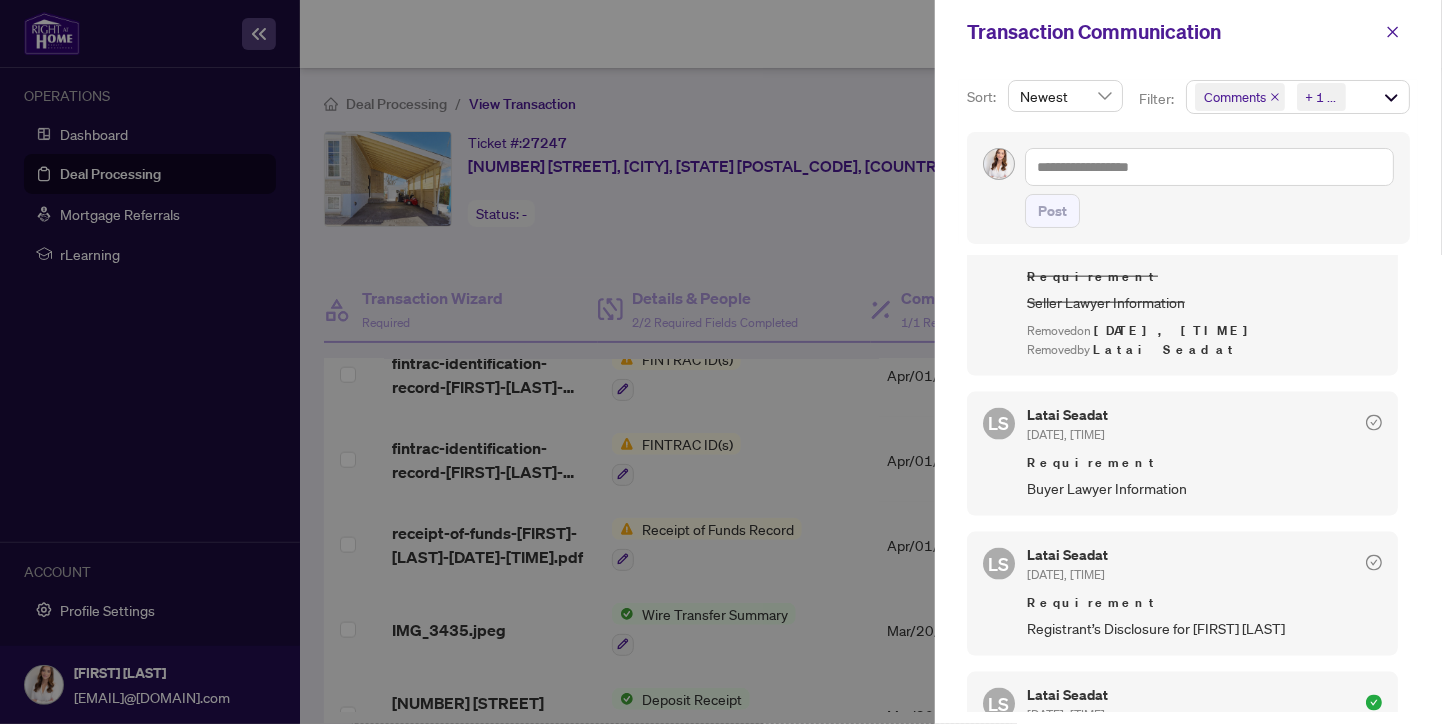 click on "Buyer Lawyer Information" at bounding box center (1204, 488) 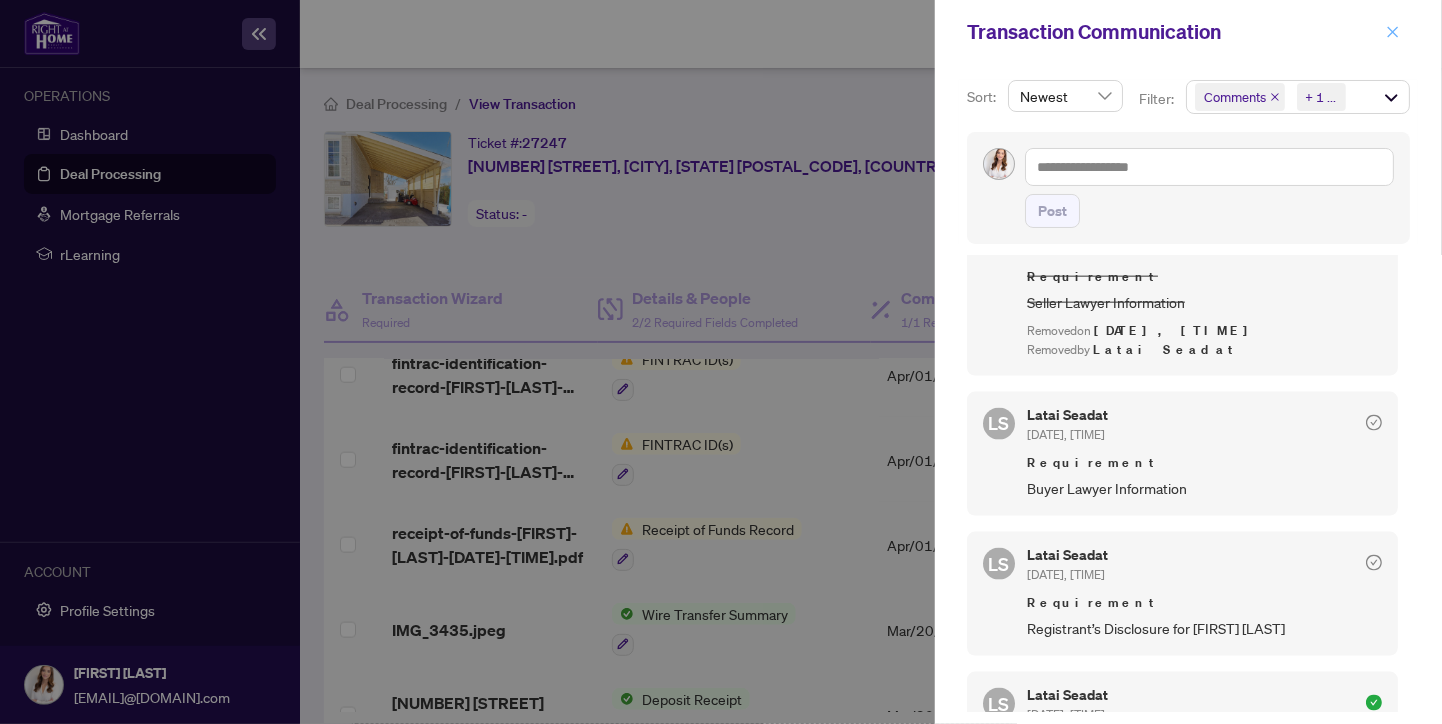 click 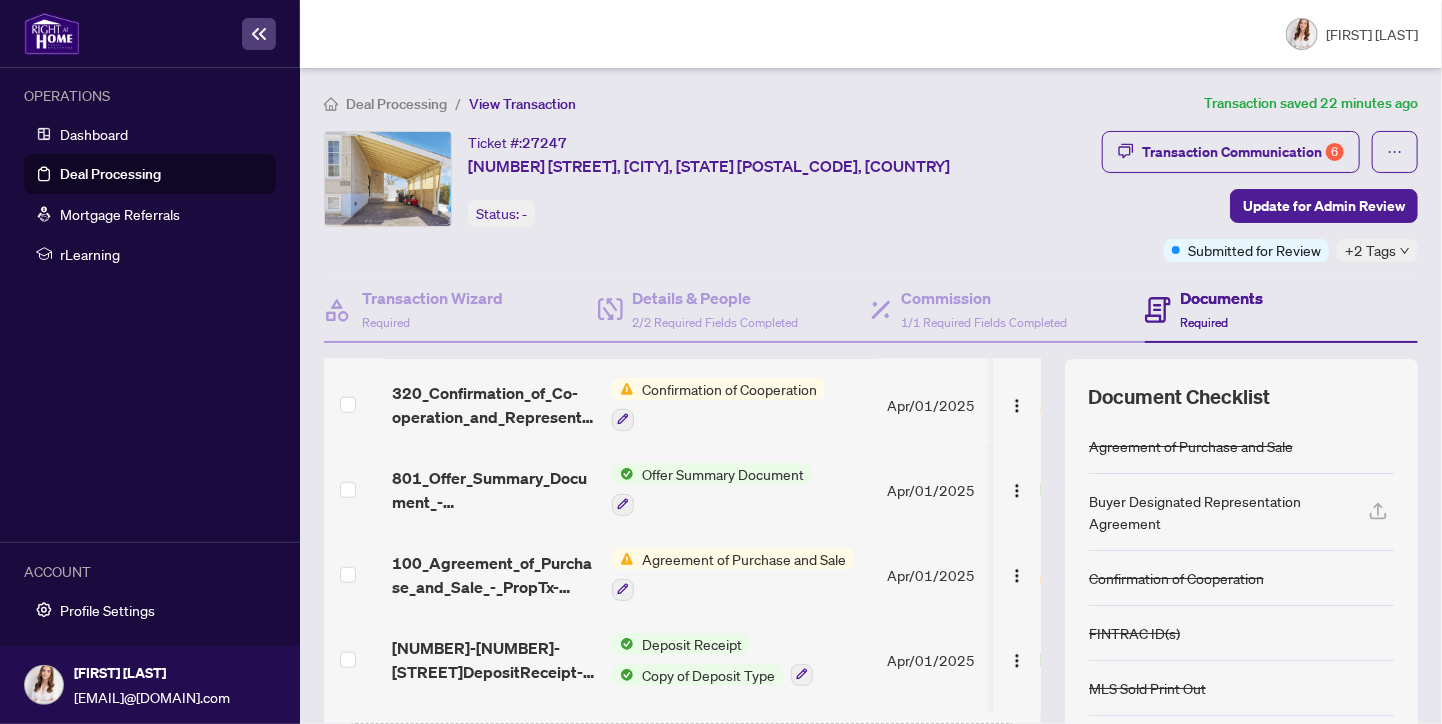 scroll, scrollTop: 972, scrollLeft: 0, axis: vertical 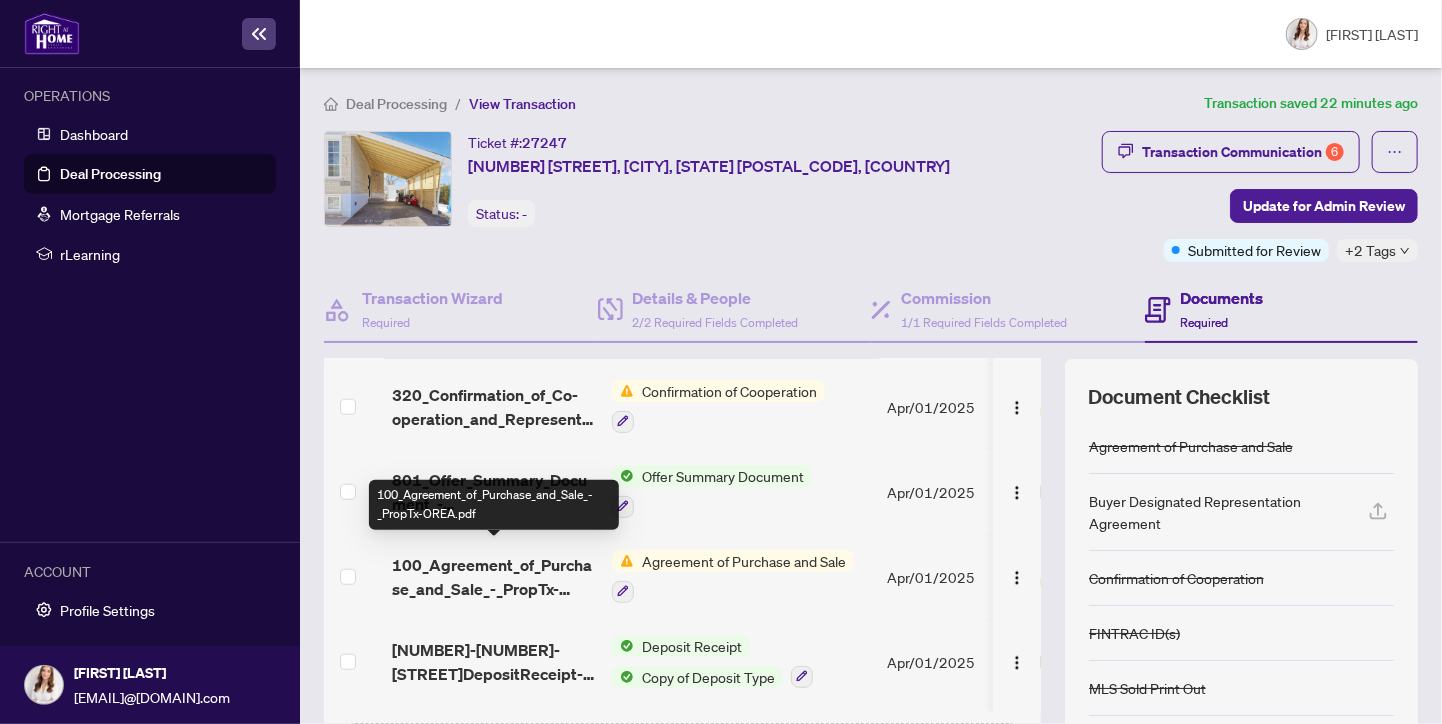 click on "100_Agreement_of_Purchase_and_Sale_-_PropTx-OREA.pdf" at bounding box center (494, 577) 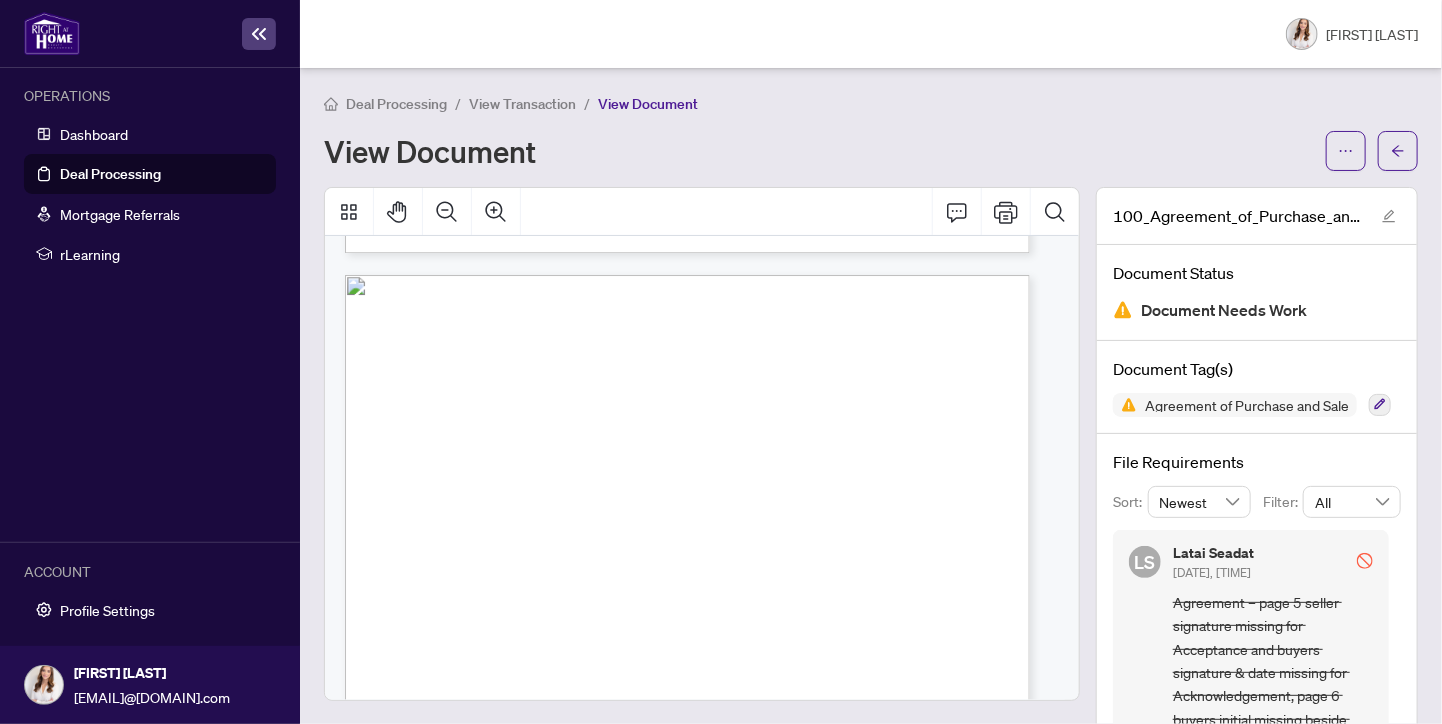scroll, scrollTop: 3988, scrollLeft: 0, axis: vertical 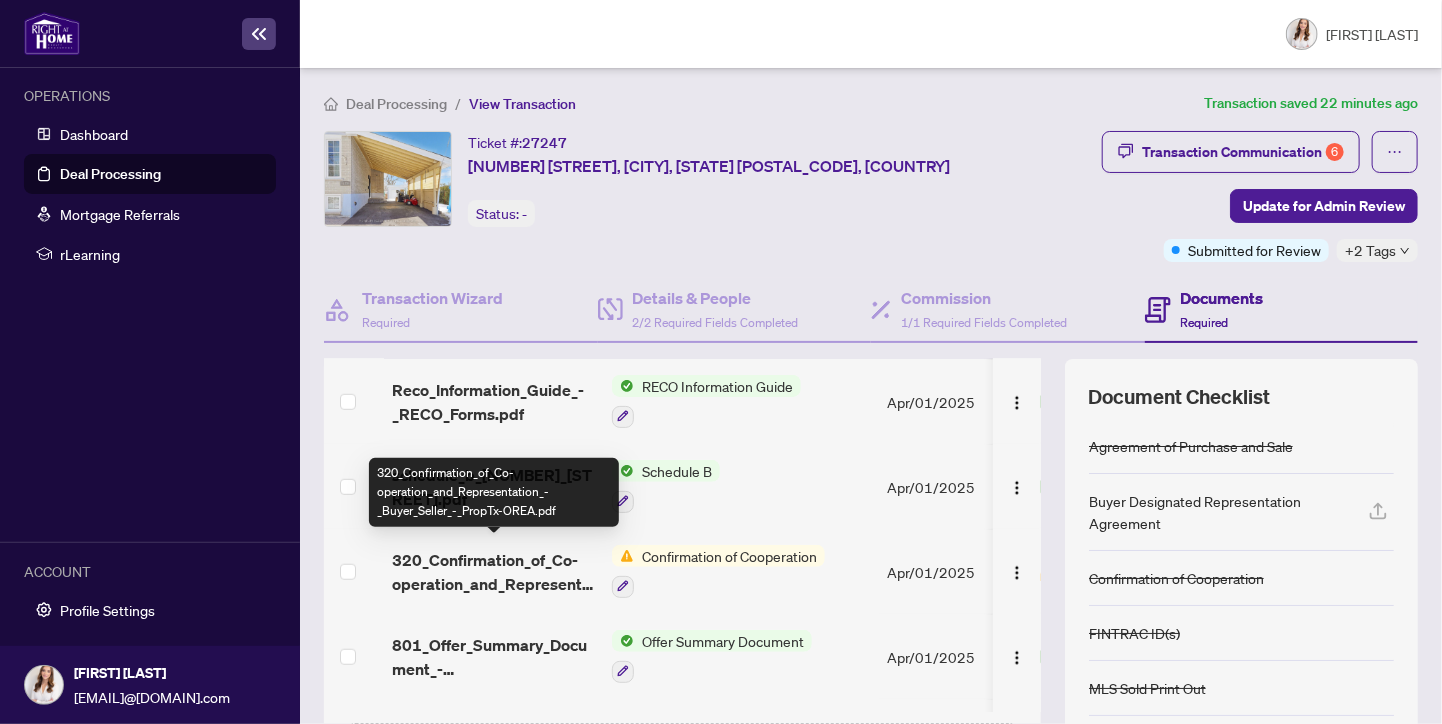 click on "320_Confirmation_of_Co-operation_and_Representation_-_Buyer_Seller_-_PropTx-OREA.pdf" at bounding box center [494, 572] 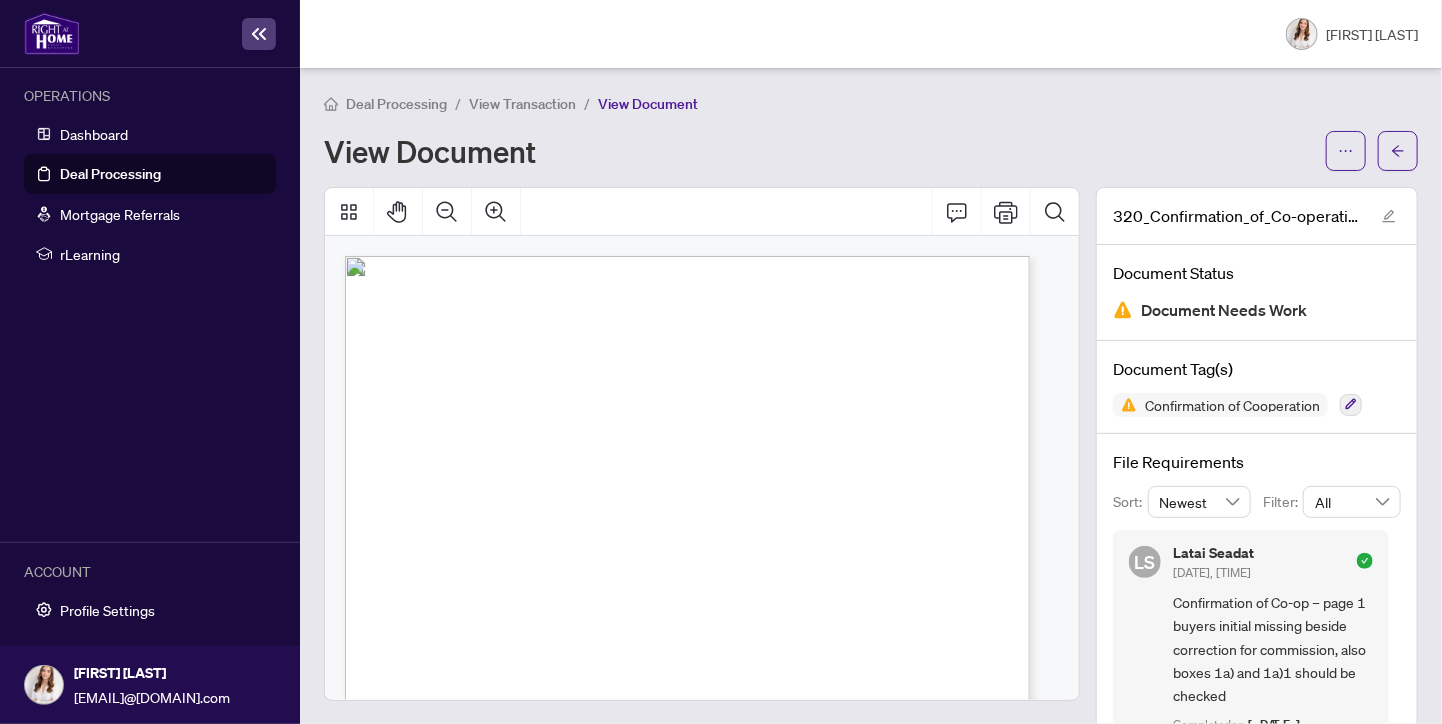 scroll, scrollTop: 7, scrollLeft: 0, axis: vertical 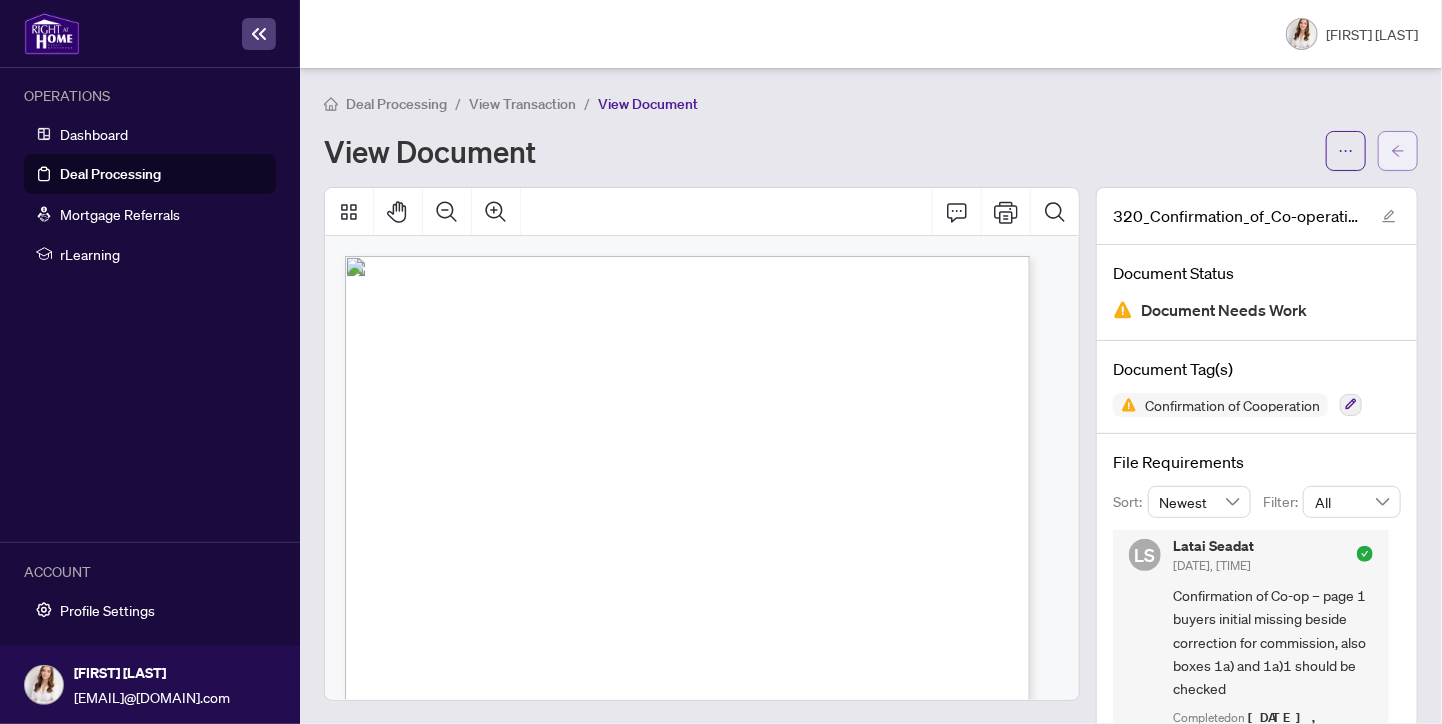 click at bounding box center [1398, 151] 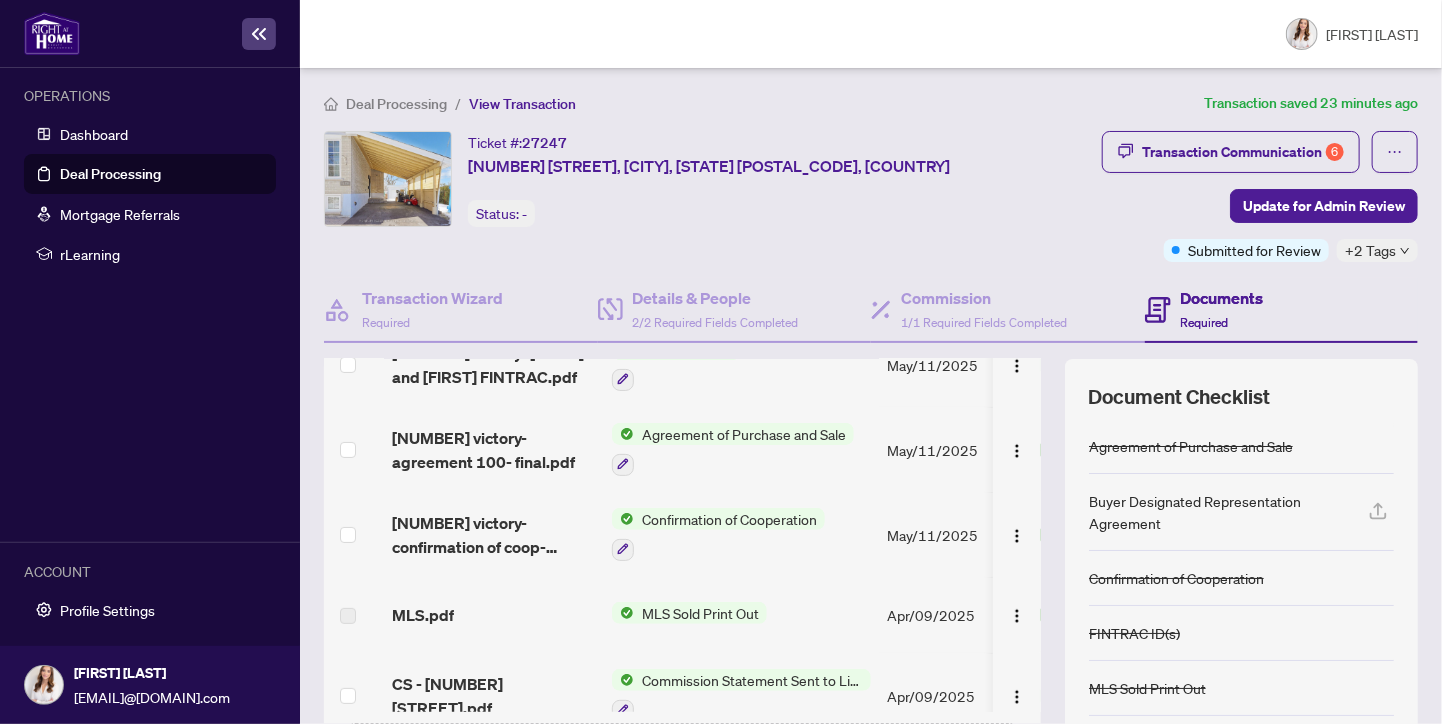 scroll, scrollTop: 350, scrollLeft: 0, axis: vertical 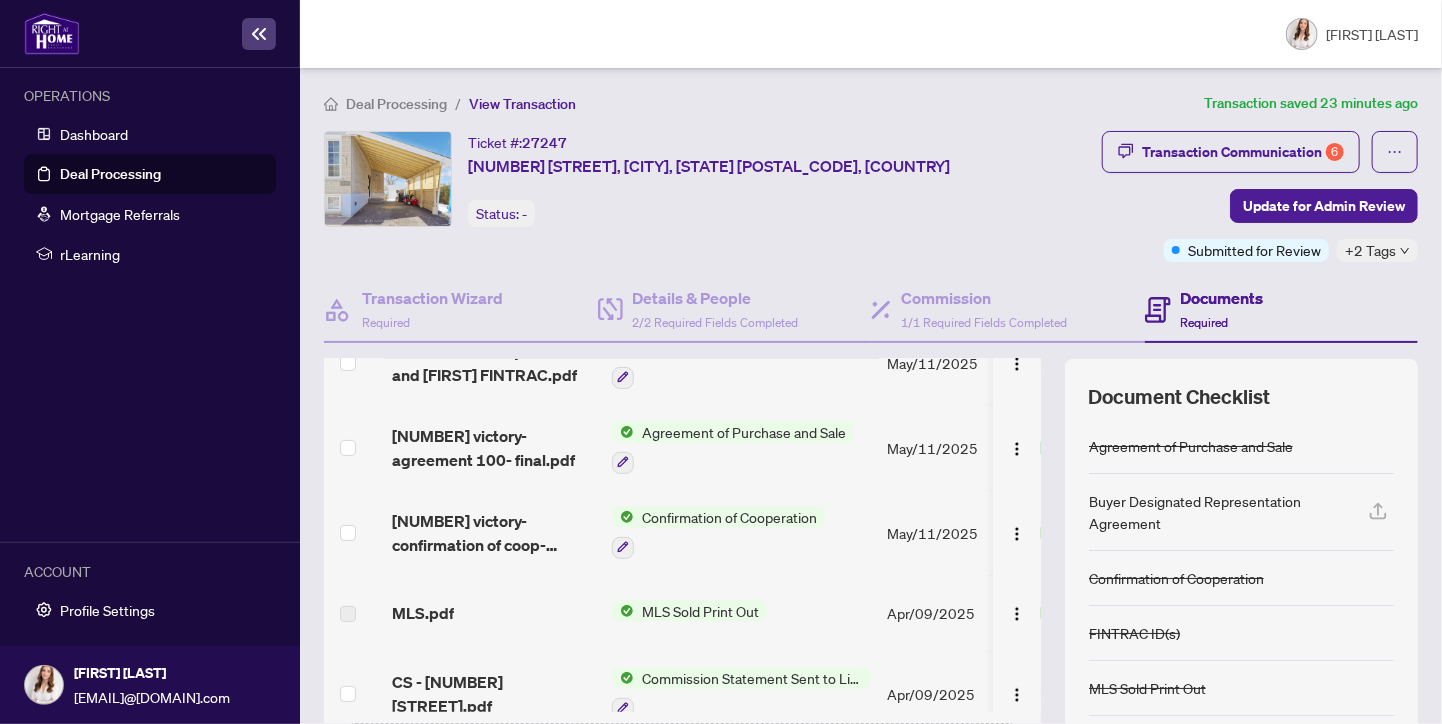 click on "Agreement of Purchase and Sale" at bounding box center (744, 432) 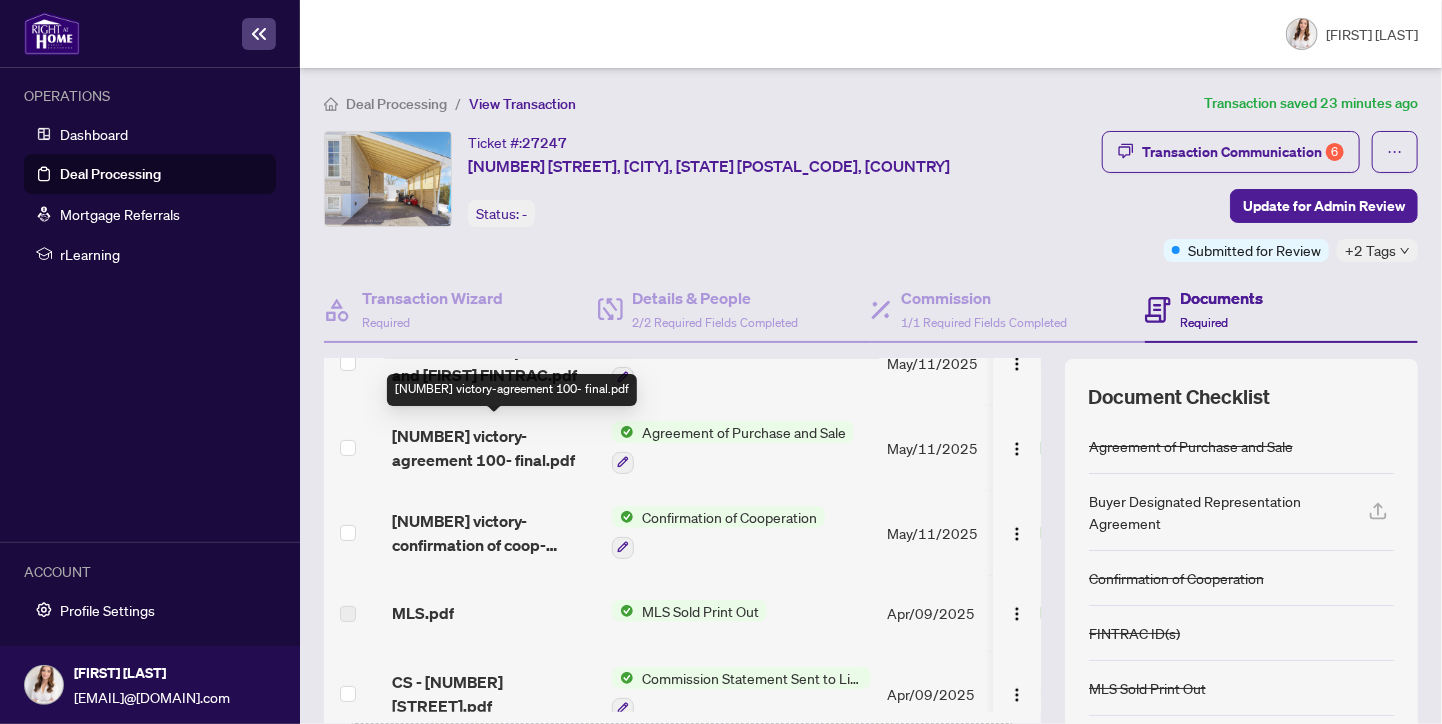 click on "[NUMBER] victory-agreement 100- final.pdf" at bounding box center [494, 448] 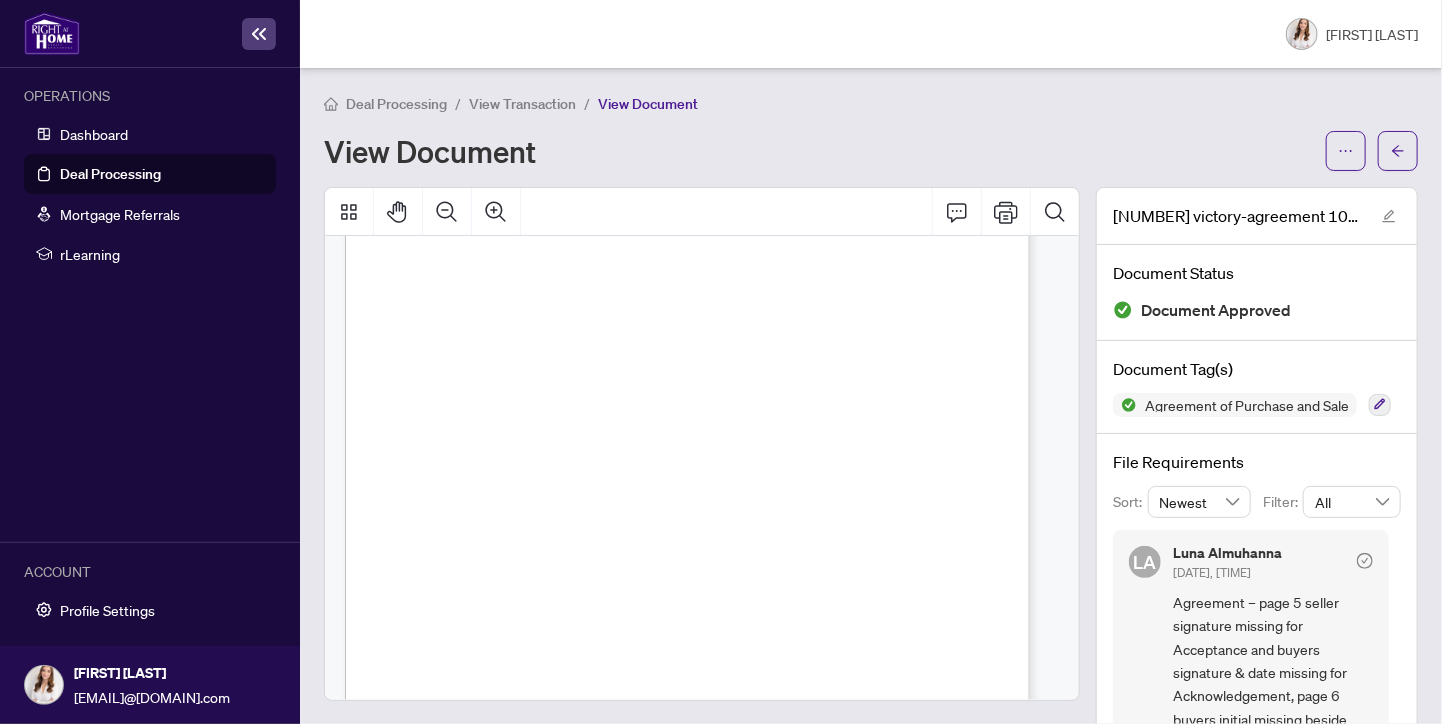scroll, scrollTop: 3986, scrollLeft: 0, axis: vertical 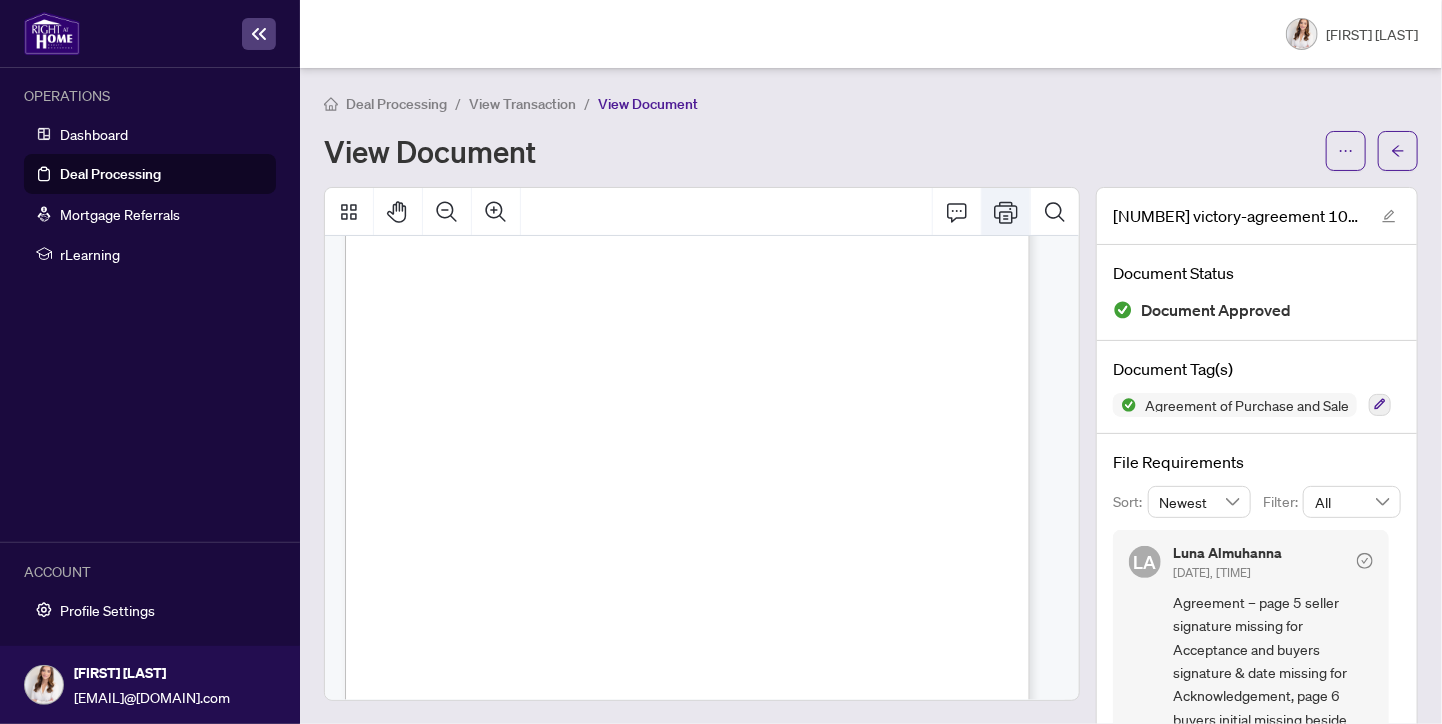 click 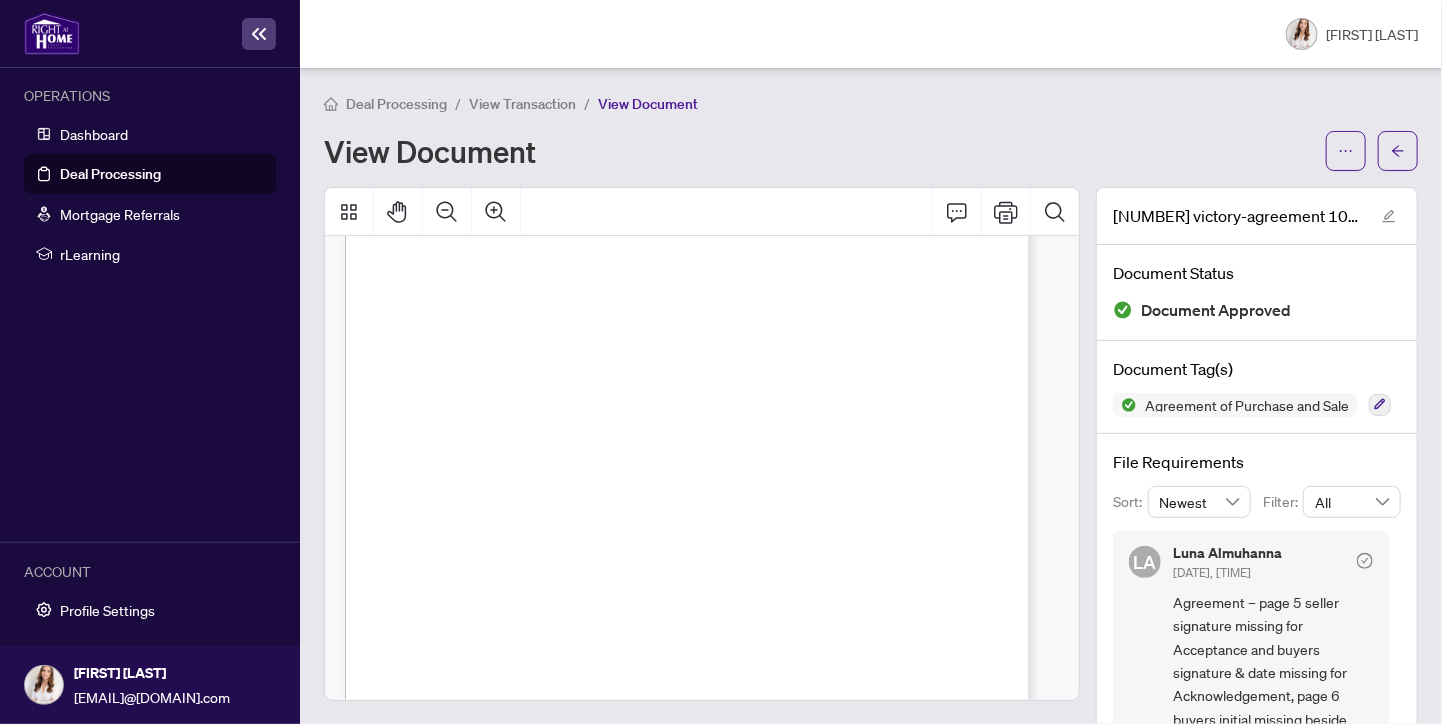 click on "Deal Processing / View Transaction / View Document View Document [NUMBER] victory-agreement 100- final.pdf Document Status Document Approved Document Tag(s) Agreement of Purchase and Sale File Requirements Sort: Newest Filter: All [FIRST] [LAST]   [DATE], [TIME] Agreement – page 5 seller signature missing for Acceptance and buyers signature & date missing for Acknowledgement, page 6 buyers initial missing beside change" at bounding box center (871, 396) 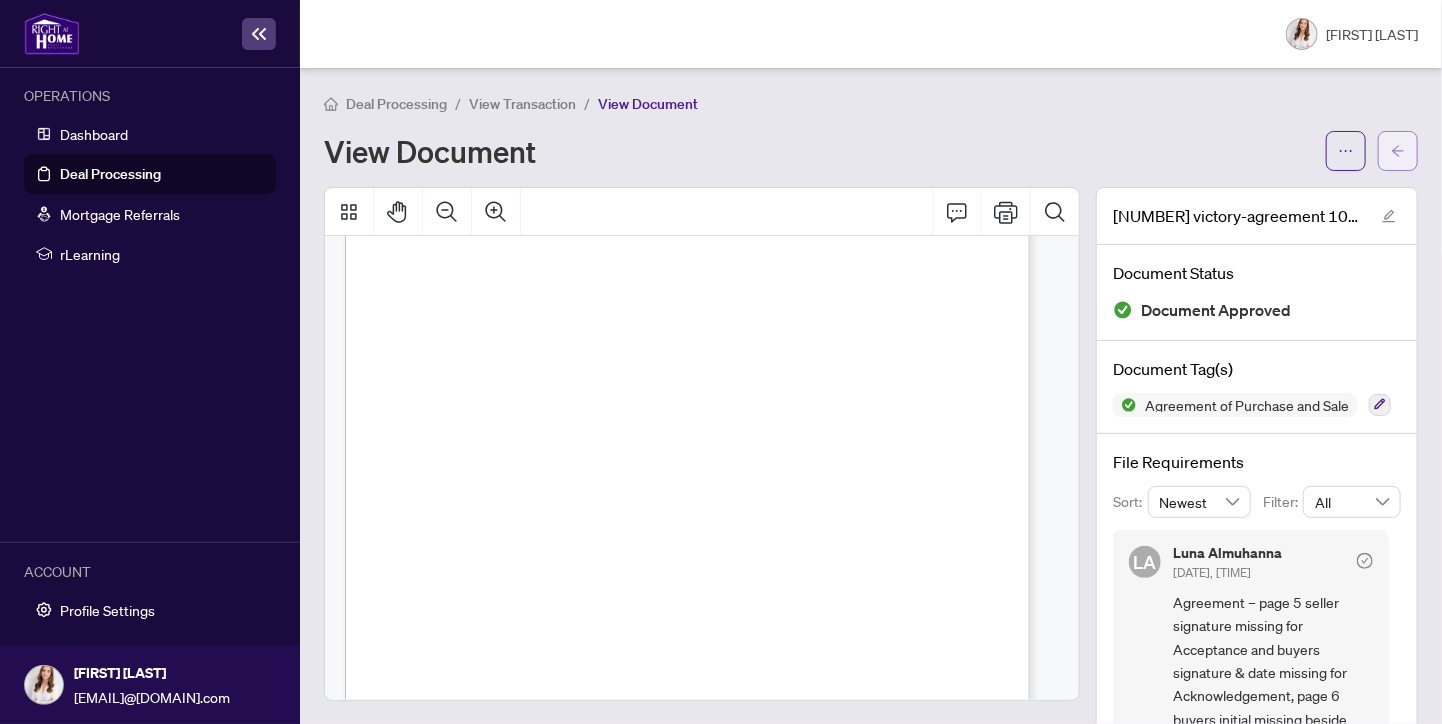 click at bounding box center (1398, 151) 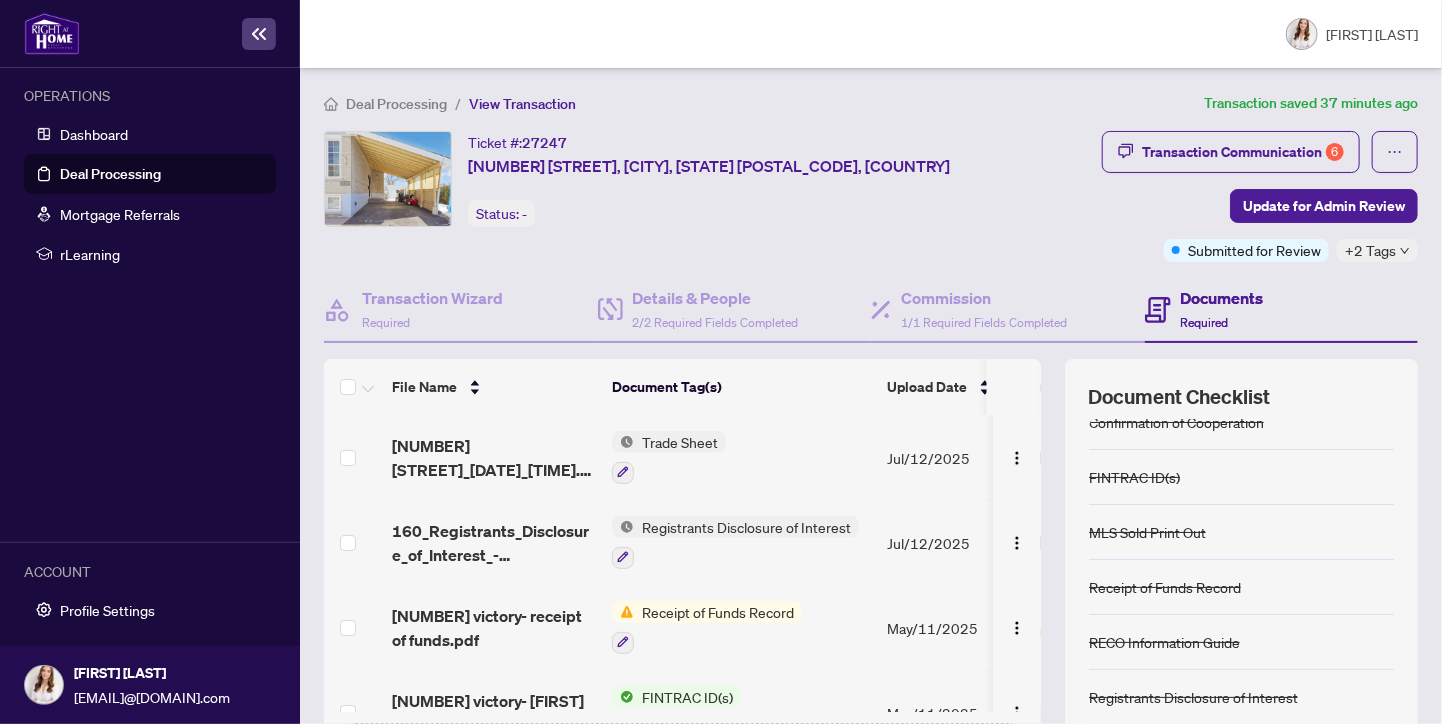 scroll, scrollTop: 0, scrollLeft: 0, axis: both 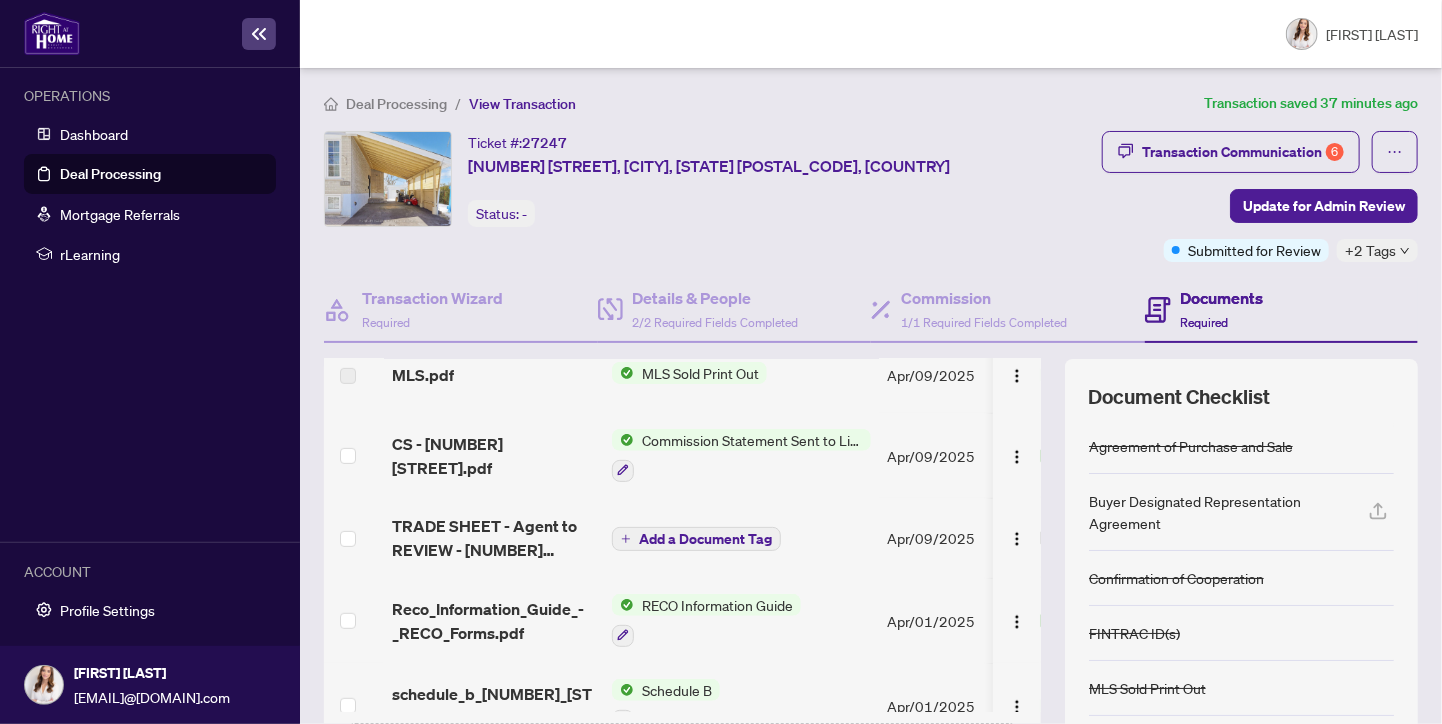 click on "Add a Document Tag" at bounding box center [705, 539] 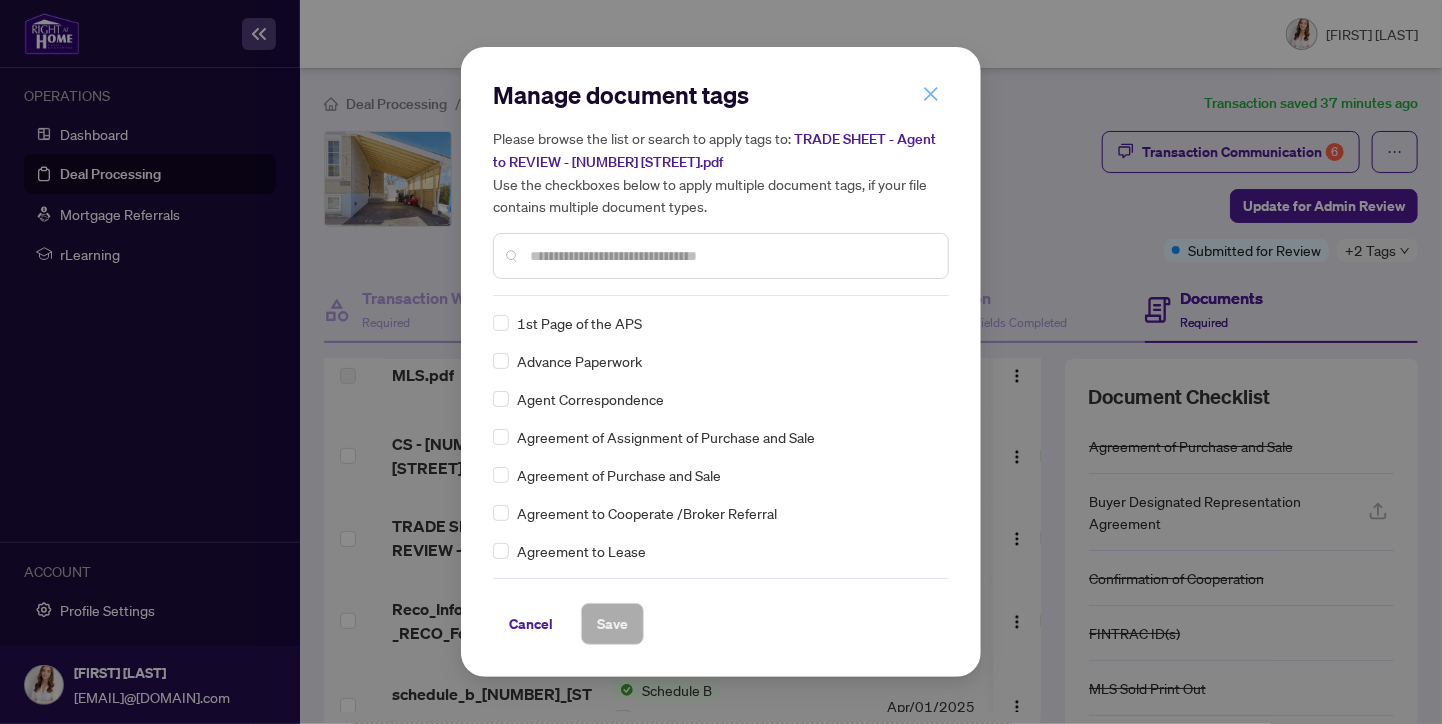 click 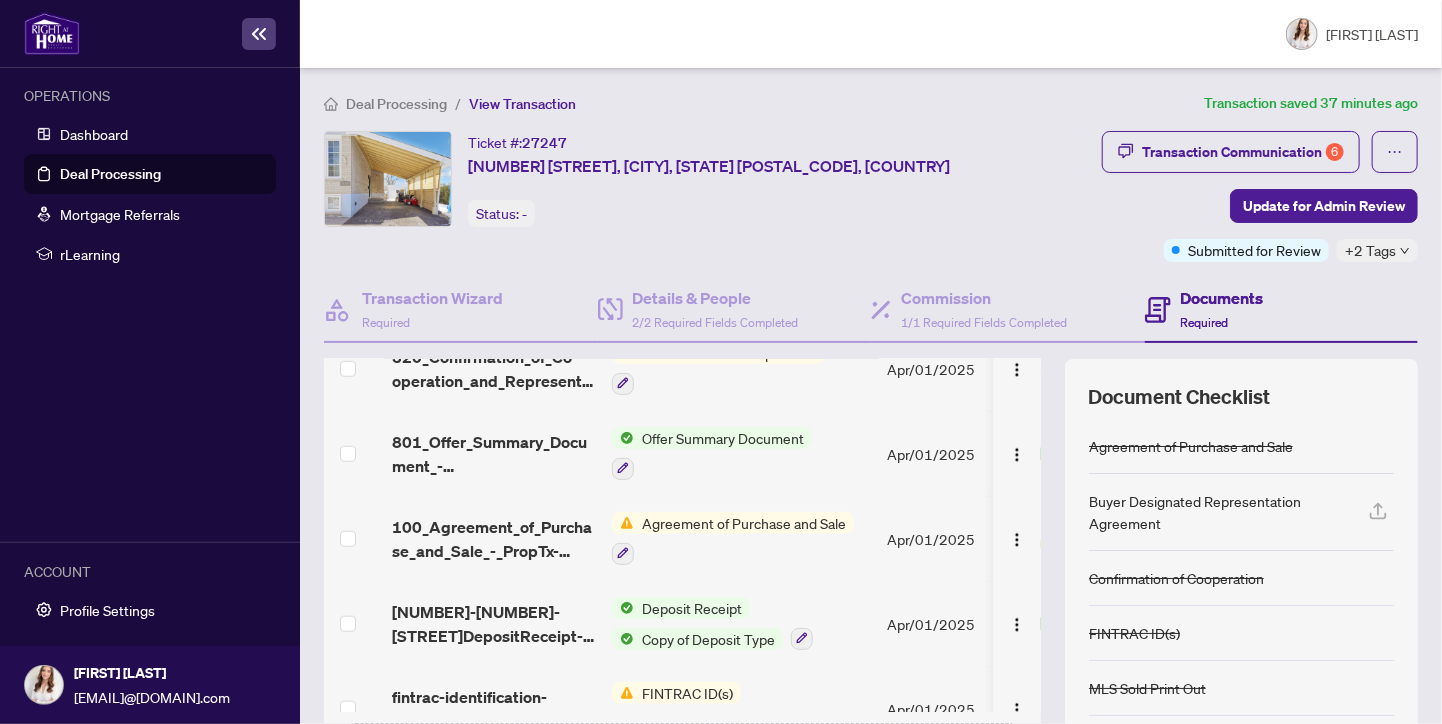 scroll, scrollTop: 1468, scrollLeft: 0, axis: vertical 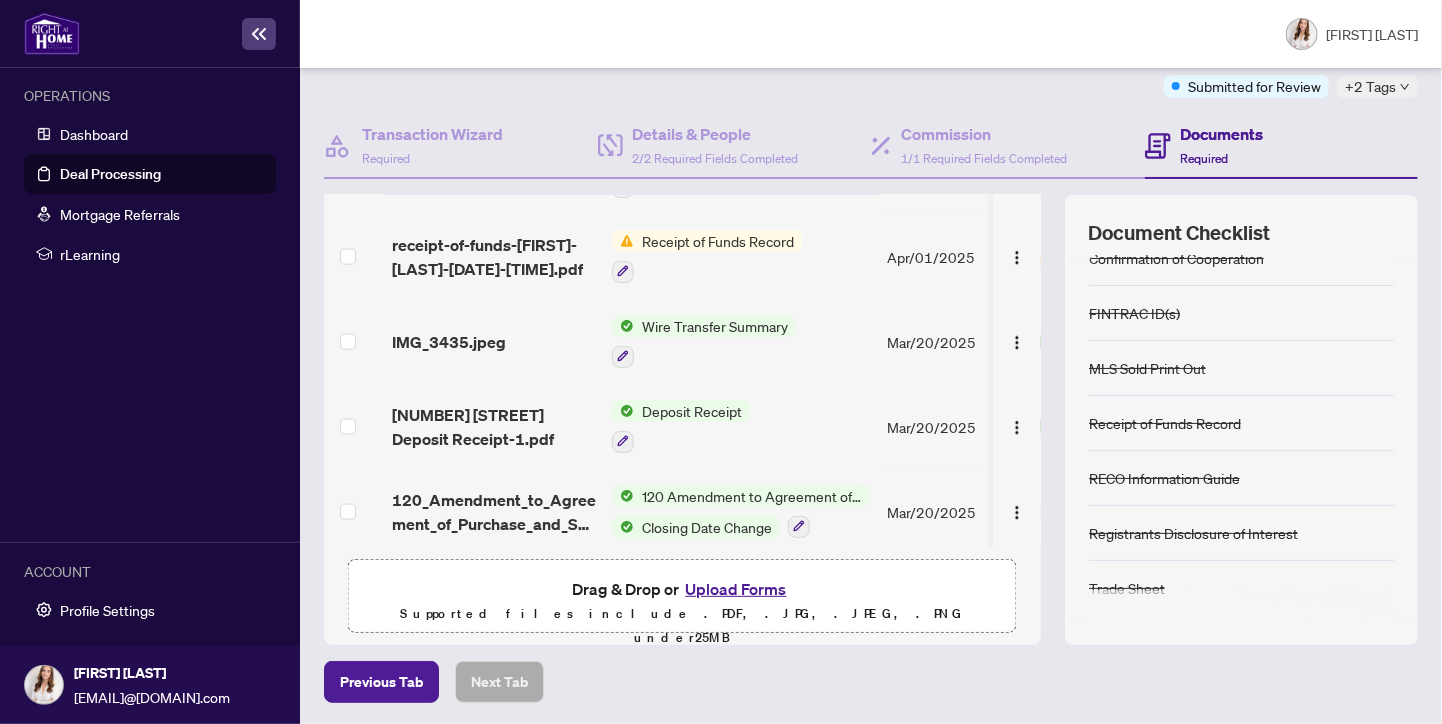 click on "Upload Forms" at bounding box center (735, 589) 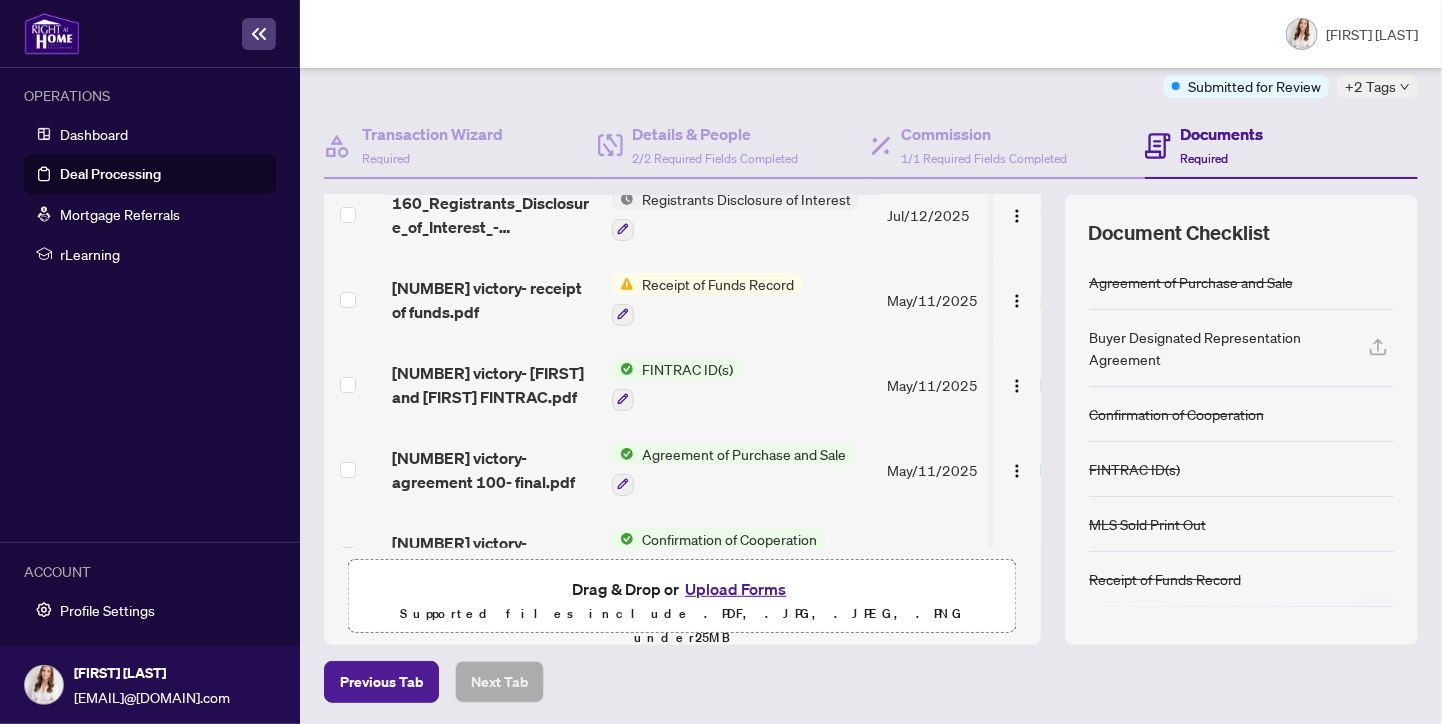 scroll, scrollTop: 246, scrollLeft: 0, axis: vertical 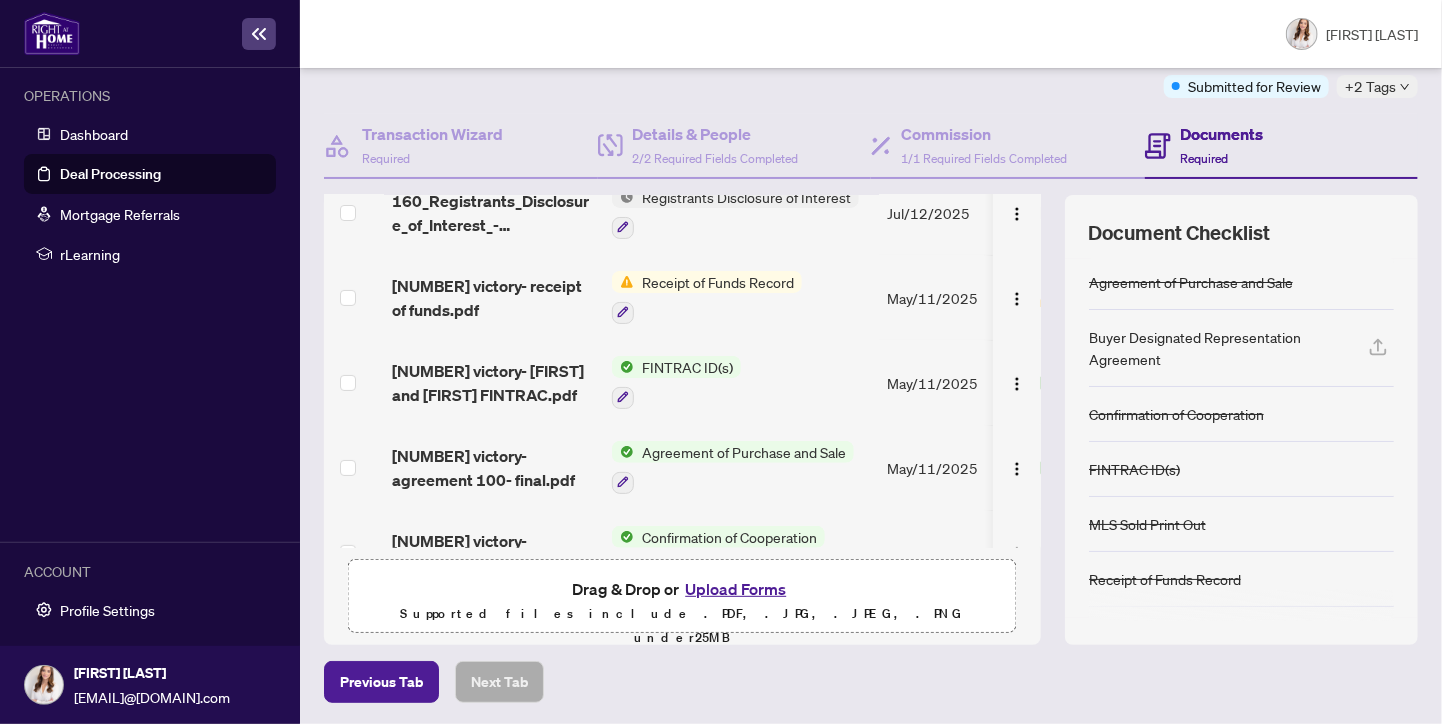 click on "Receipt of Funds Record" at bounding box center [718, 282] 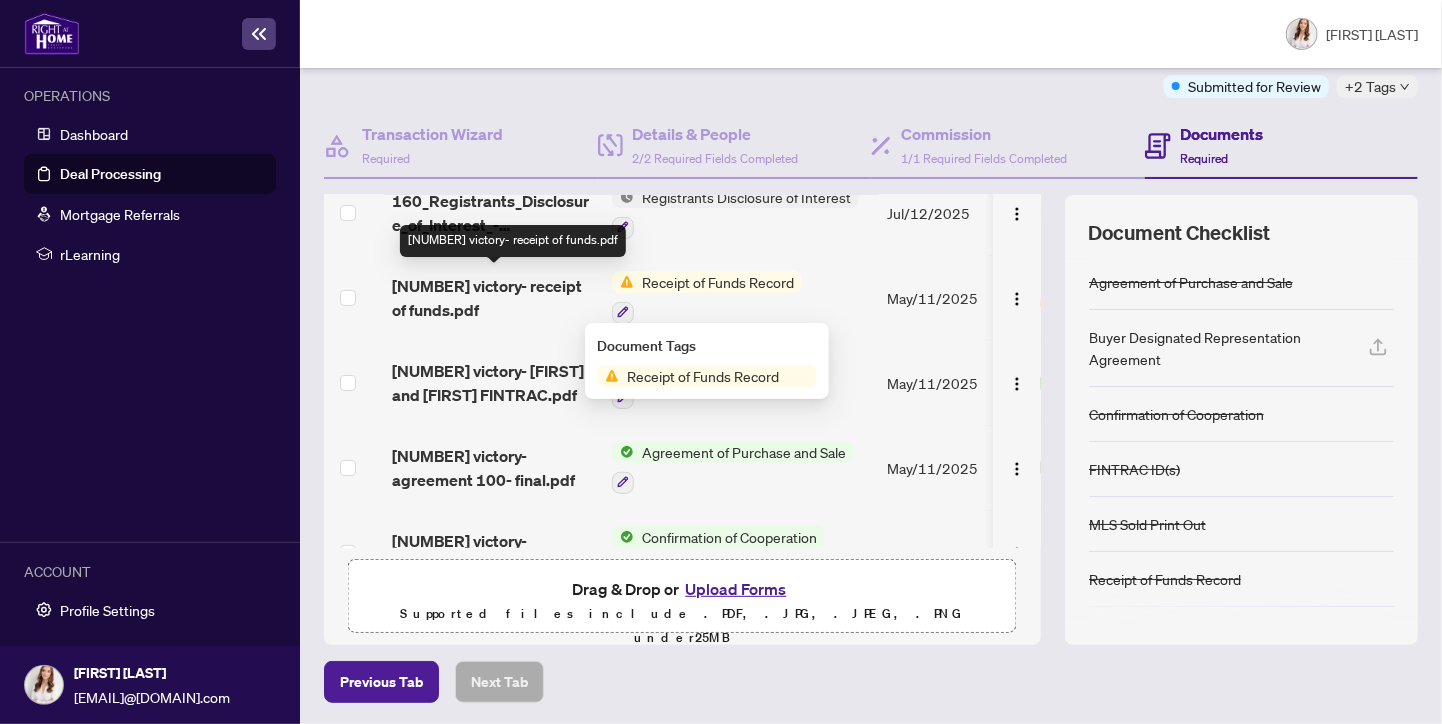 click on "[NUMBER] victory- receipt of funds.pdf" at bounding box center [494, 298] 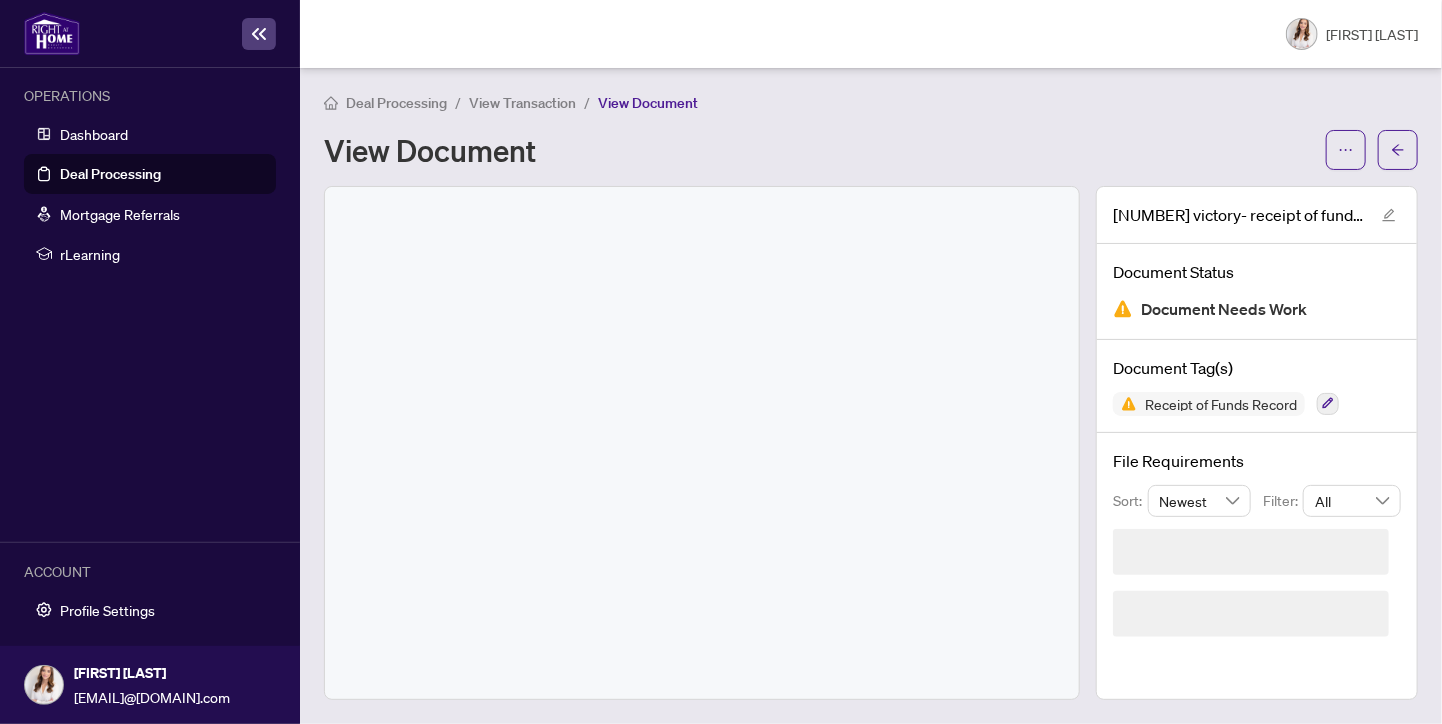 scroll, scrollTop: 0, scrollLeft: 0, axis: both 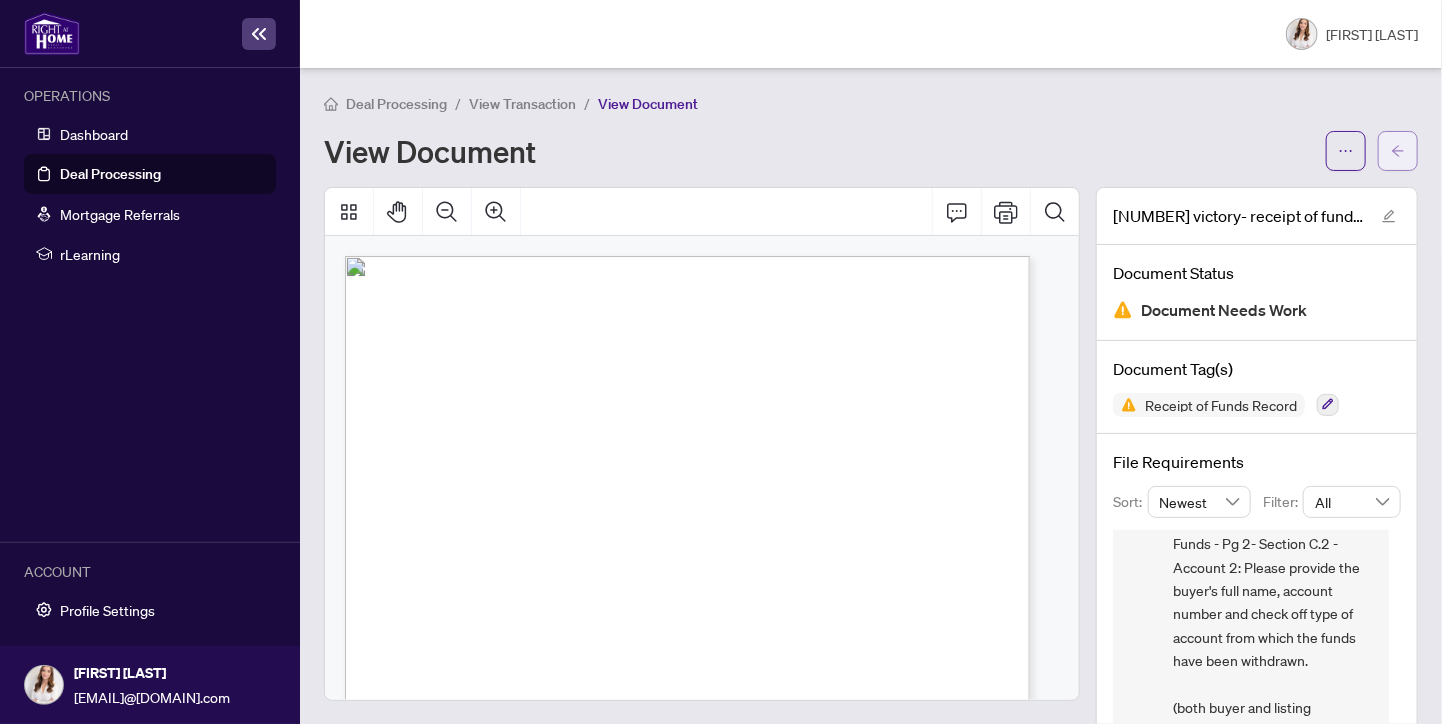 click at bounding box center [1398, 151] 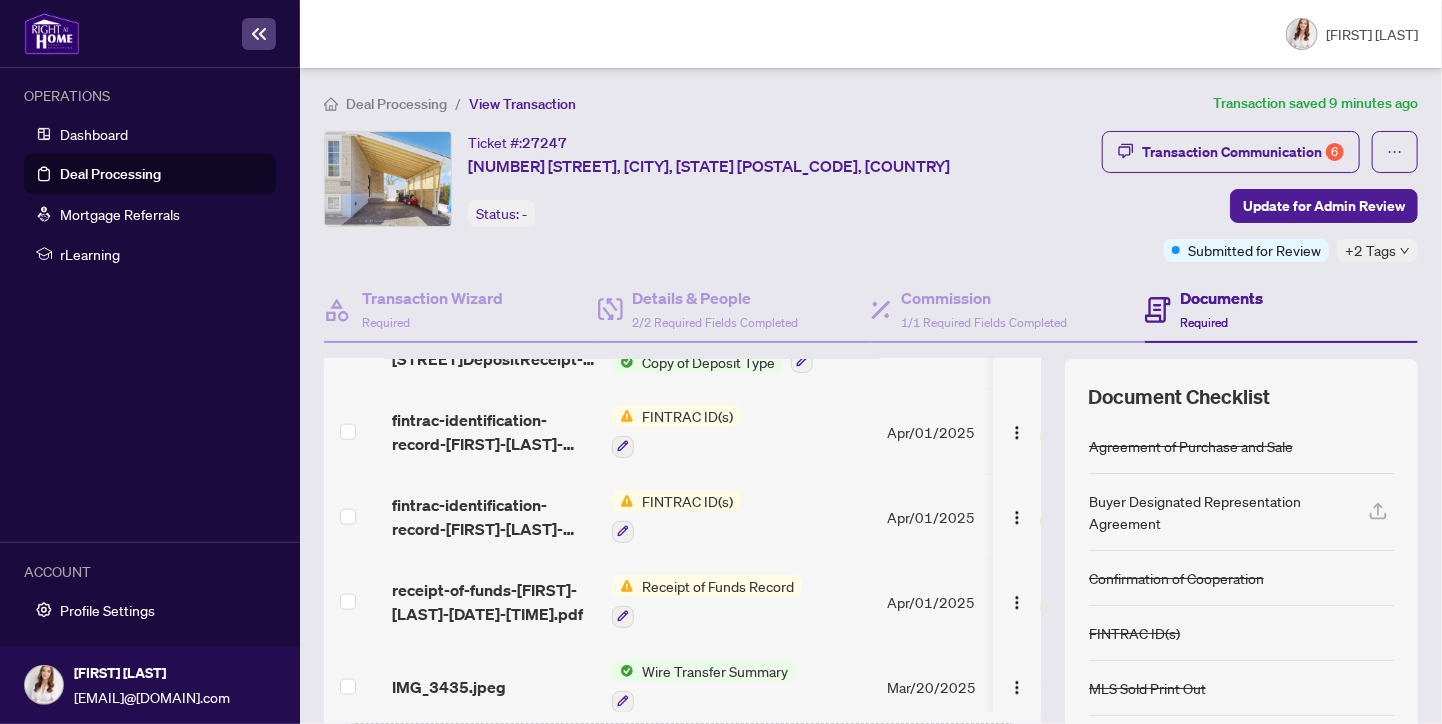 scroll, scrollTop: 1548, scrollLeft: 0, axis: vertical 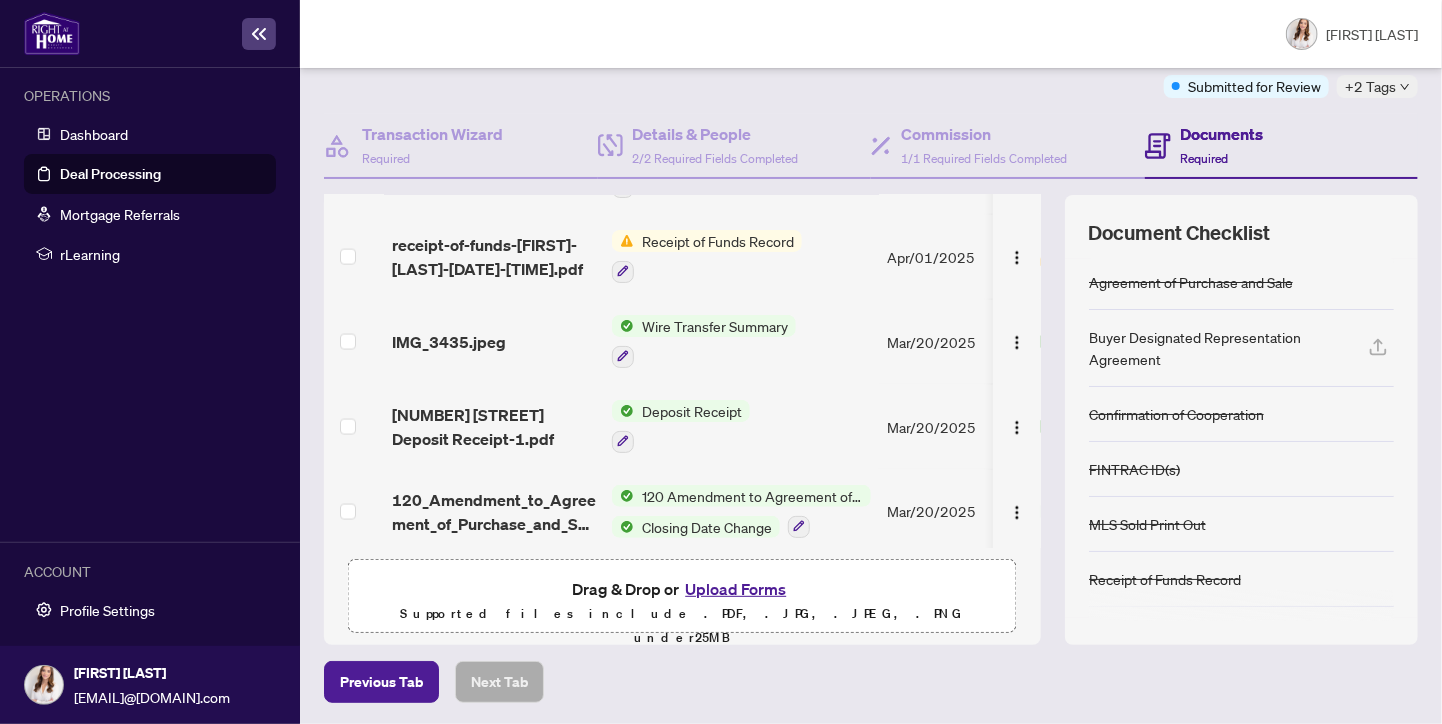 click on "Upload Forms" at bounding box center [735, 589] 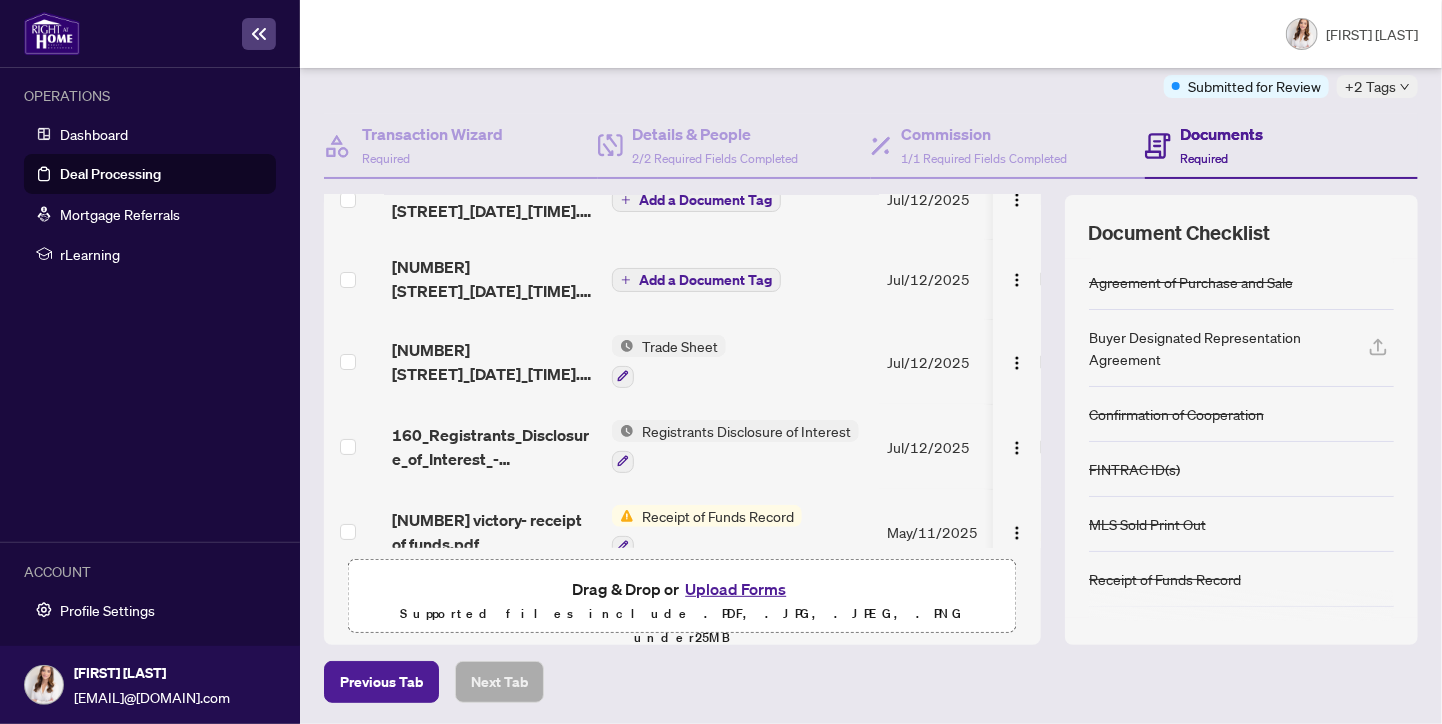 scroll, scrollTop: 0, scrollLeft: 0, axis: both 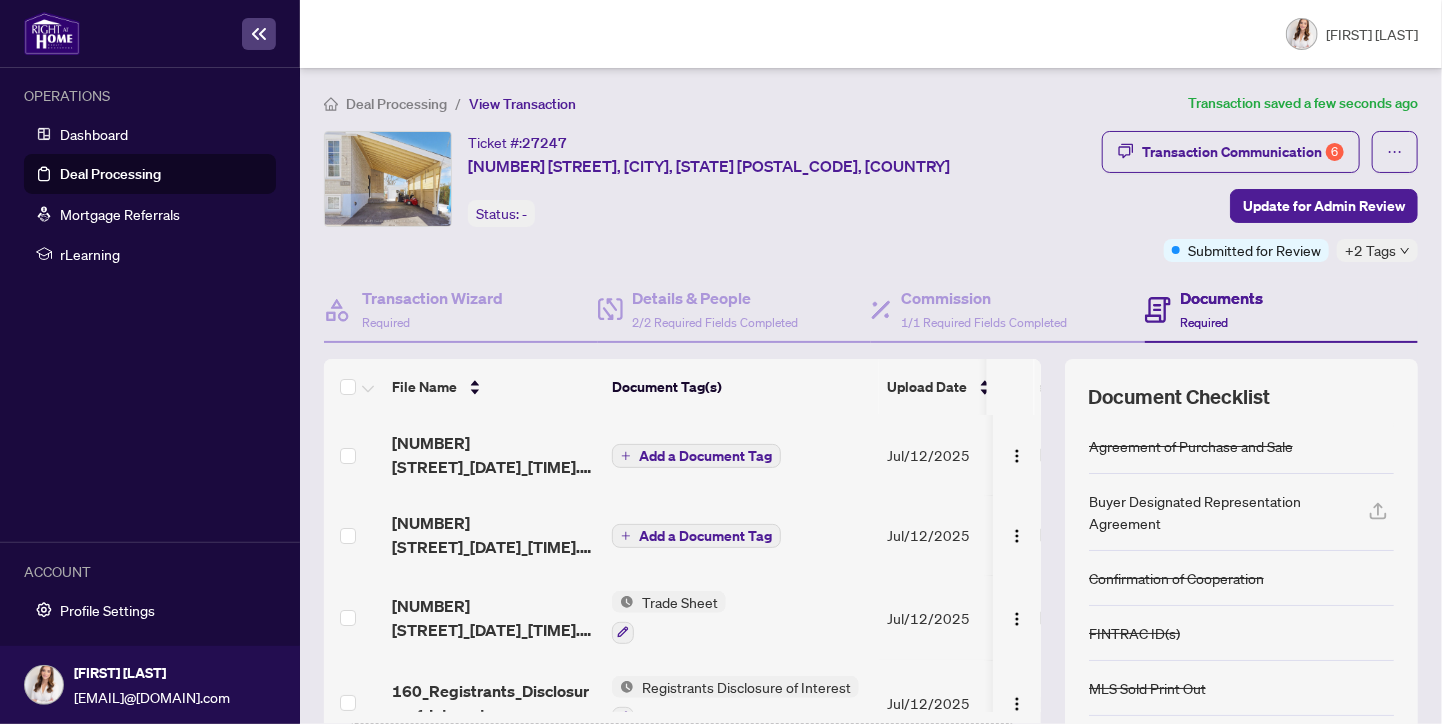 click on "Add a Document Tag" at bounding box center (705, 456) 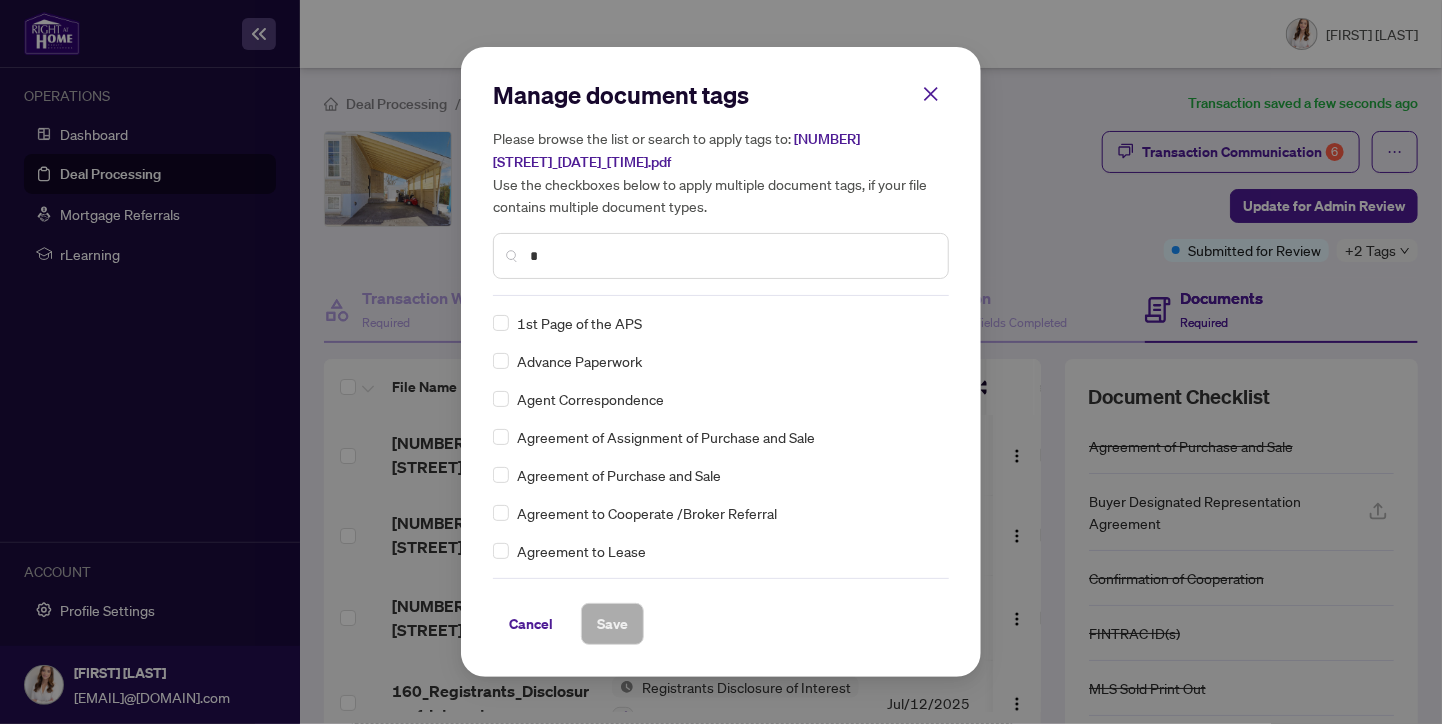 click on "*" at bounding box center [731, 256] 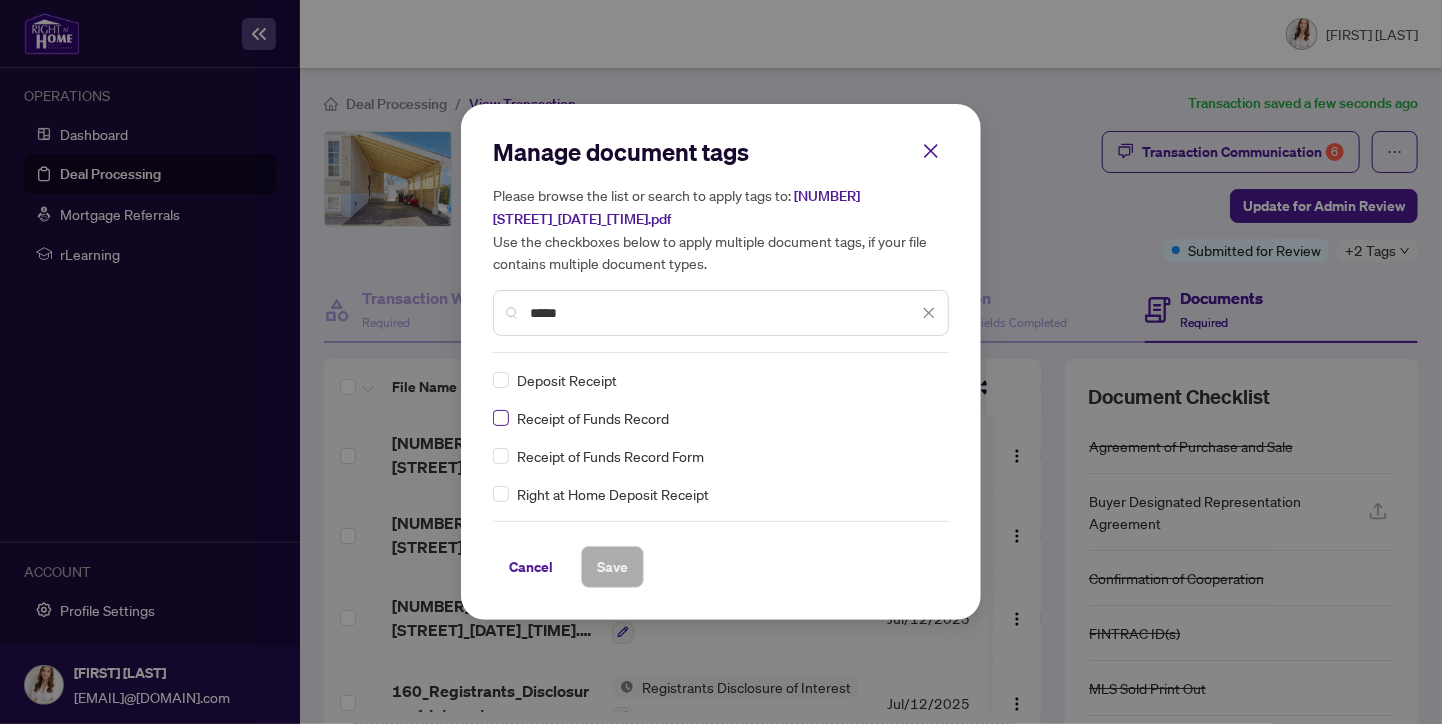 type on "*****" 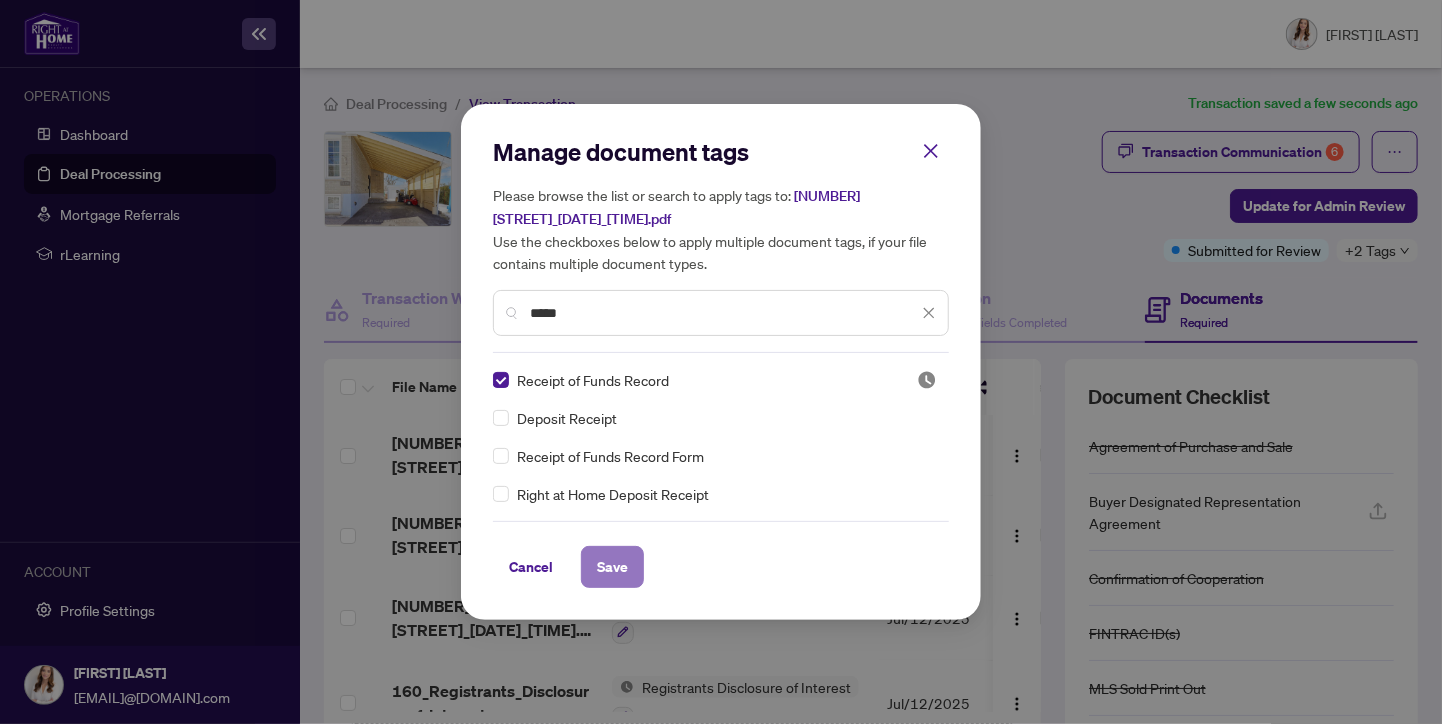 click on "Save" at bounding box center [612, 567] 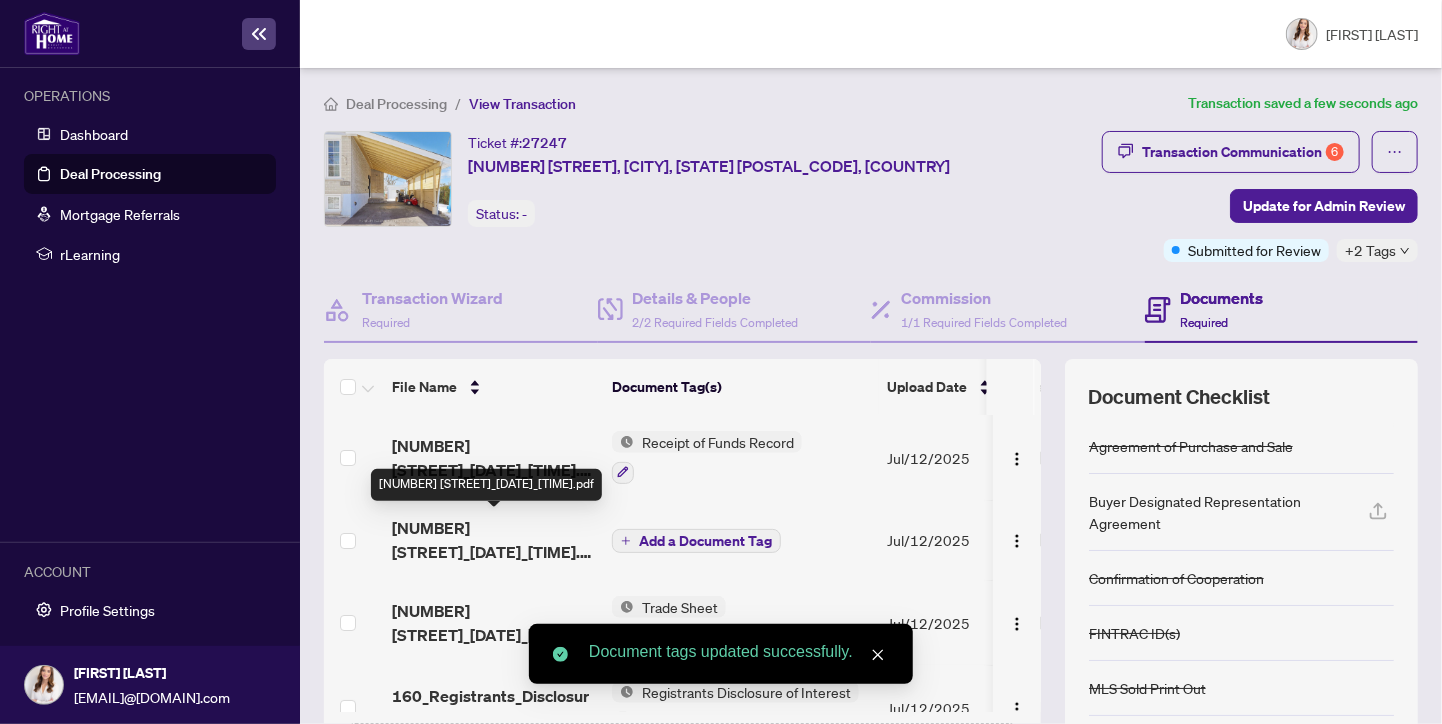 click on "[NUMBER] [STREET]_[DATE]_[TIME].pdf" at bounding box center (494, 540) 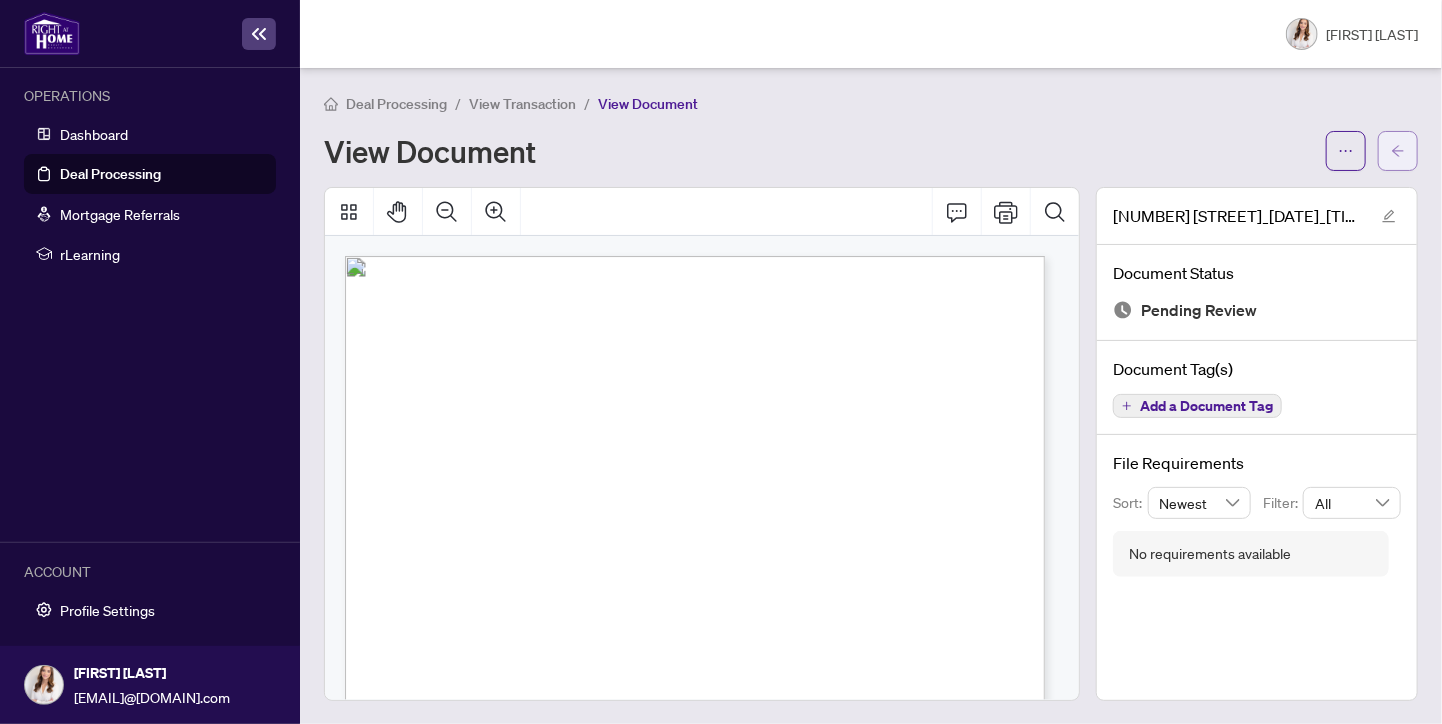 click at bounding box center [1398, 151] 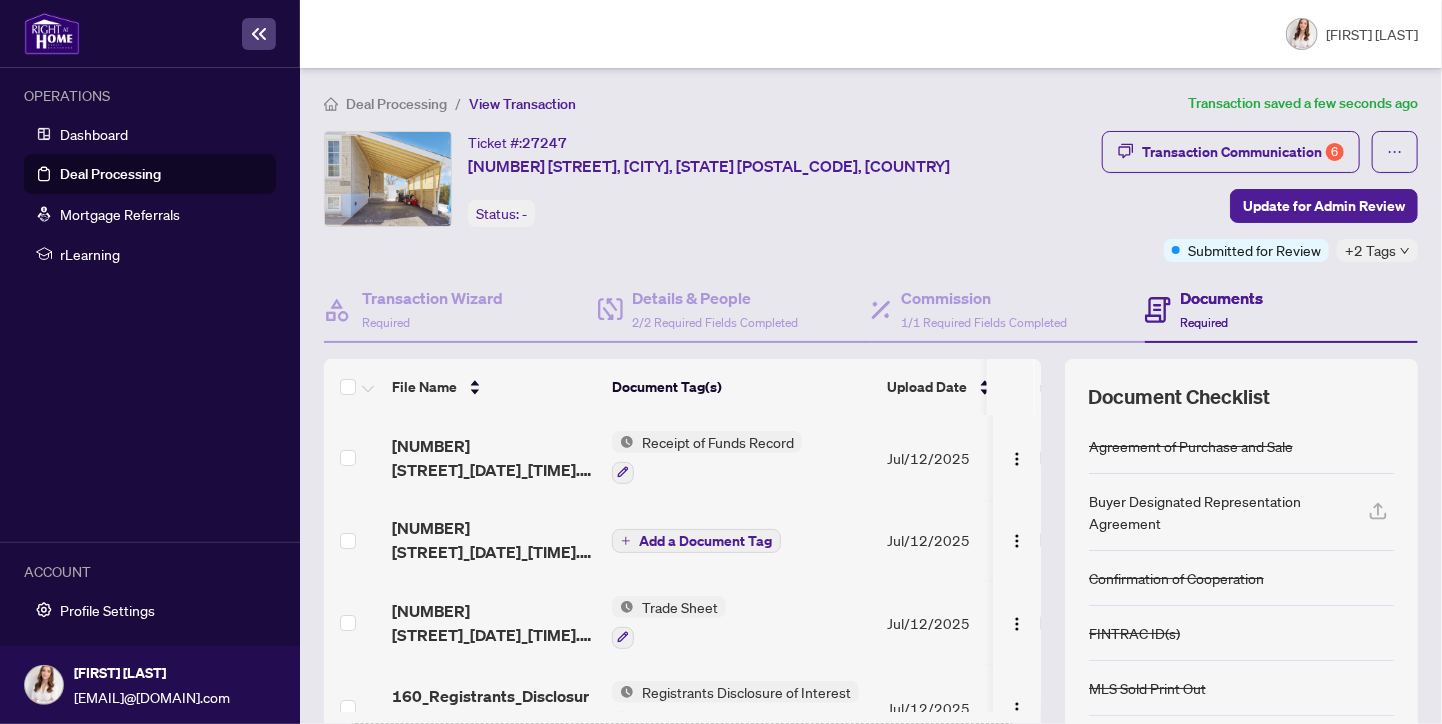 click on "Add a Document Tag" at bounding box center [705, 541] 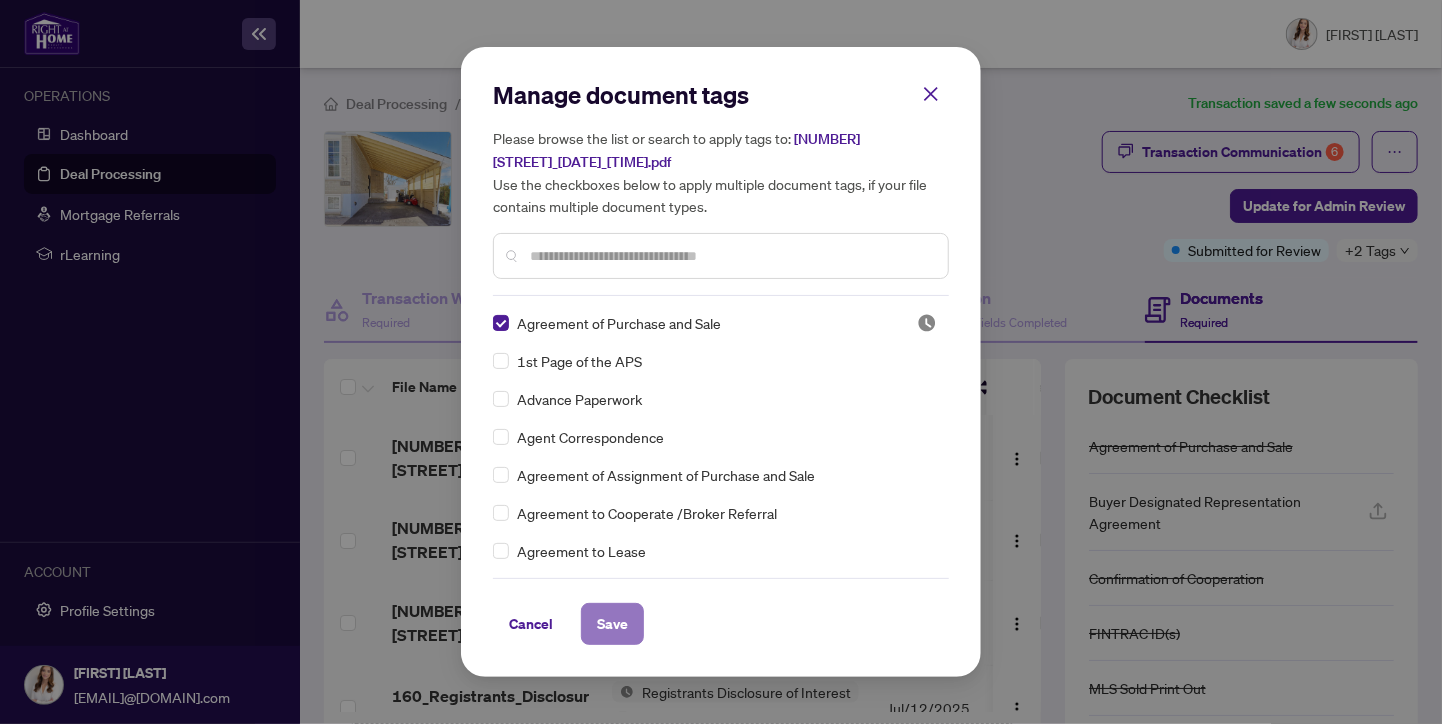 click on "Save" at bounding box center [612, 624] 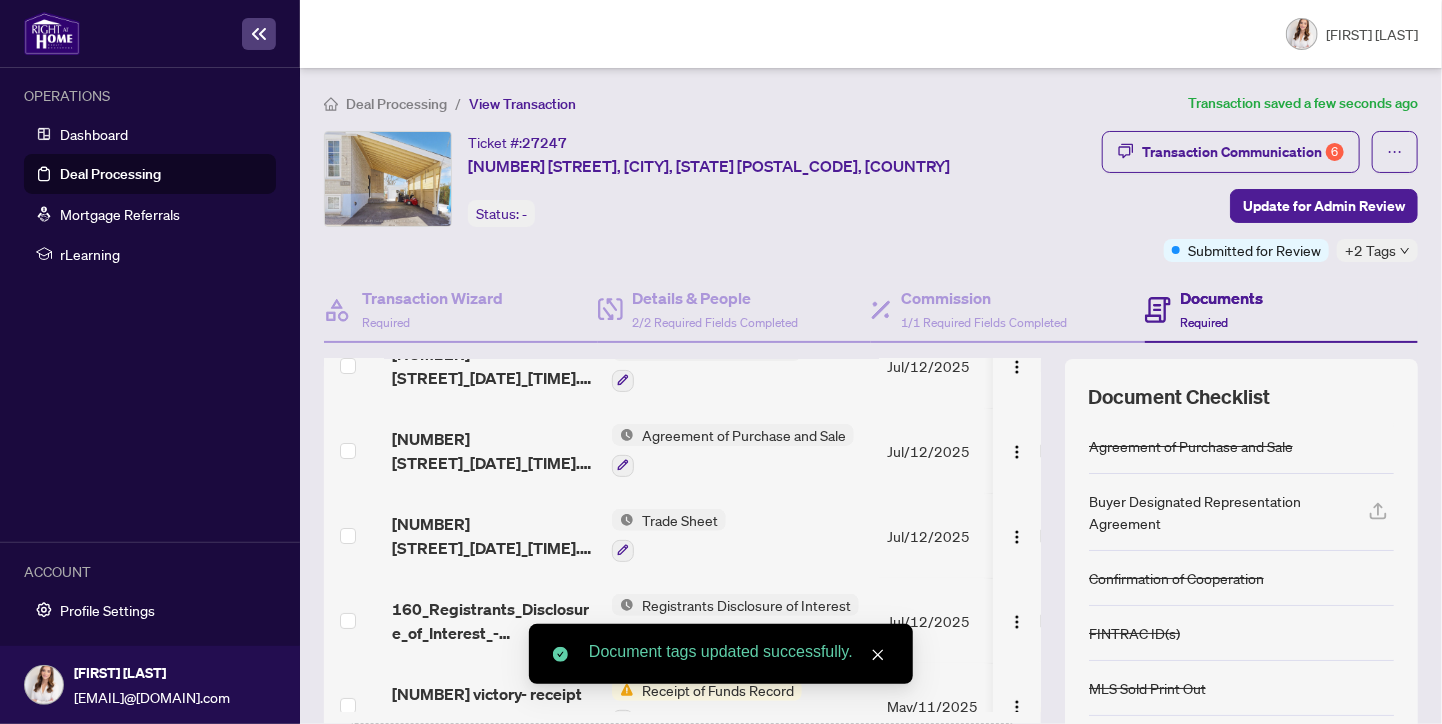 scroll, scrollTop: 0, scrollLeft: 0, axis: both 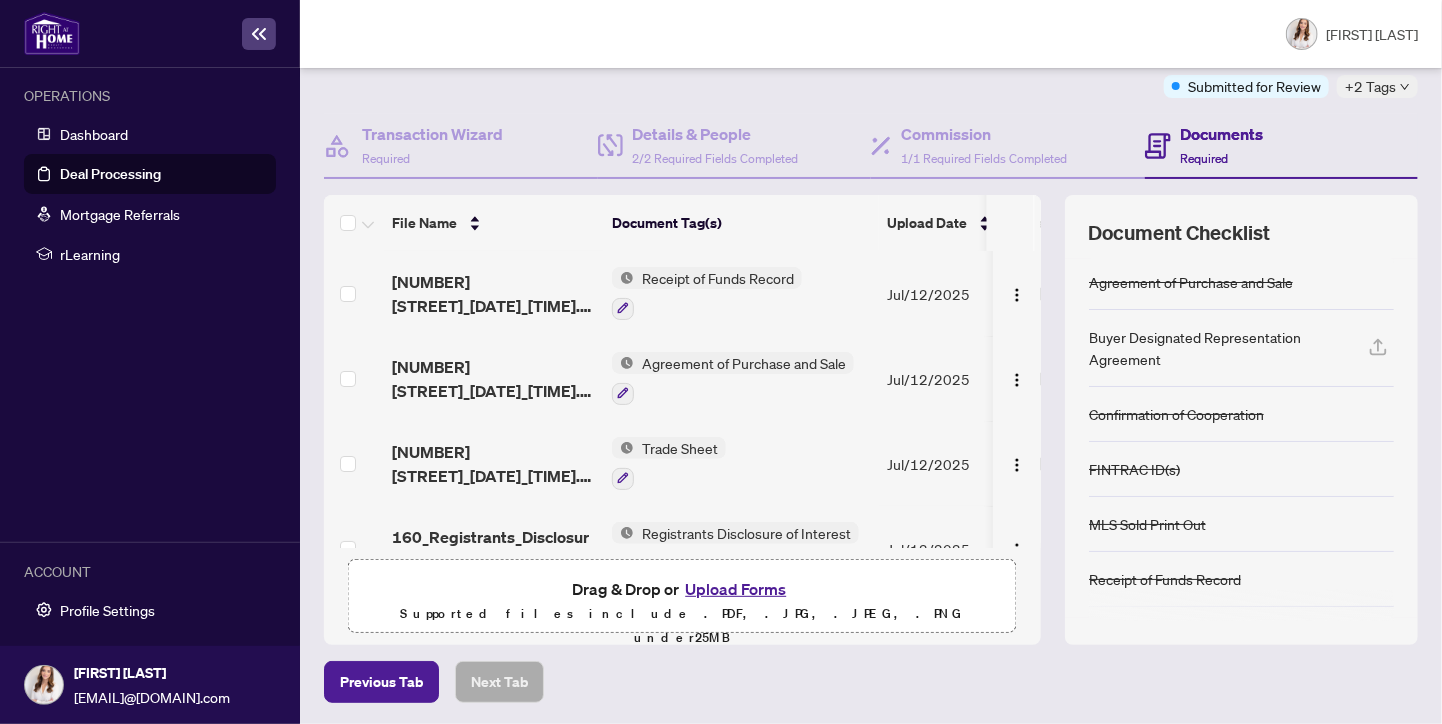 click at bounding box center [1378, 348] 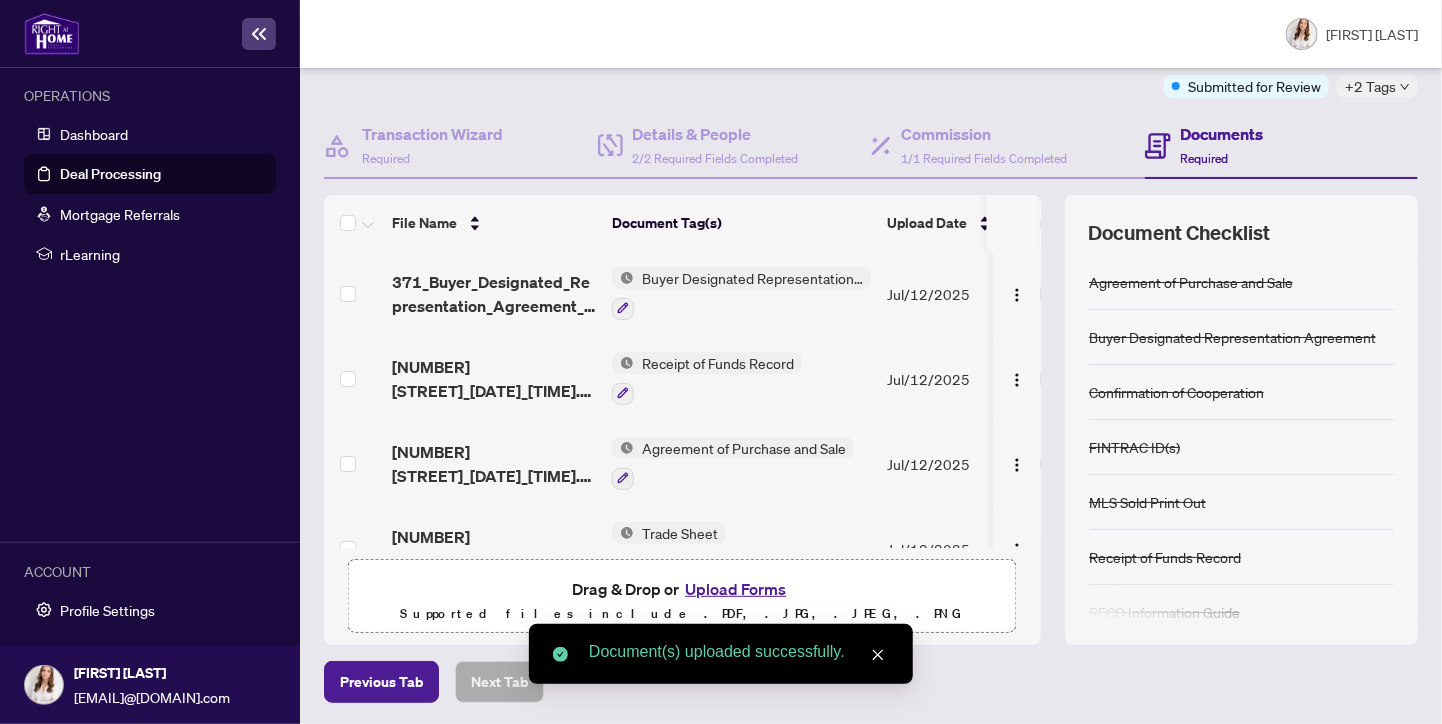 scroll, scrollTop: 0, scrollLeft: 0, axis: both 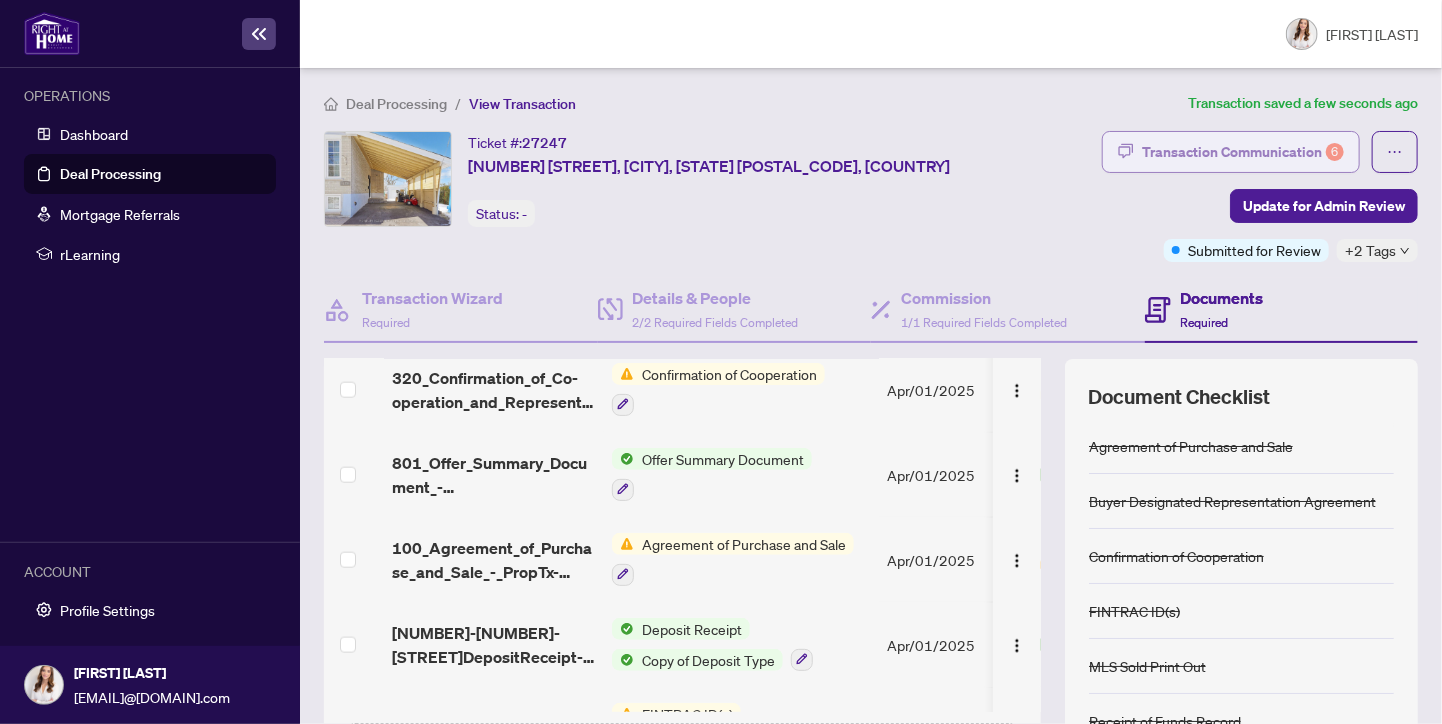 click on "Transaction Communication 6" at bounding box center (1243, 152) 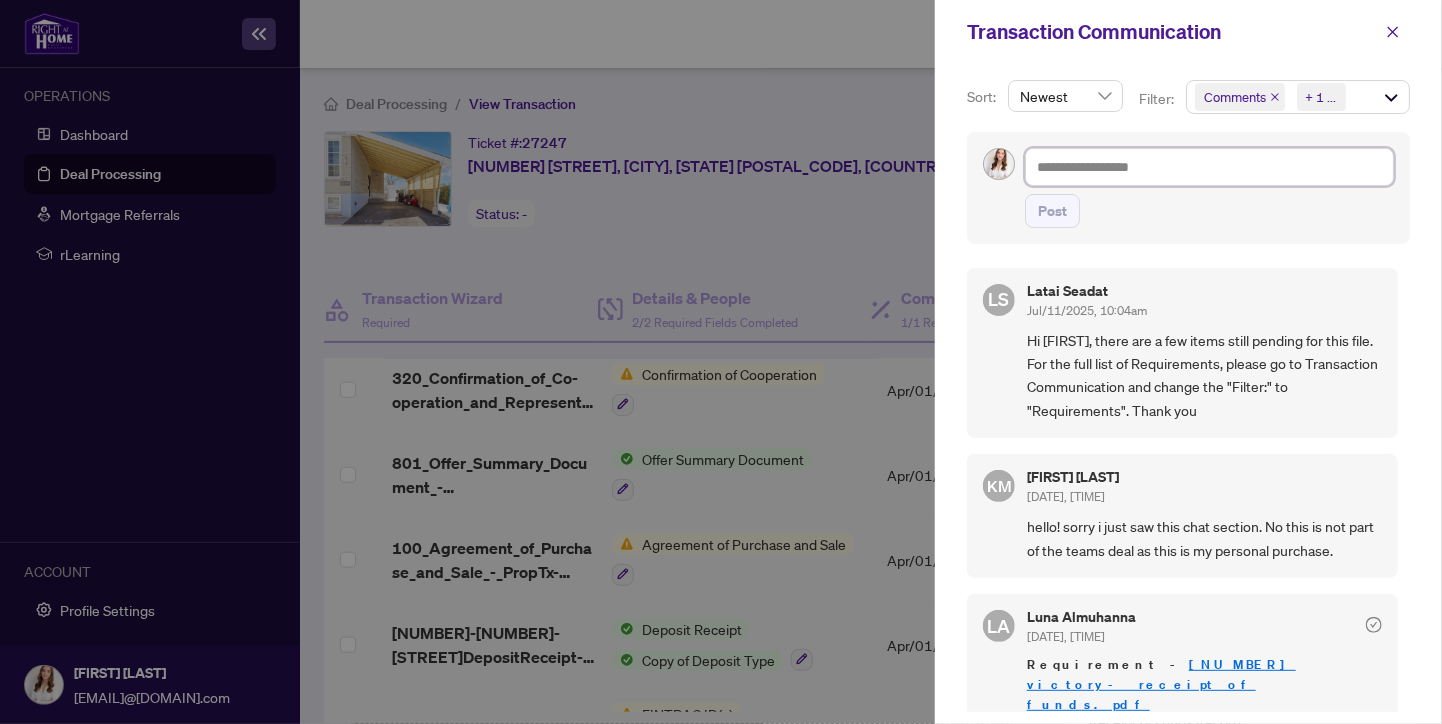 click at bounding box center [1209, 167] 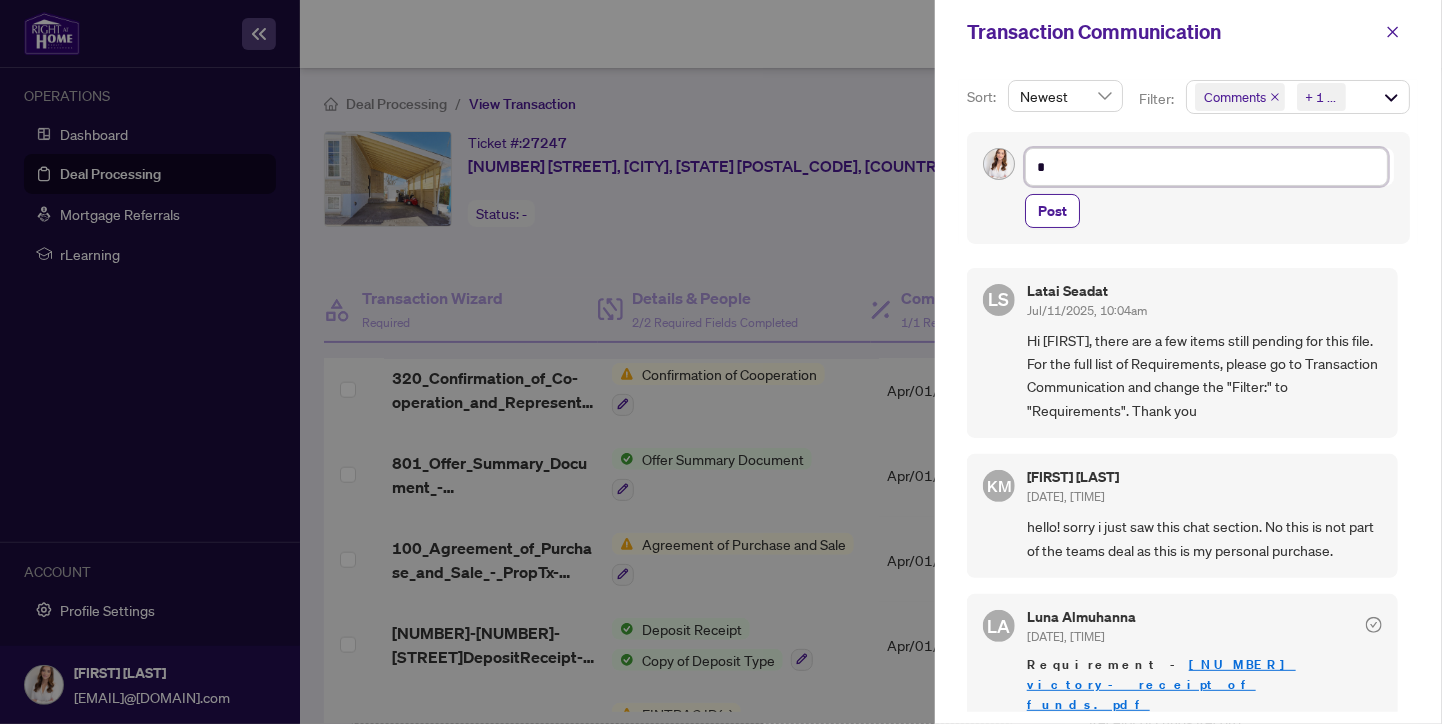 type on "**" 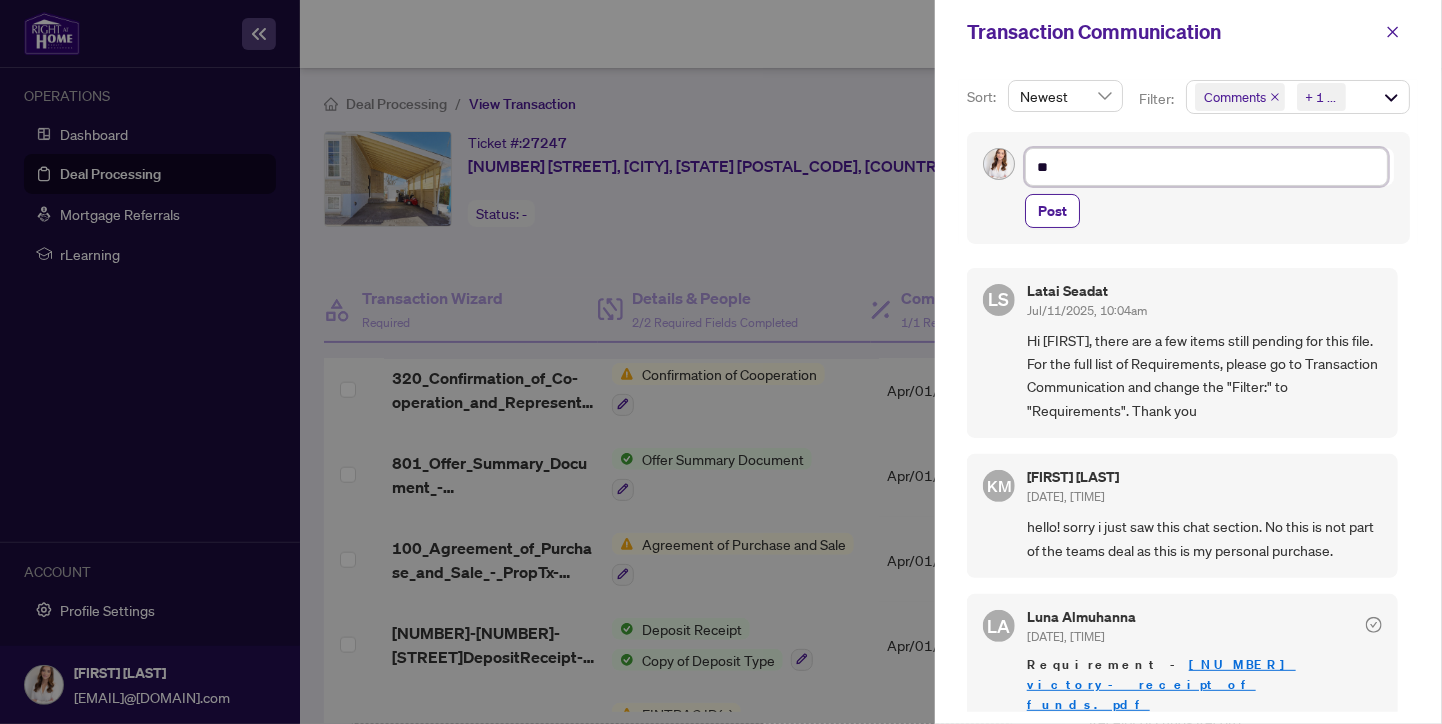 type on "**" 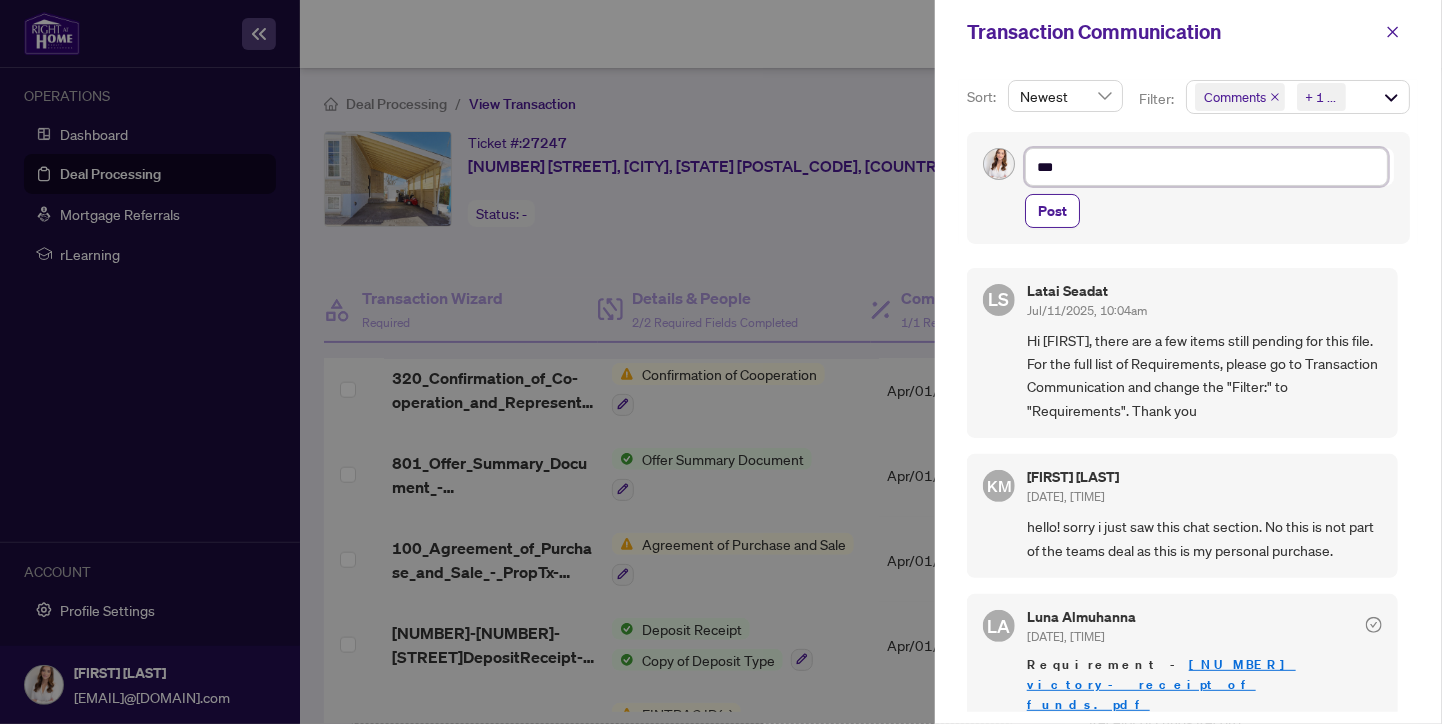 type on "****" 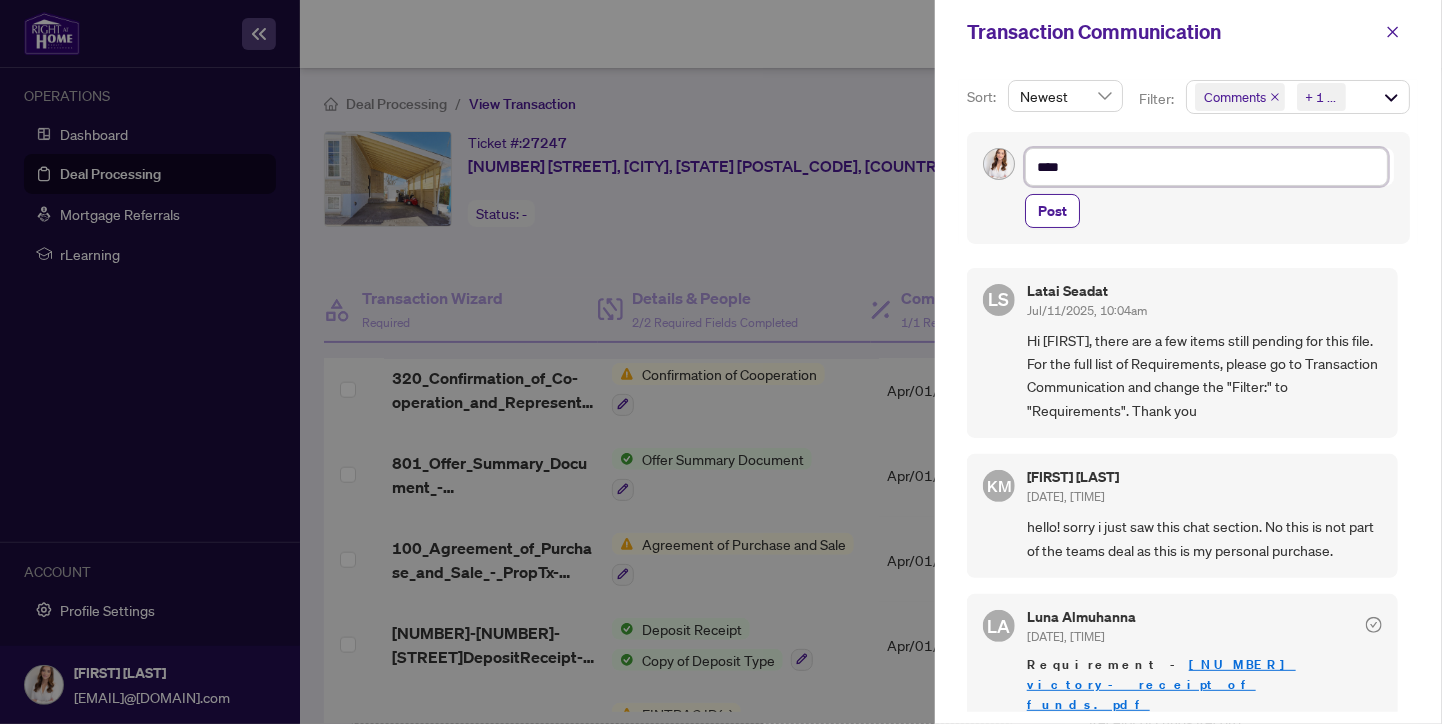 type on "*****" 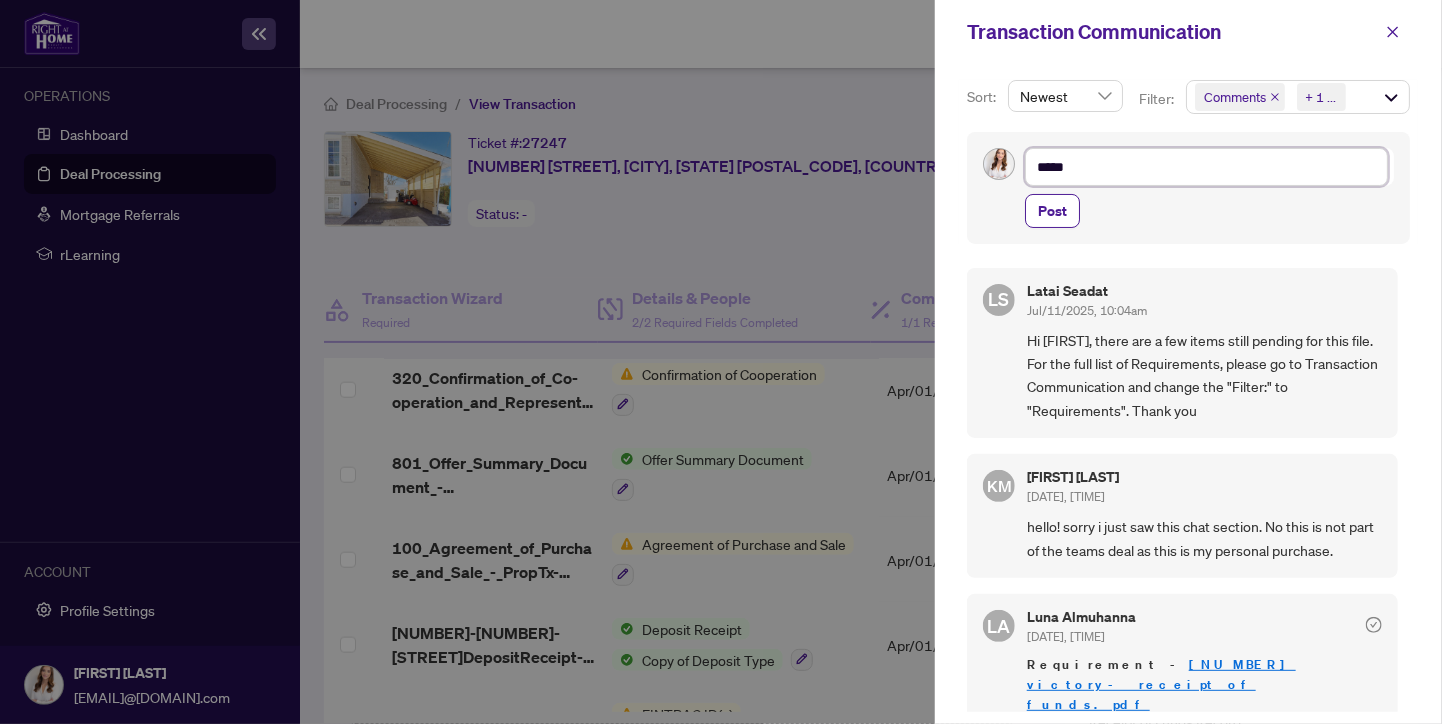 type on "******" 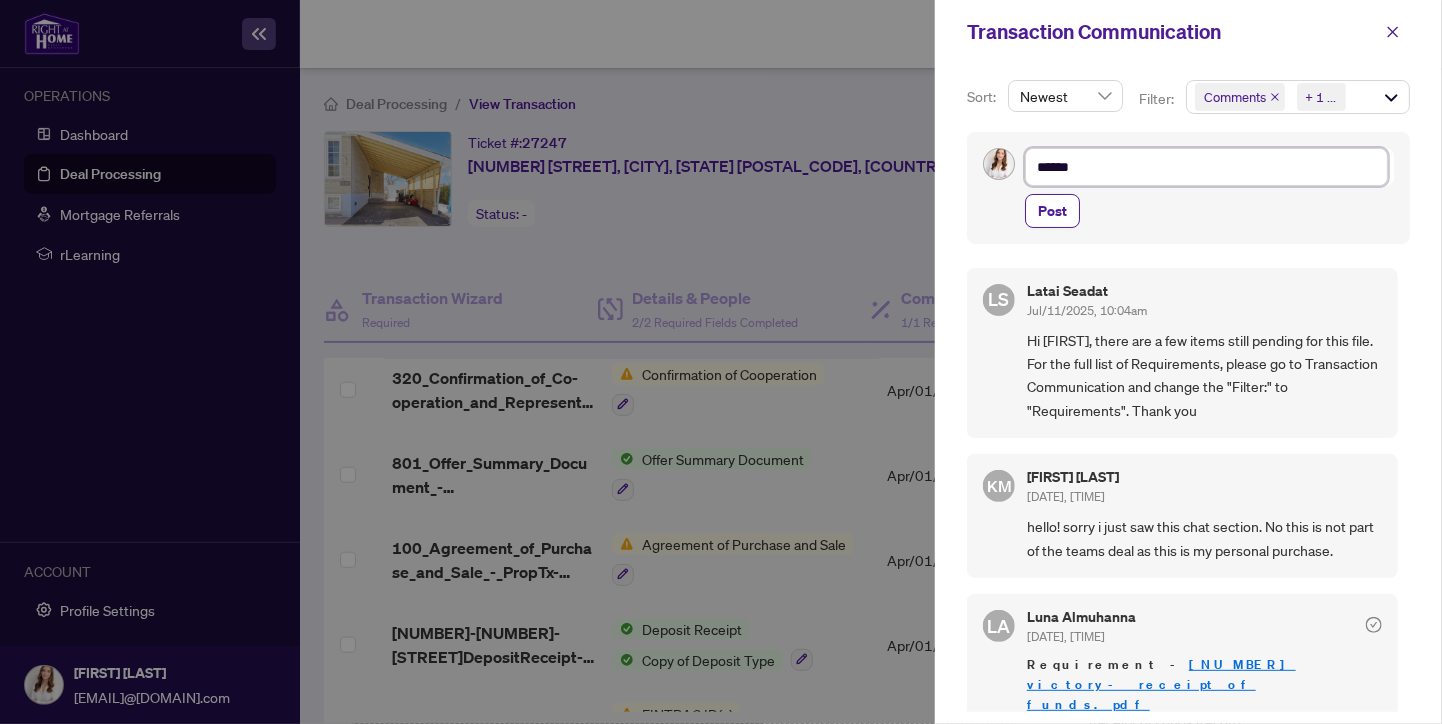 type on "*******" 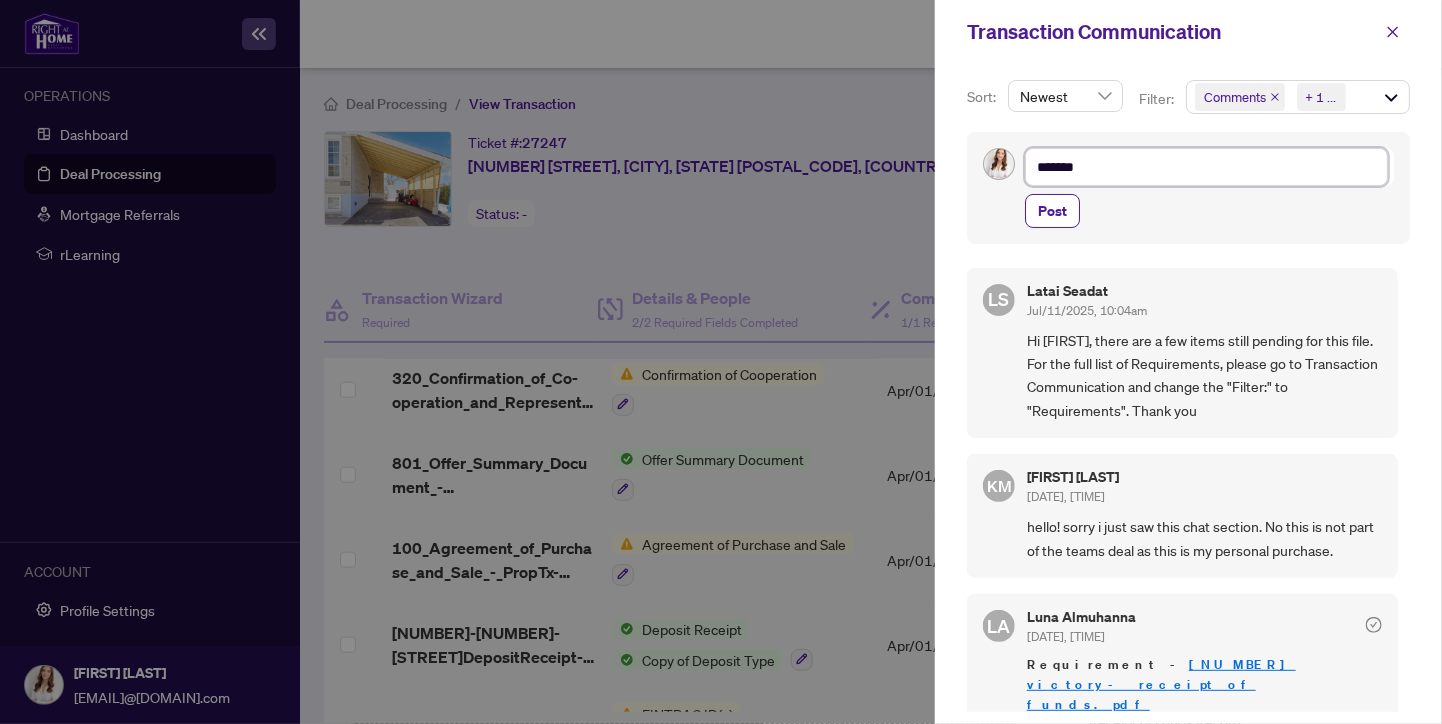 type on "********" 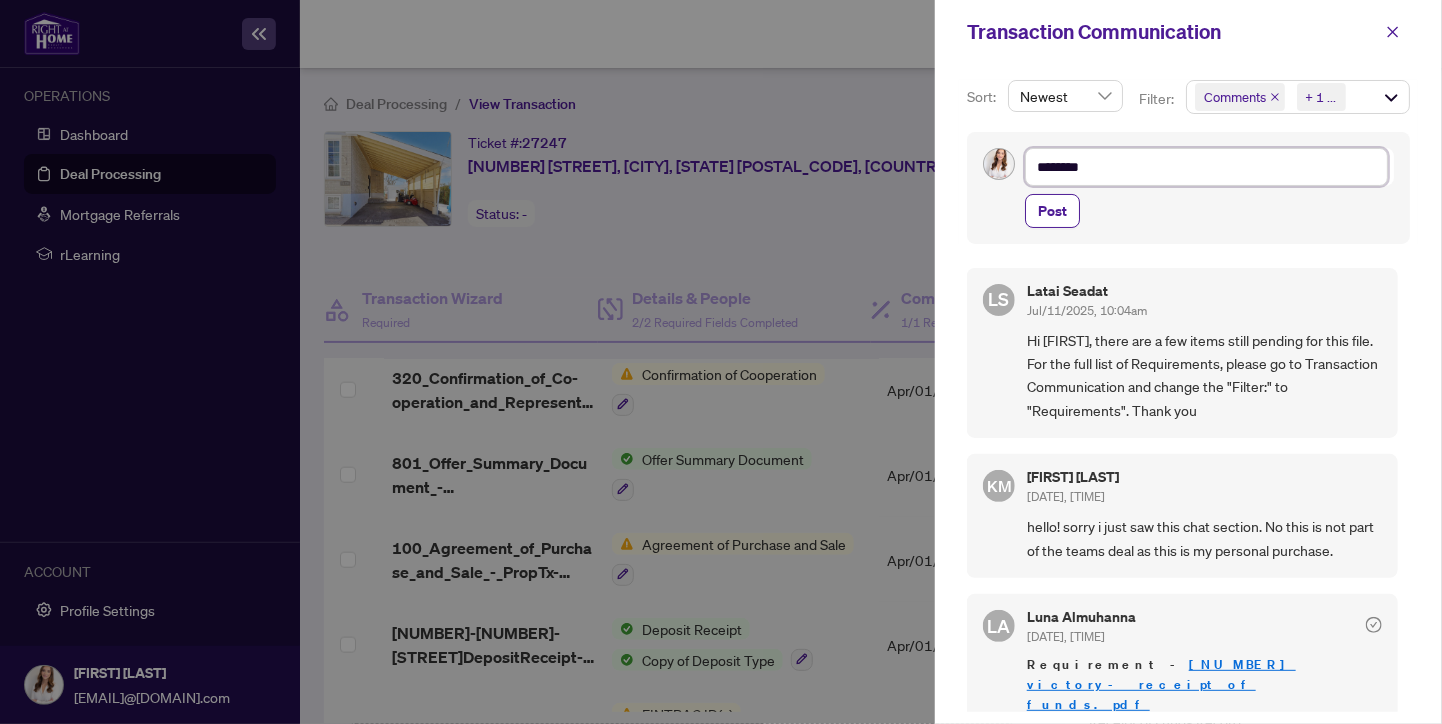 type on "*********" 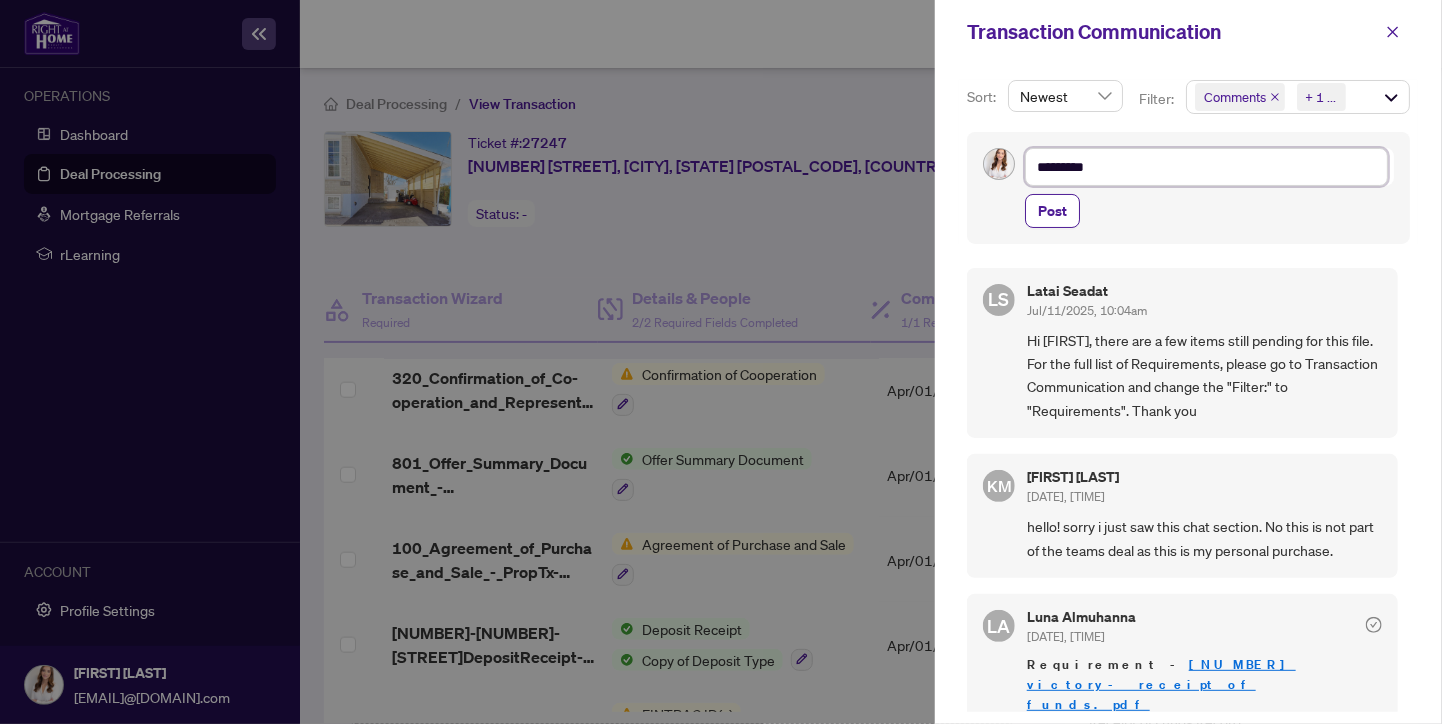 type on "*********" 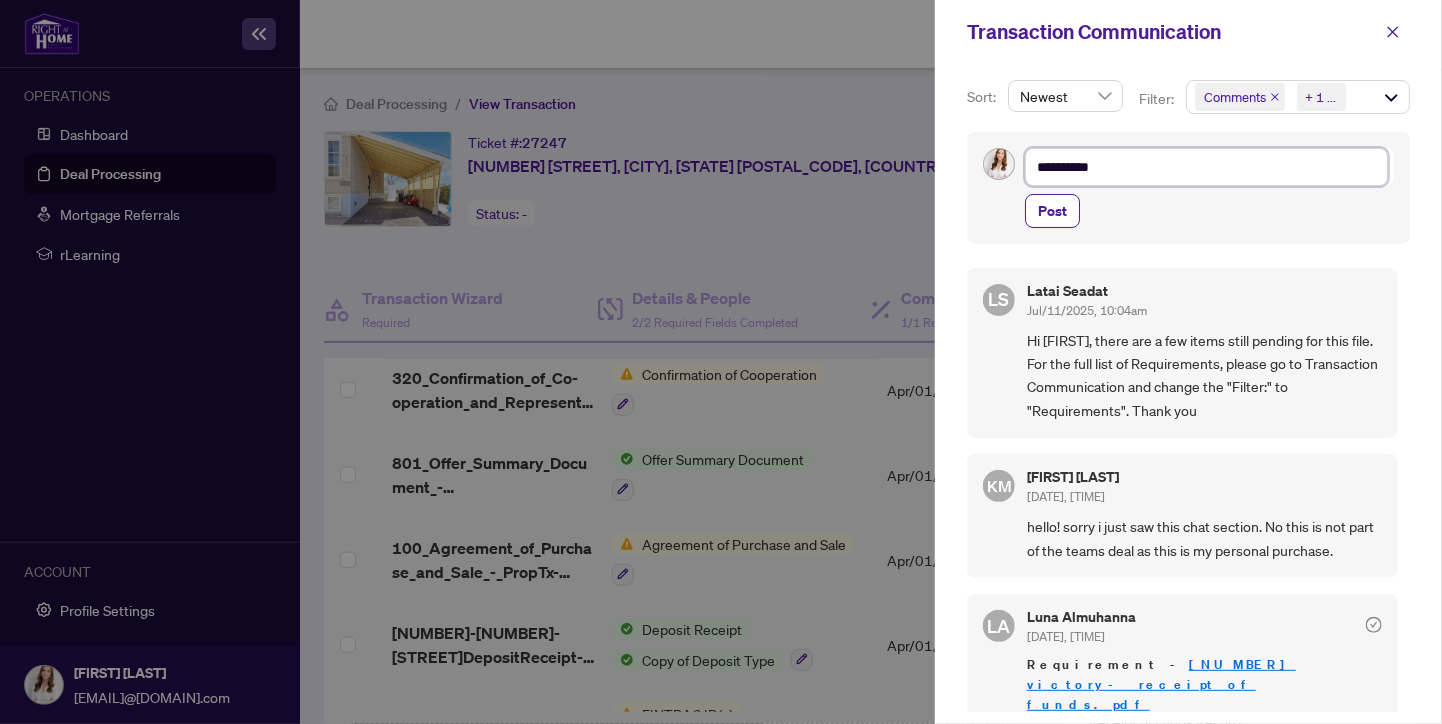 type on "**********" 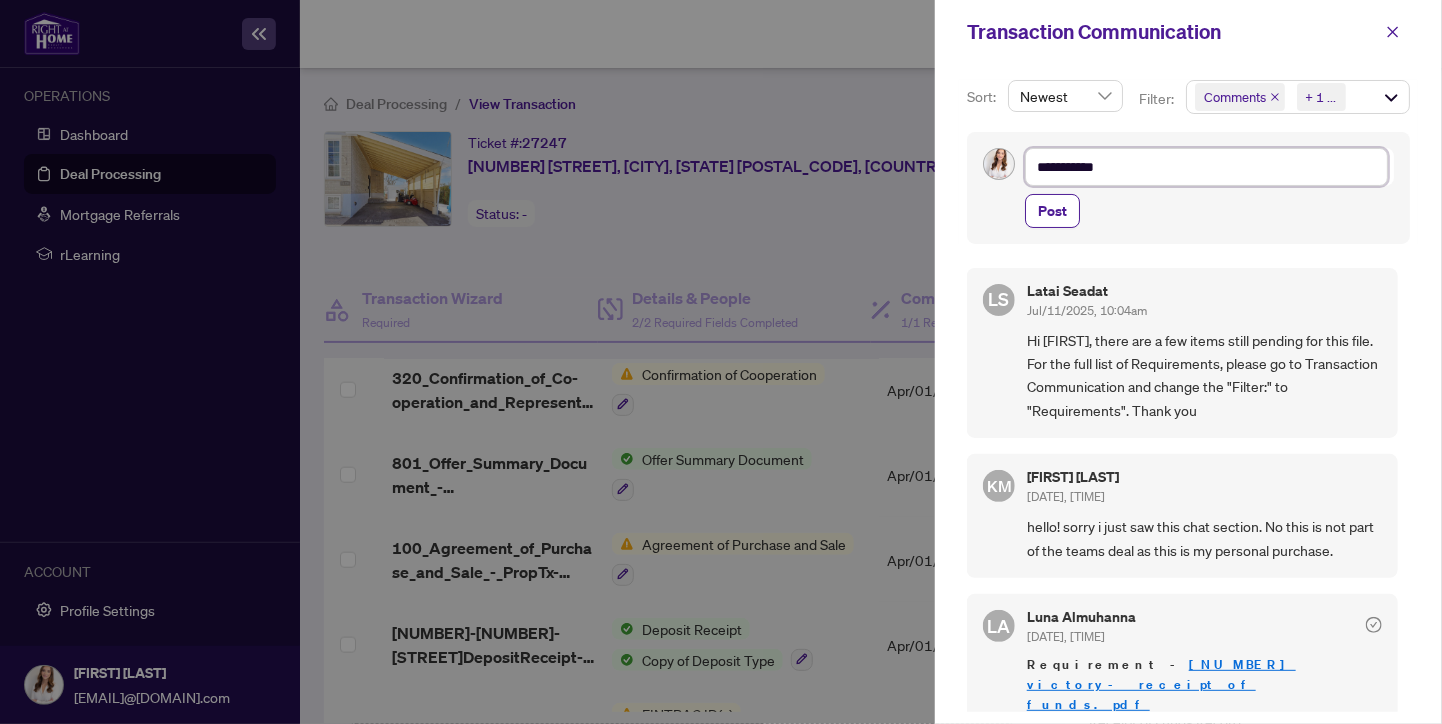 type on "**********" 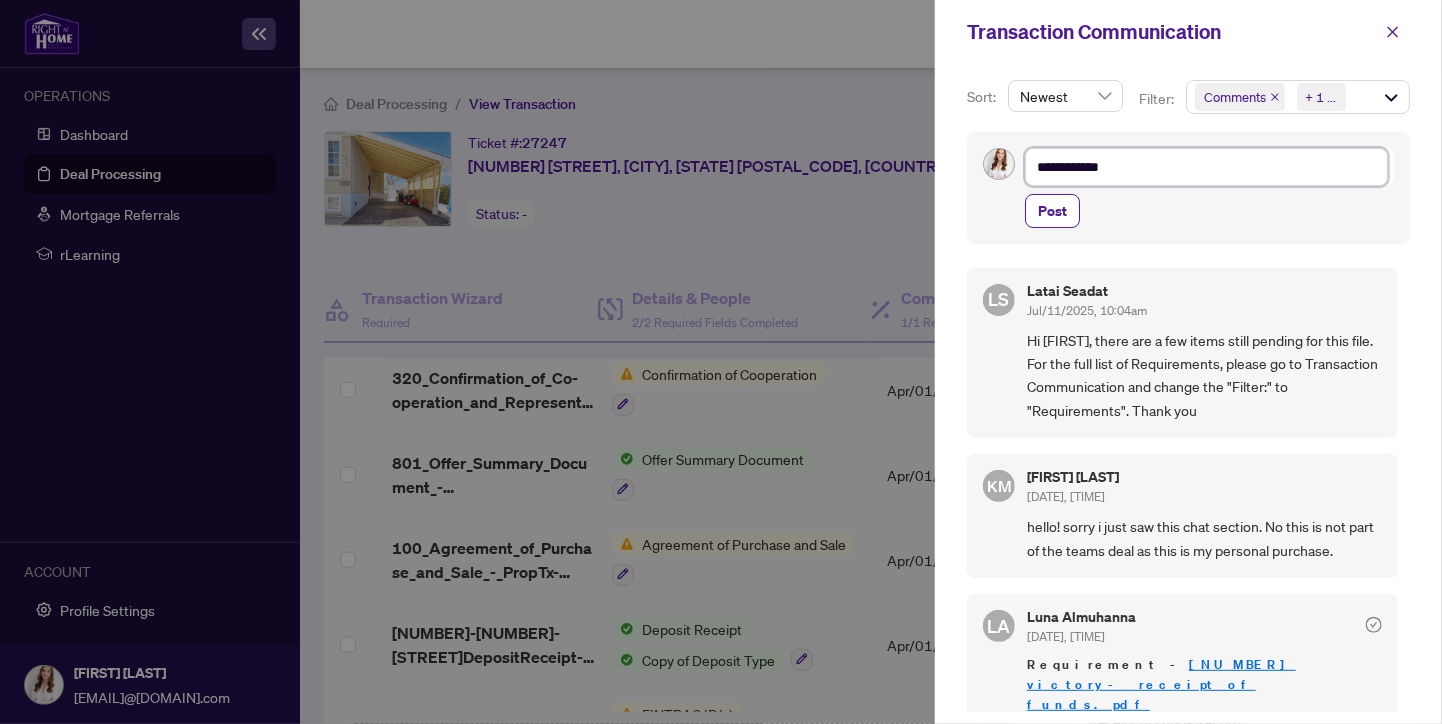 type on "**********" 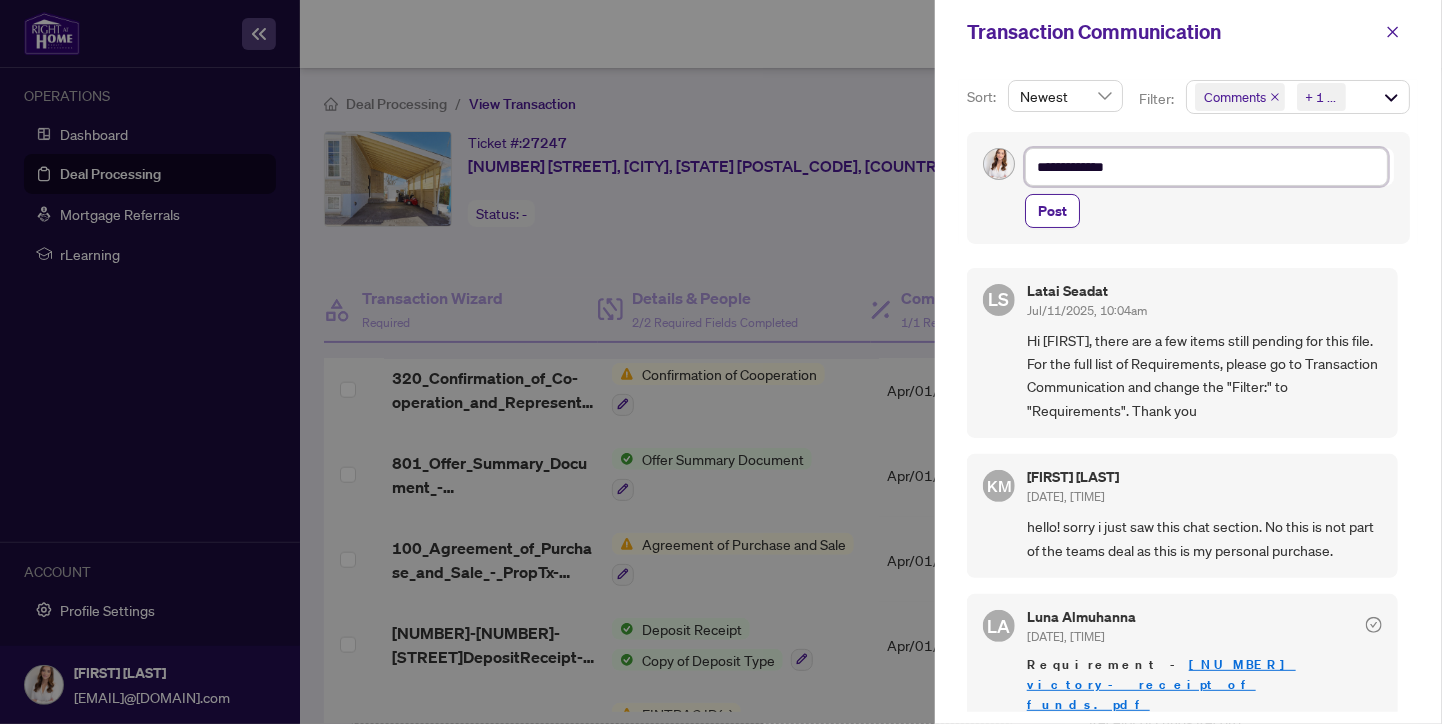type on "**********" 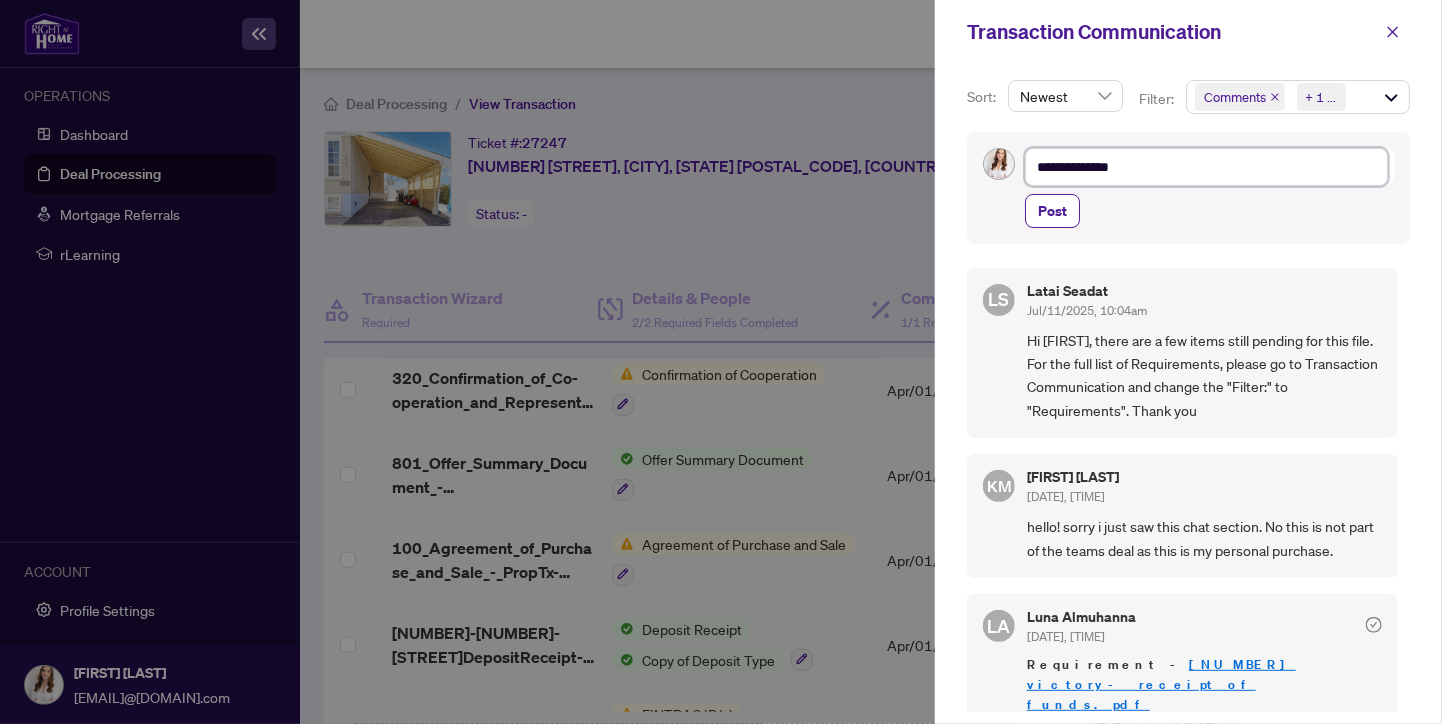 type on "**********" 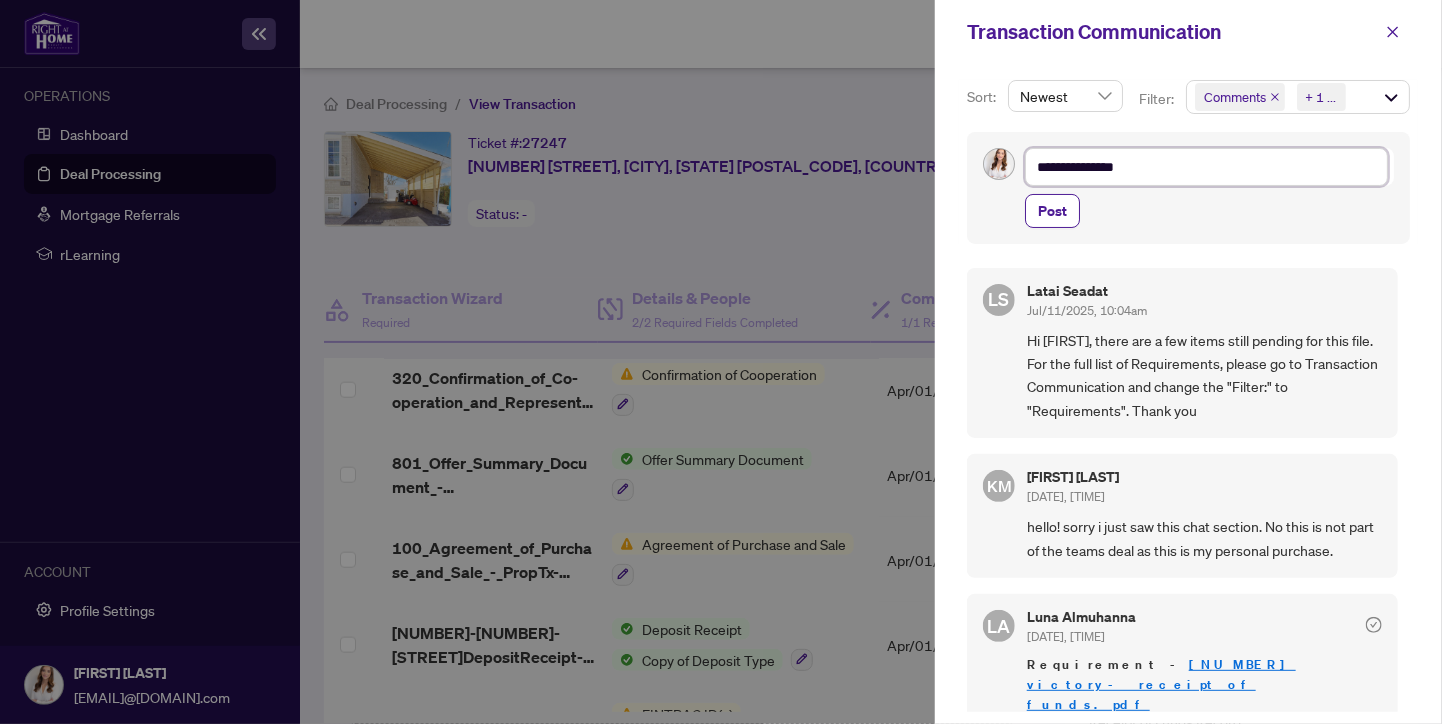 type on "**********" 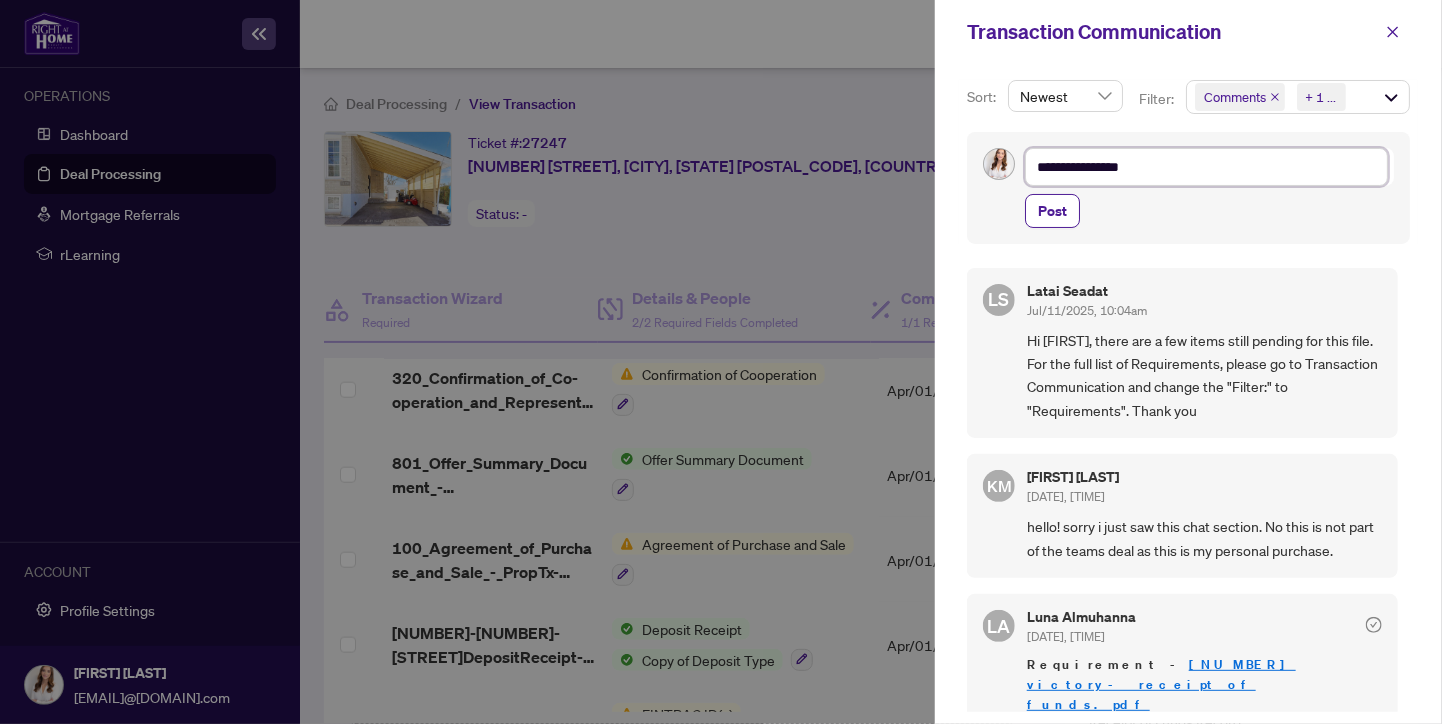 type on "**********" 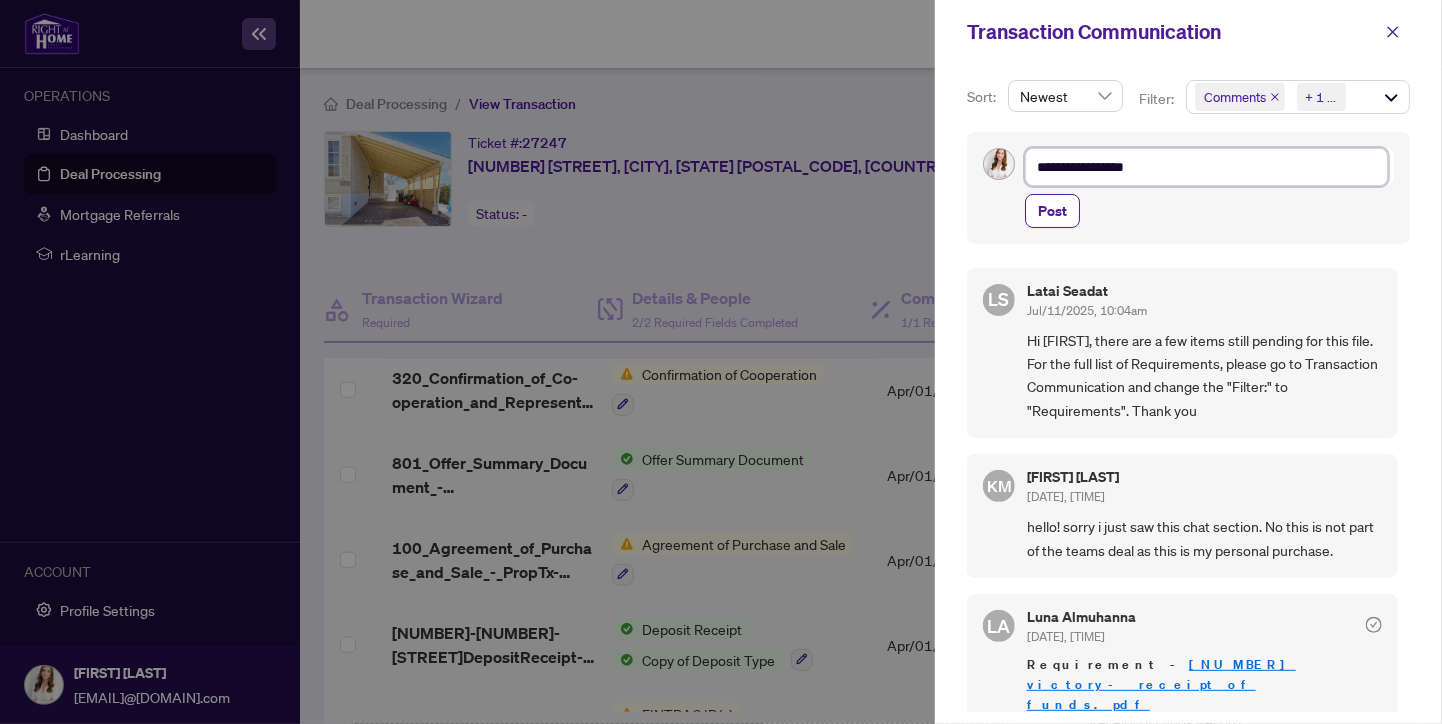 type on "**********" 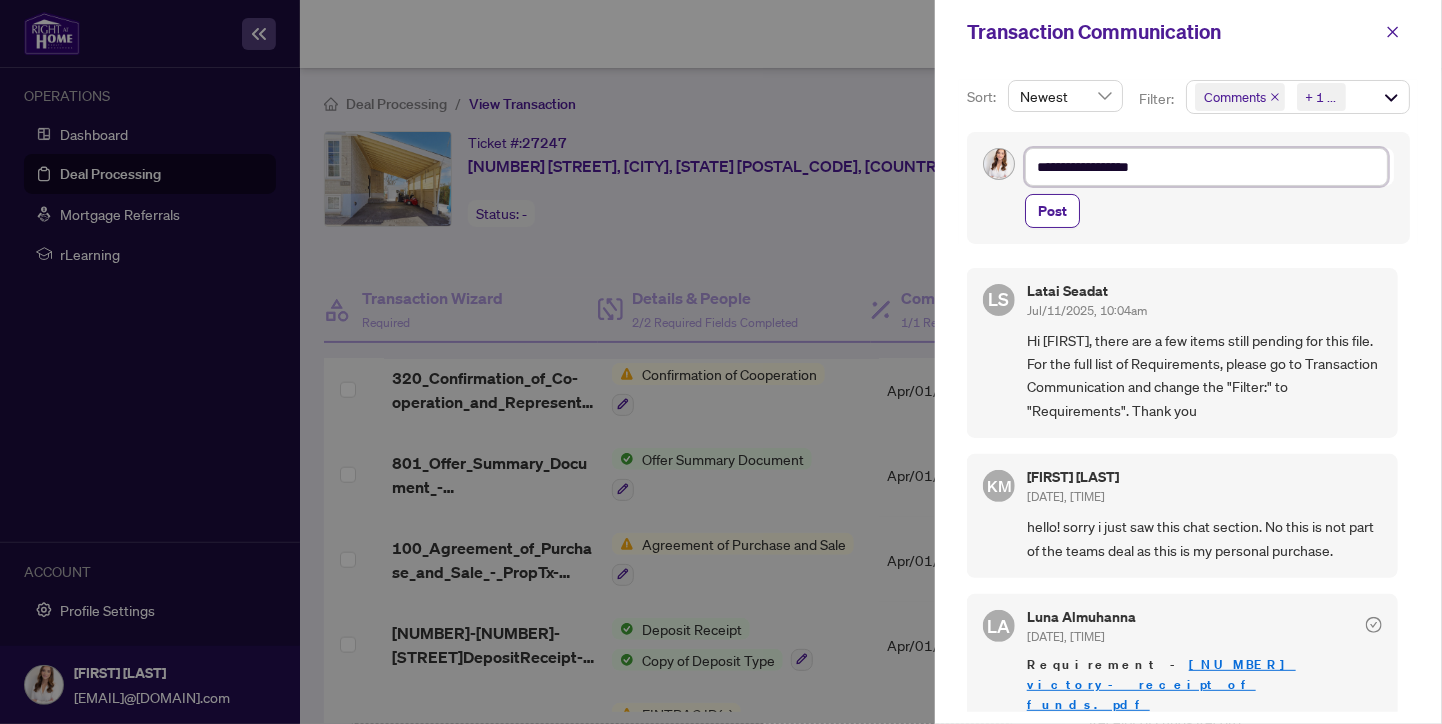 type on "**********" 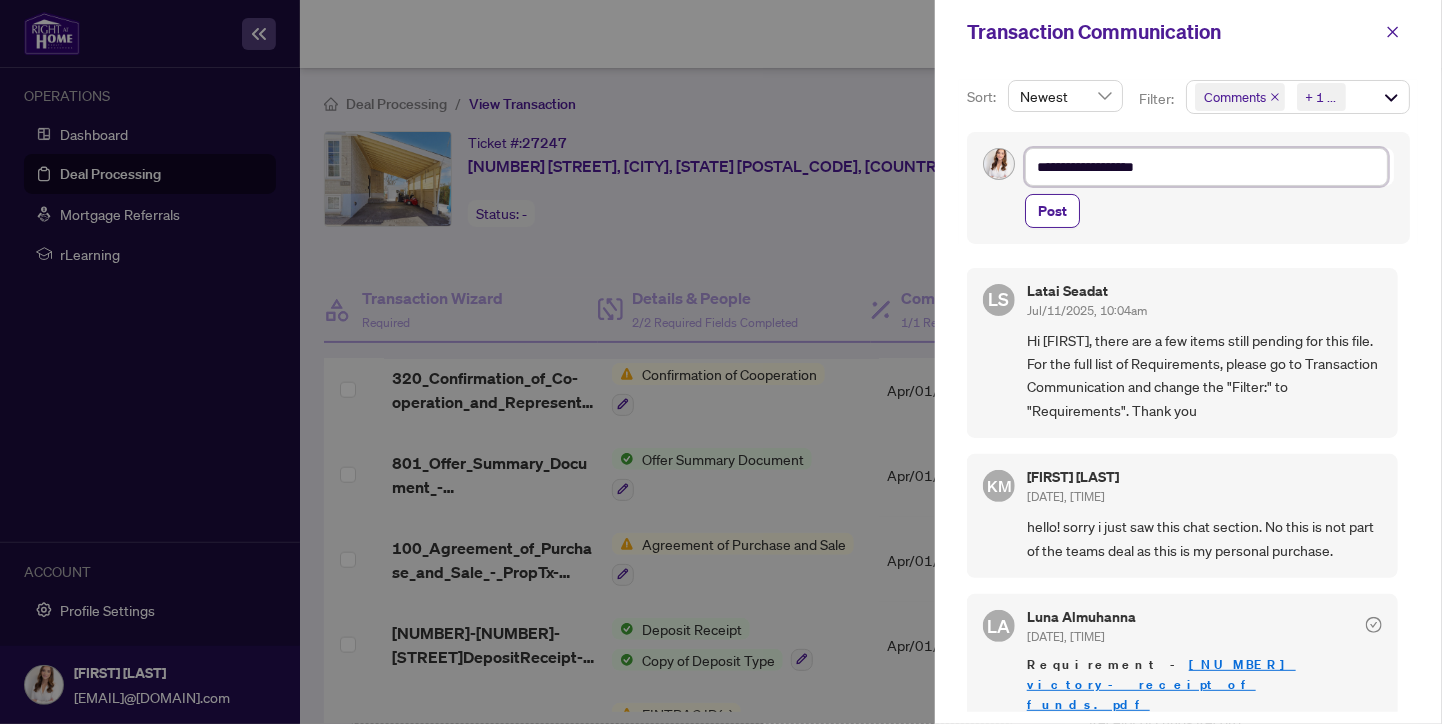 type on "**********" 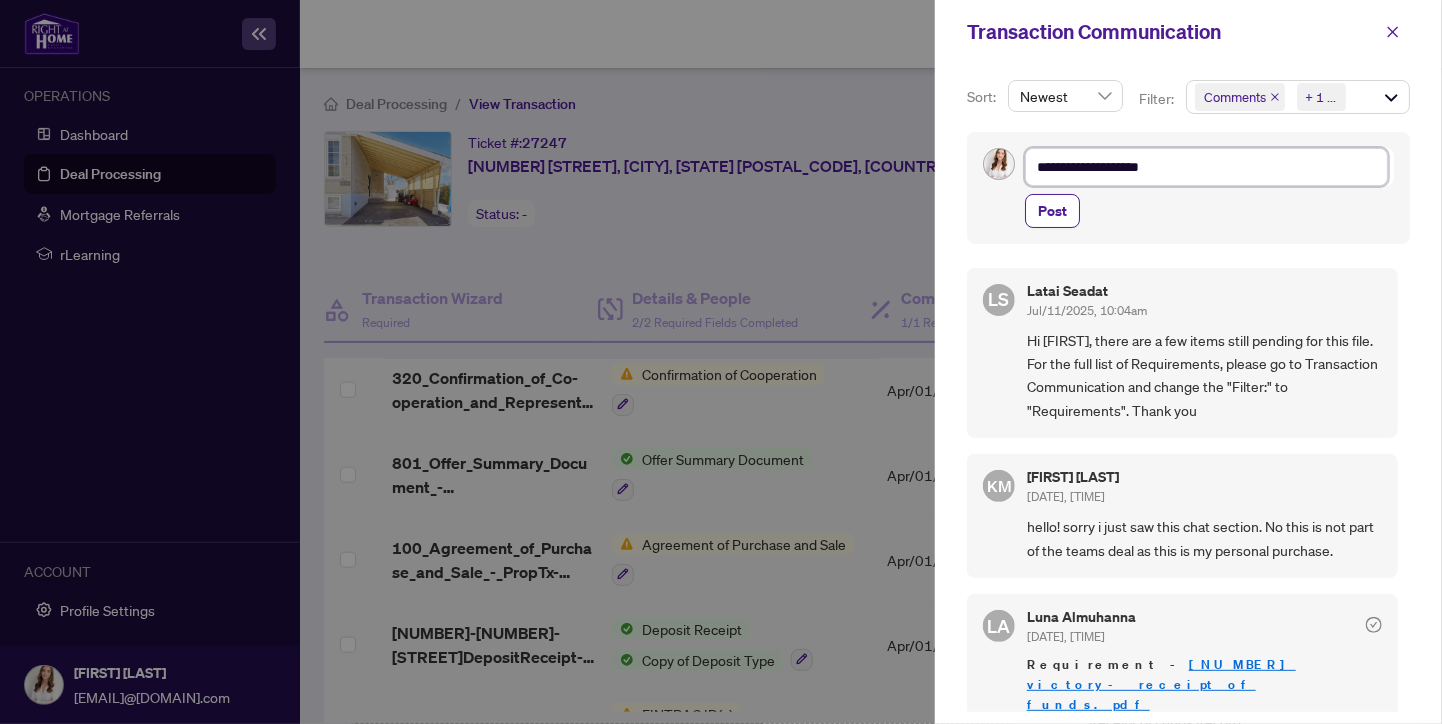 type on "**********" 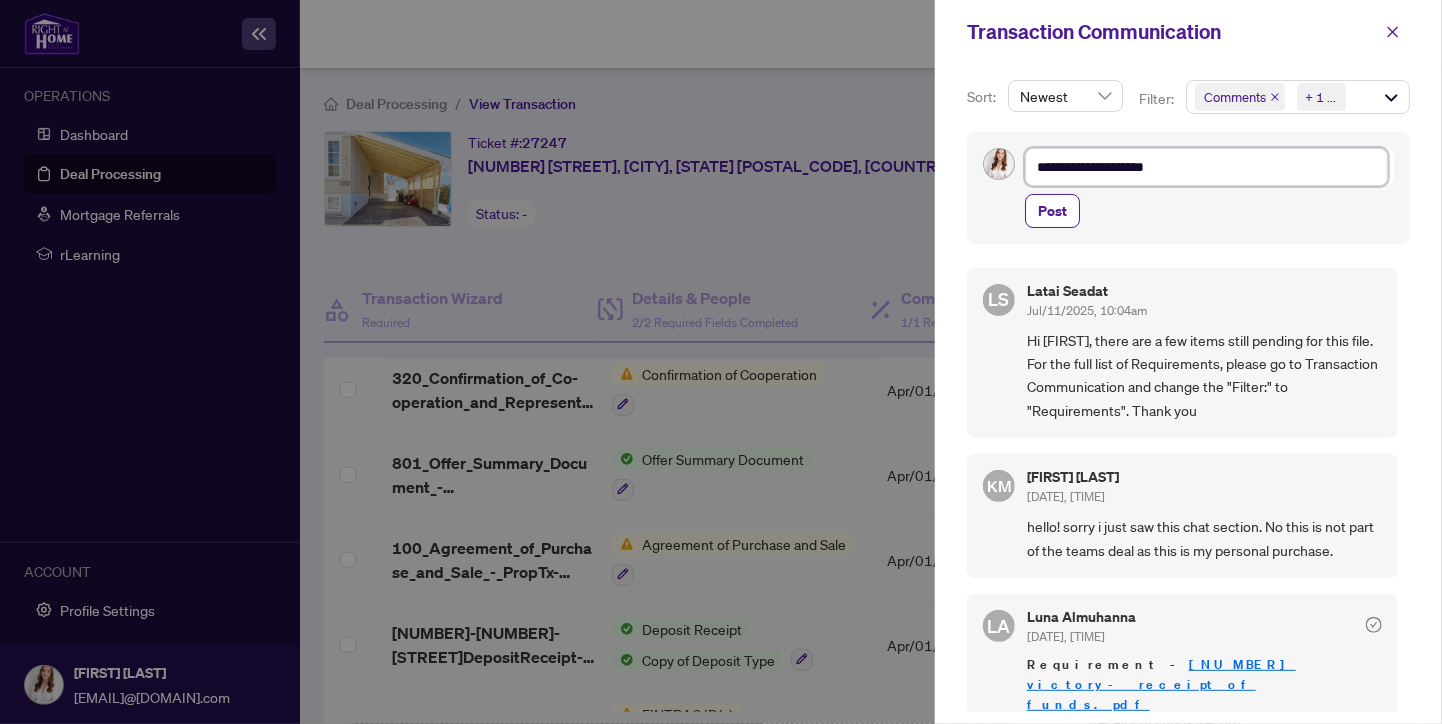 type on "**********" 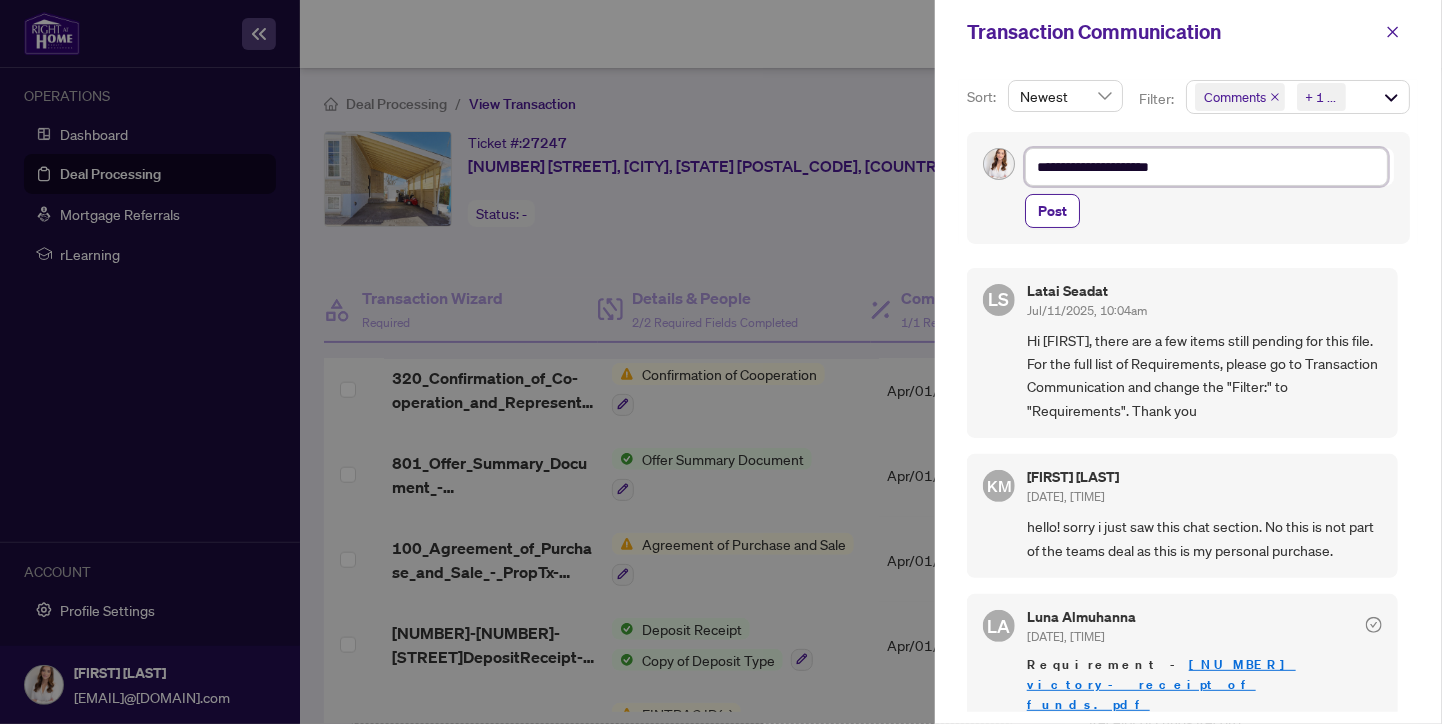 type on "**********" 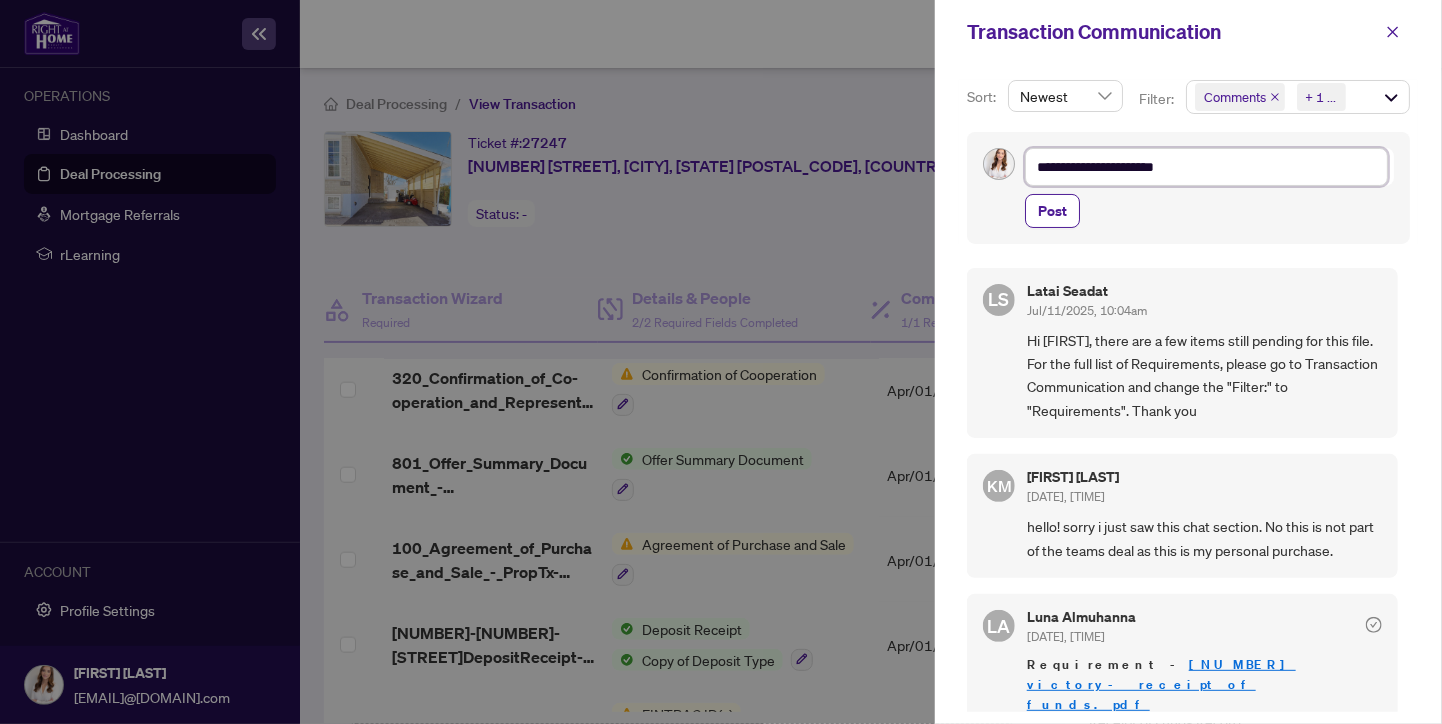type on "**********" 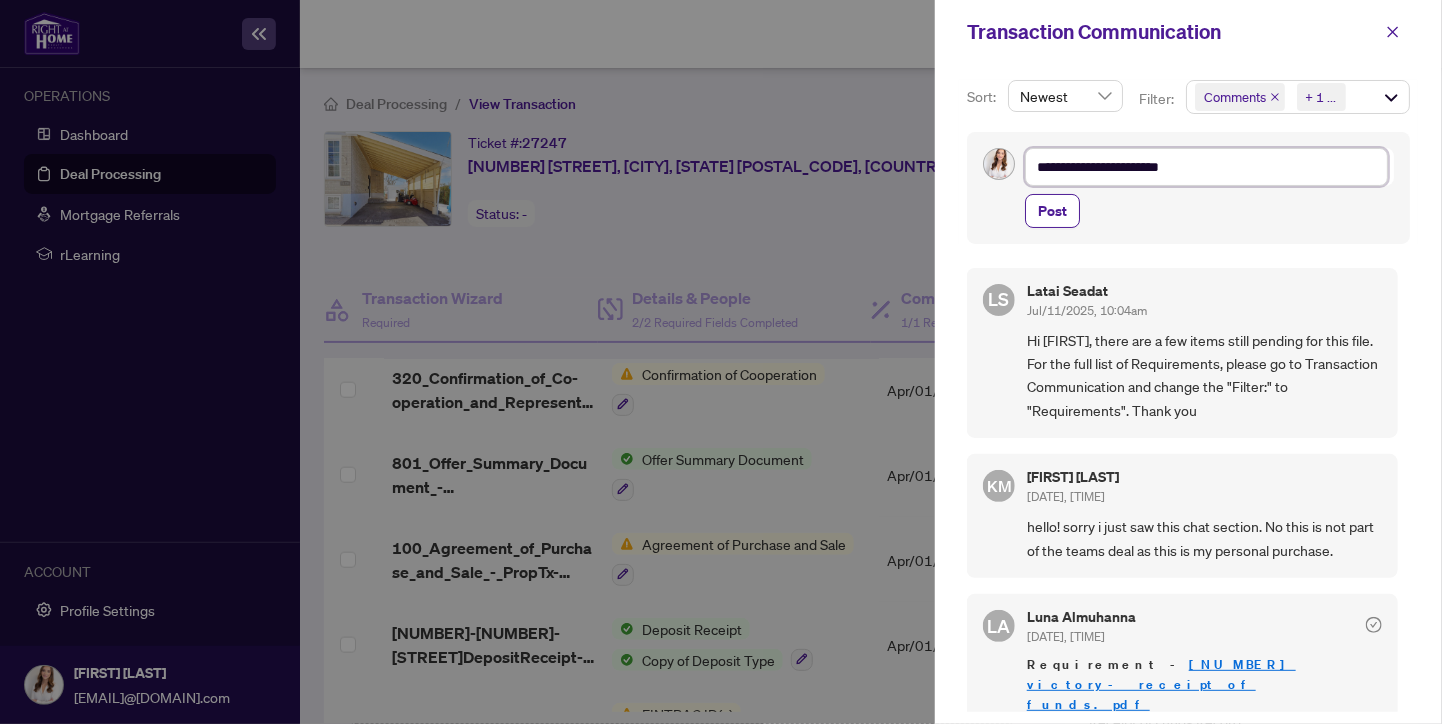 type on "**********" 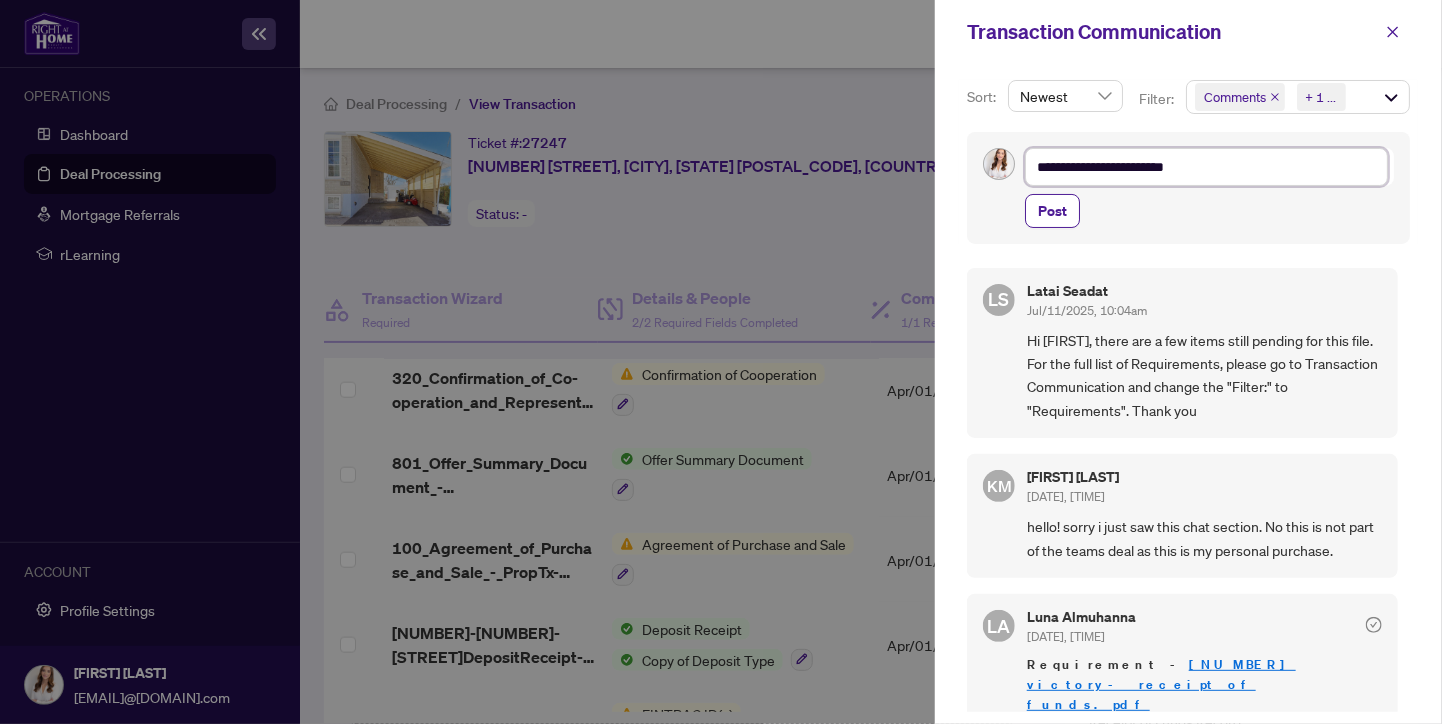 type on "**********" 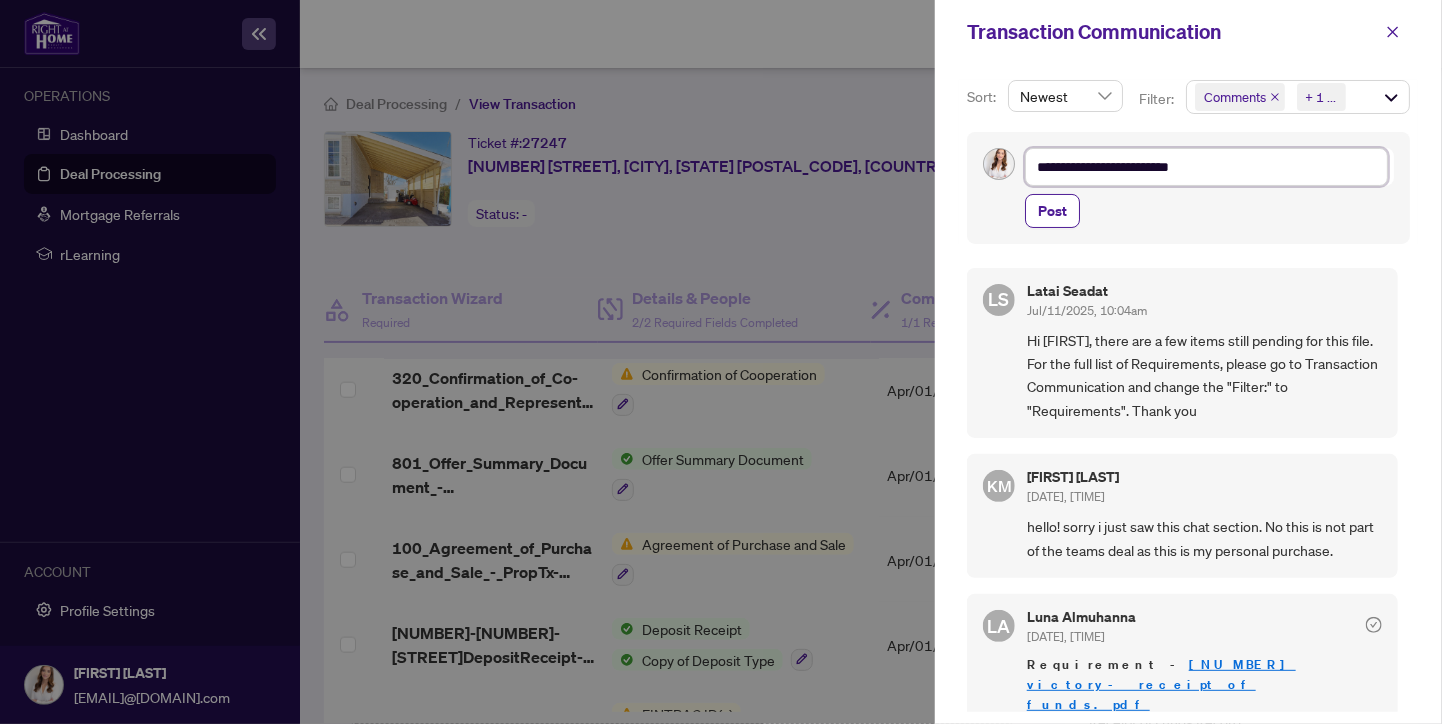 type on "**********" 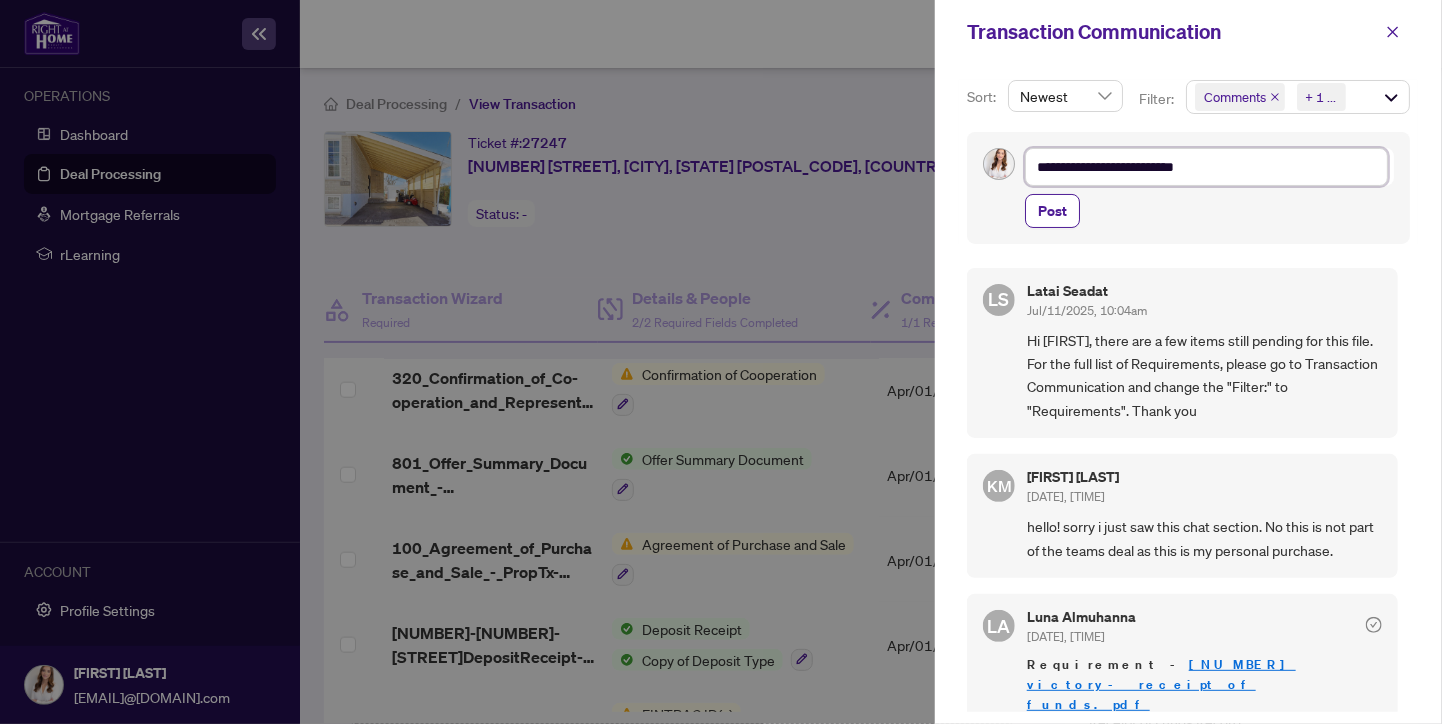 type on "**********" 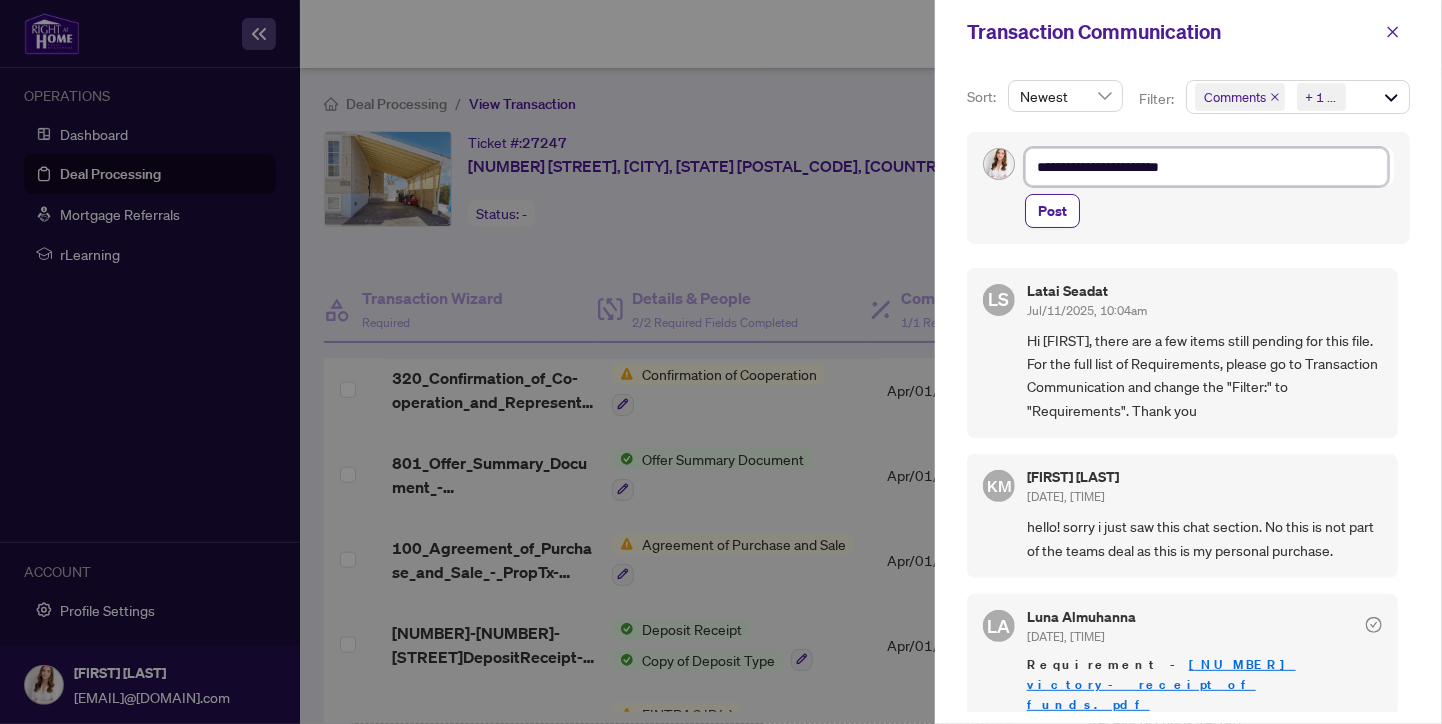 type on "**********" 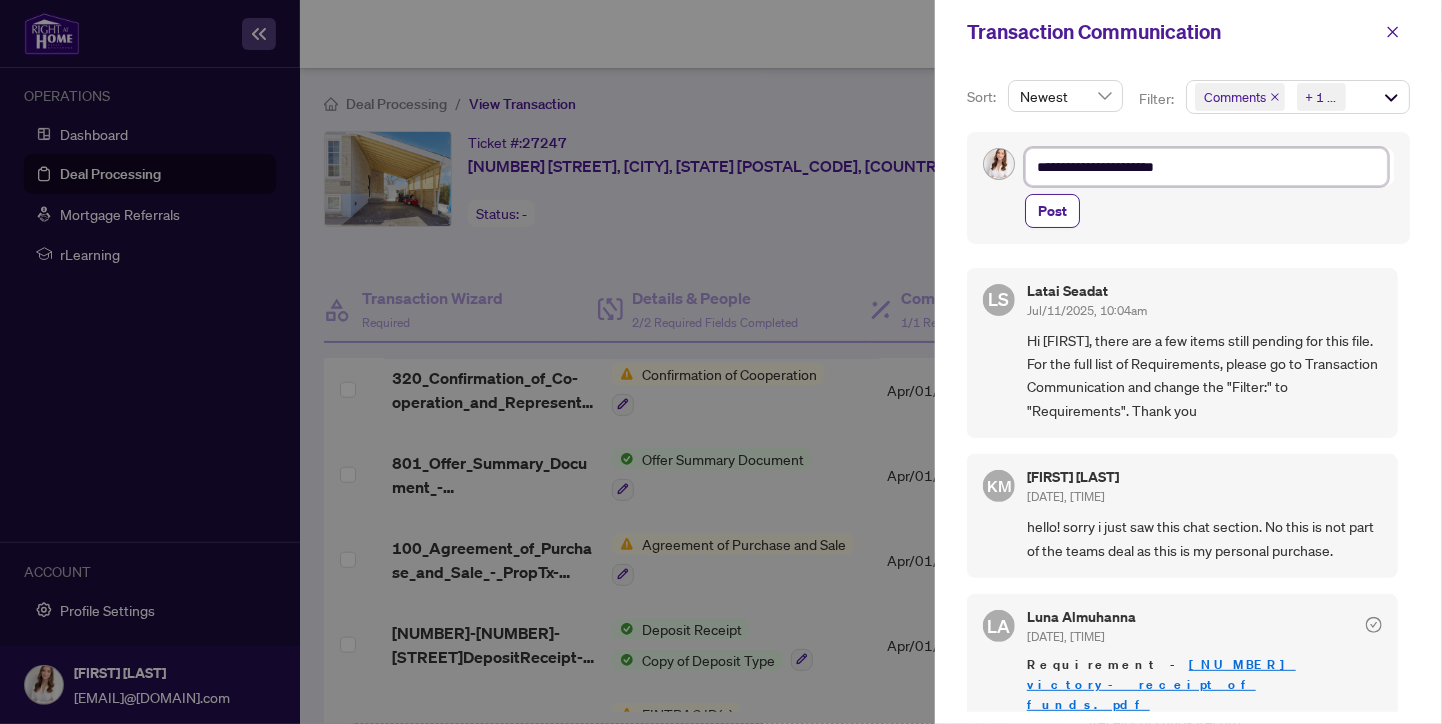 type on "**********" 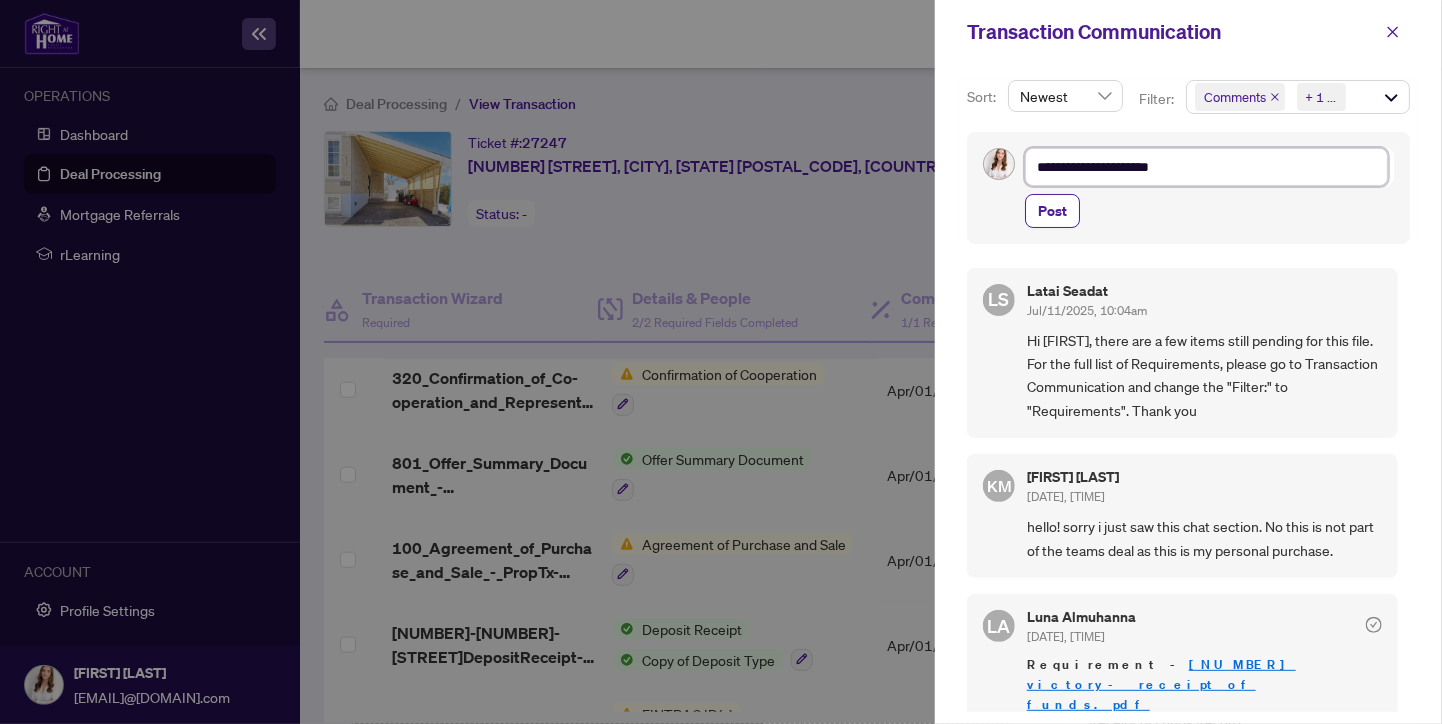 type on "**********" 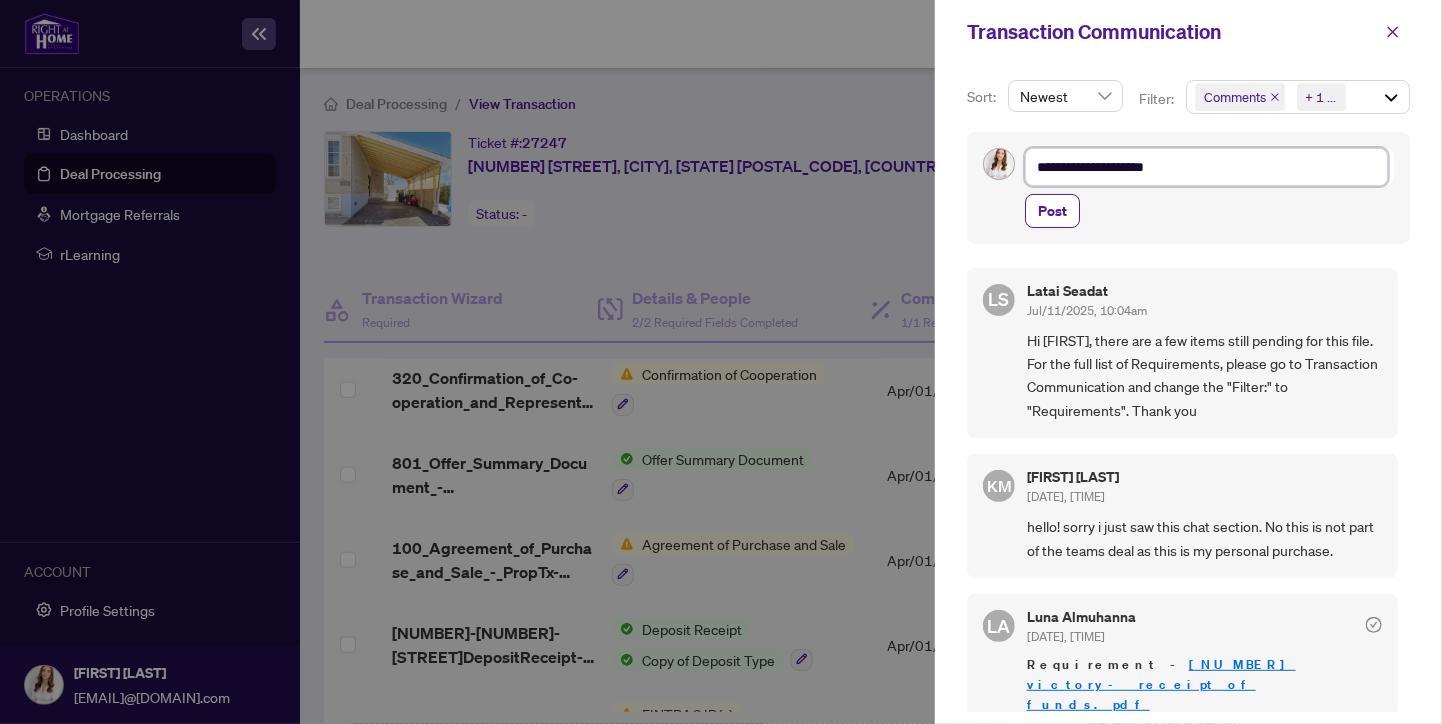 type on "**********" 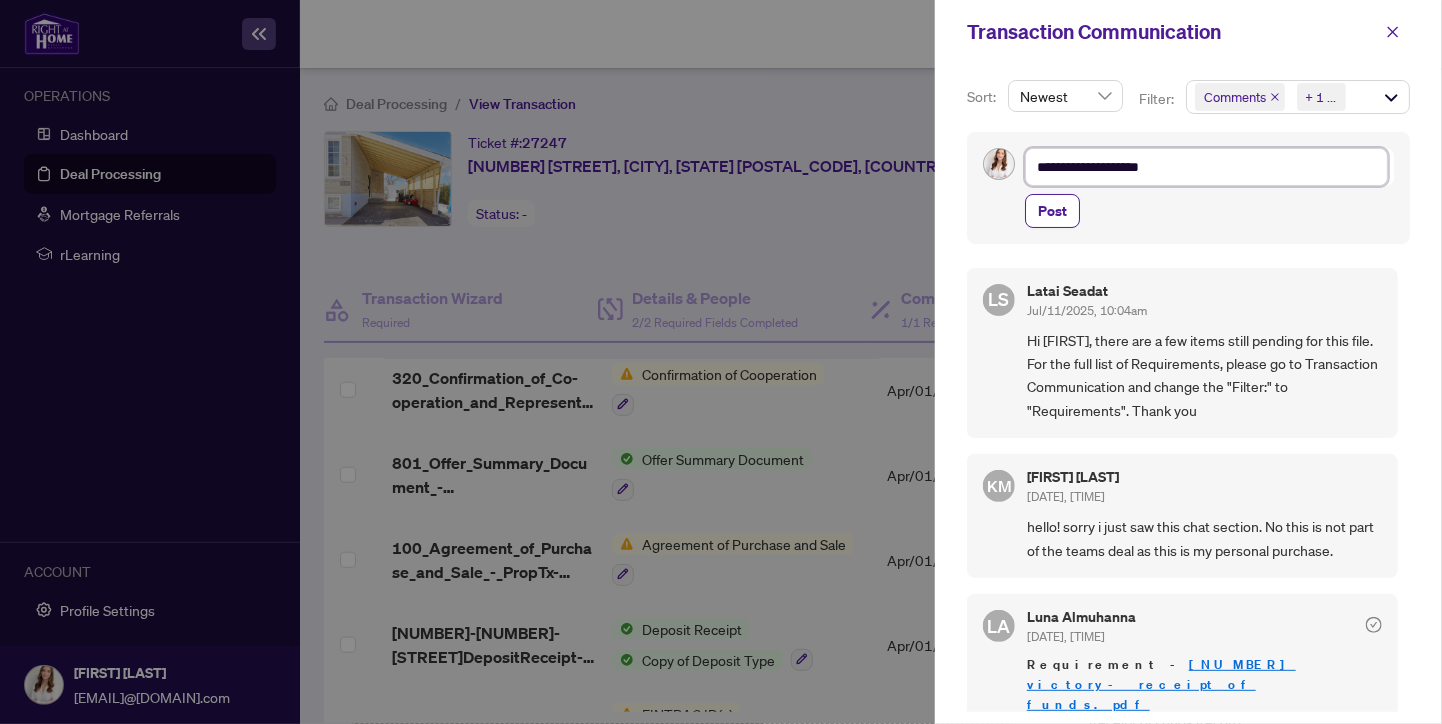 type on "**********" 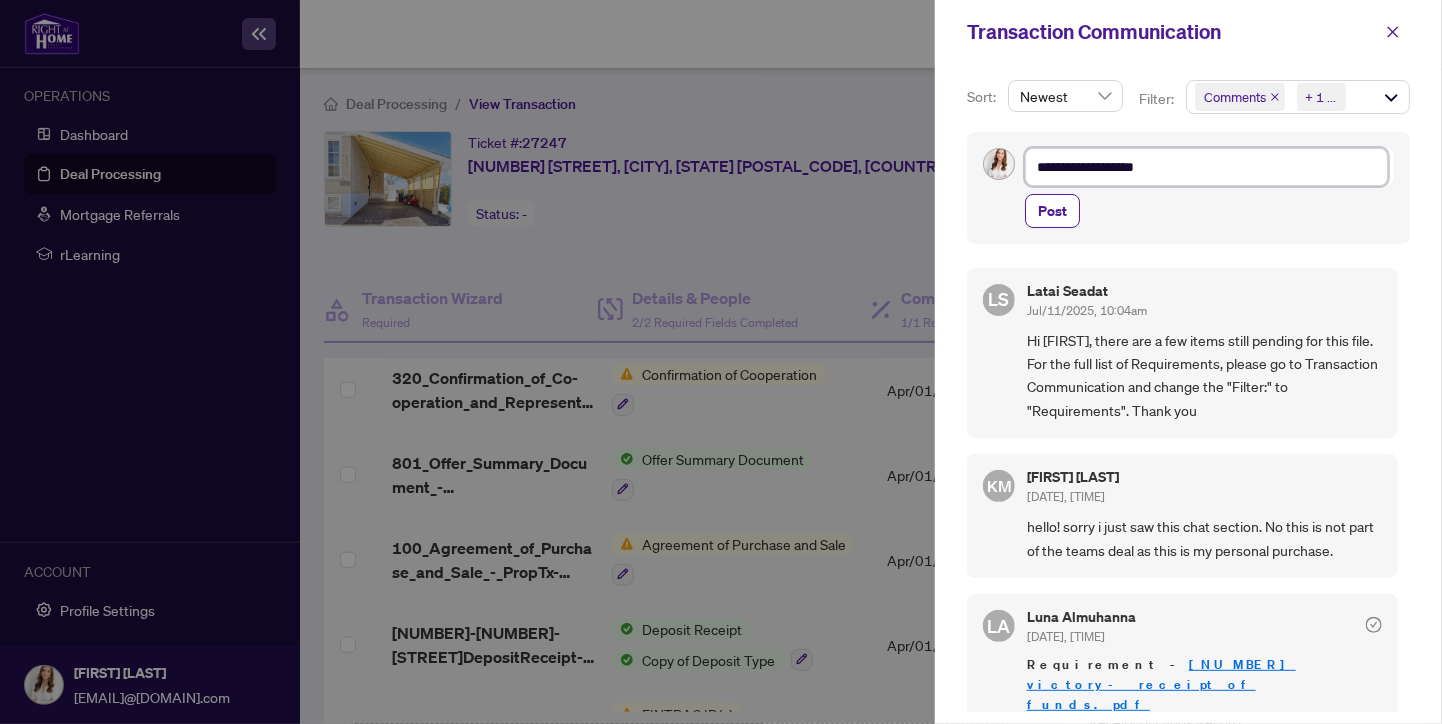 type on "**********" 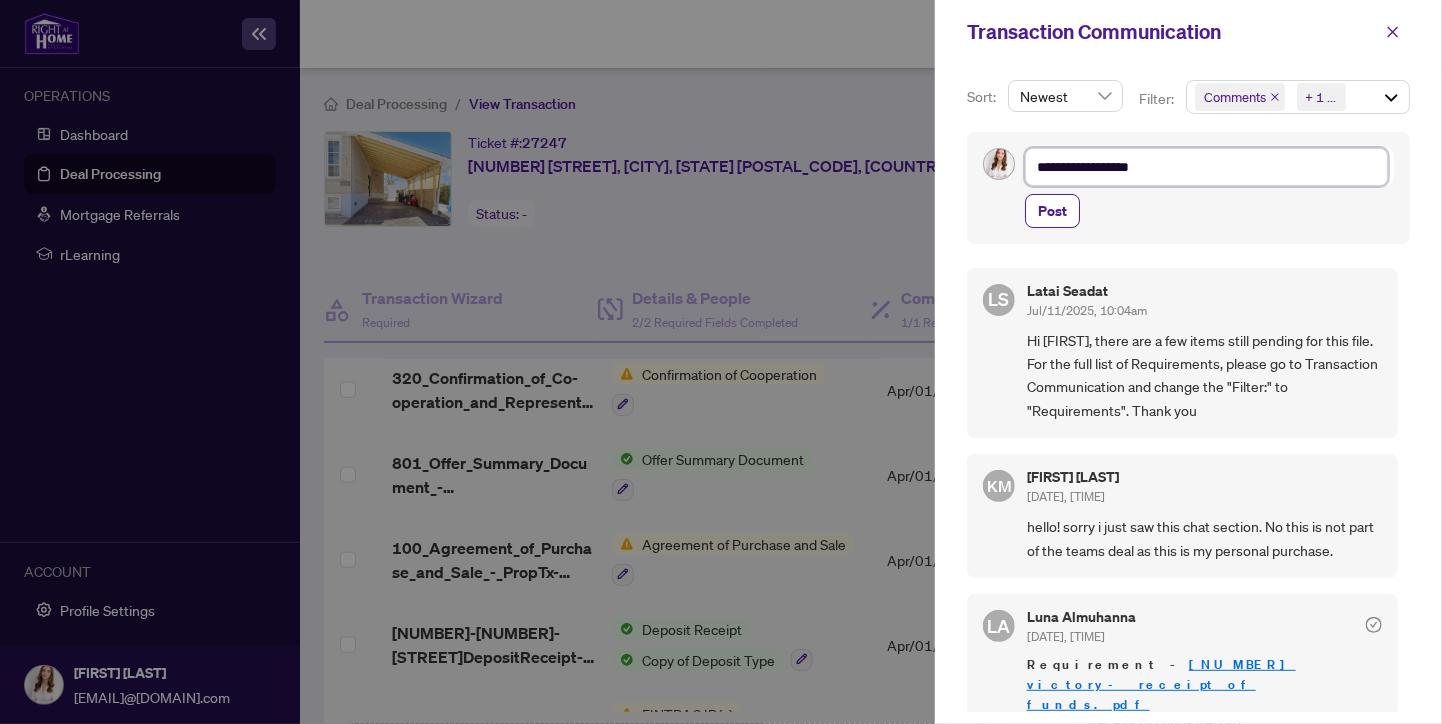 type on "**********" 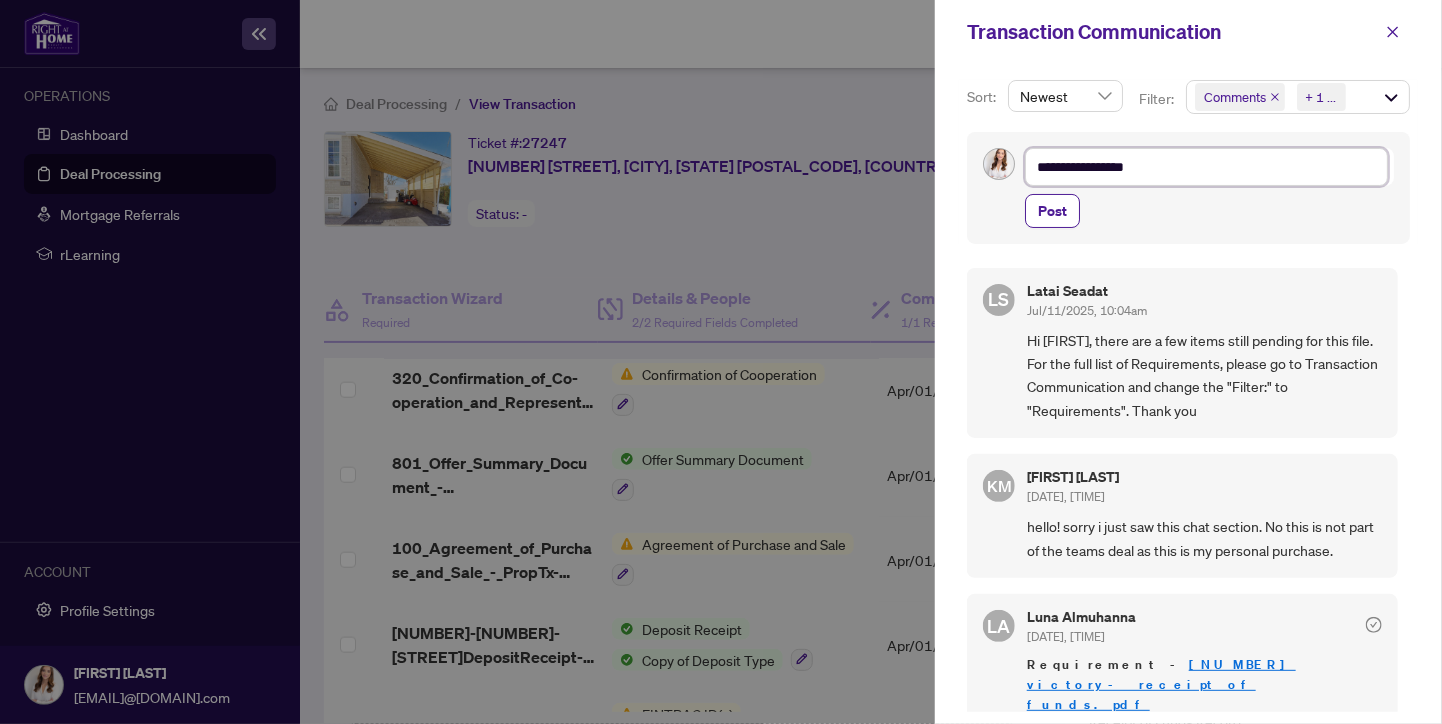 type on "**********" 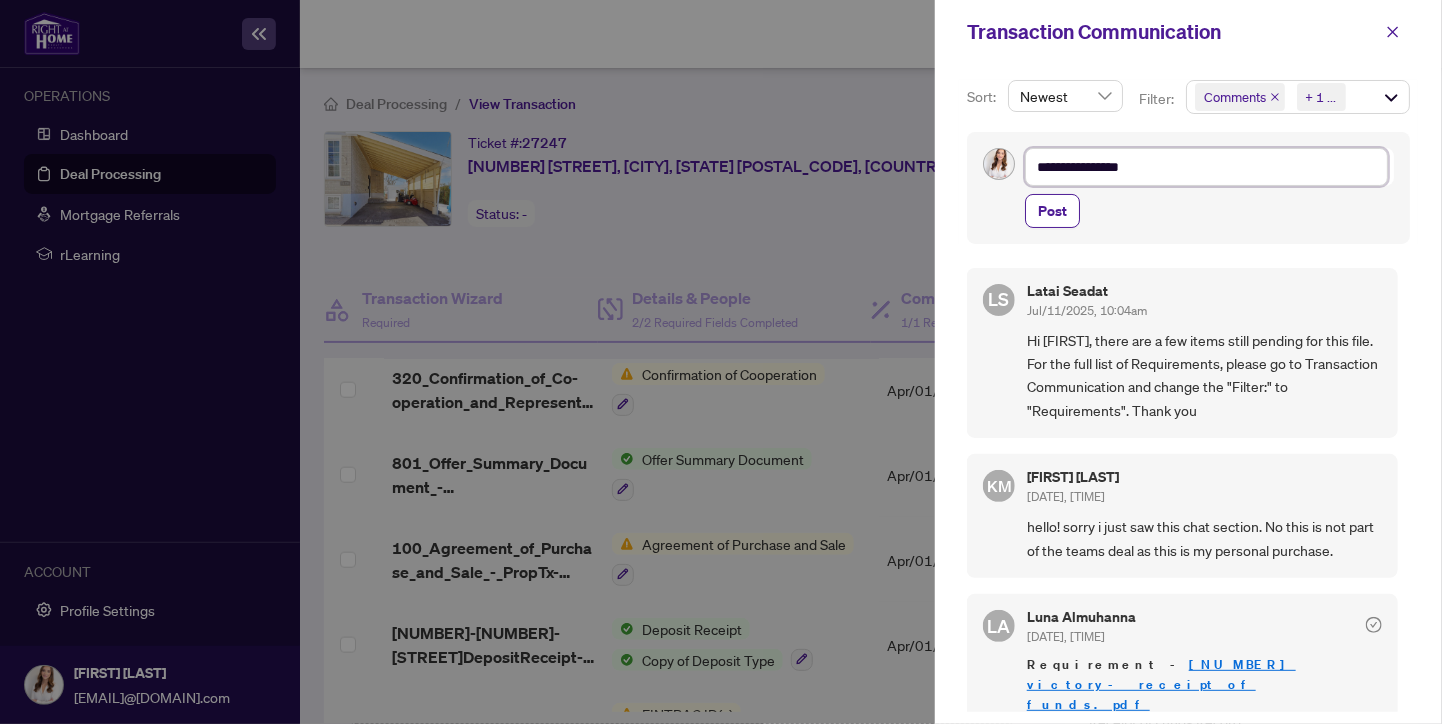 type on "**********" 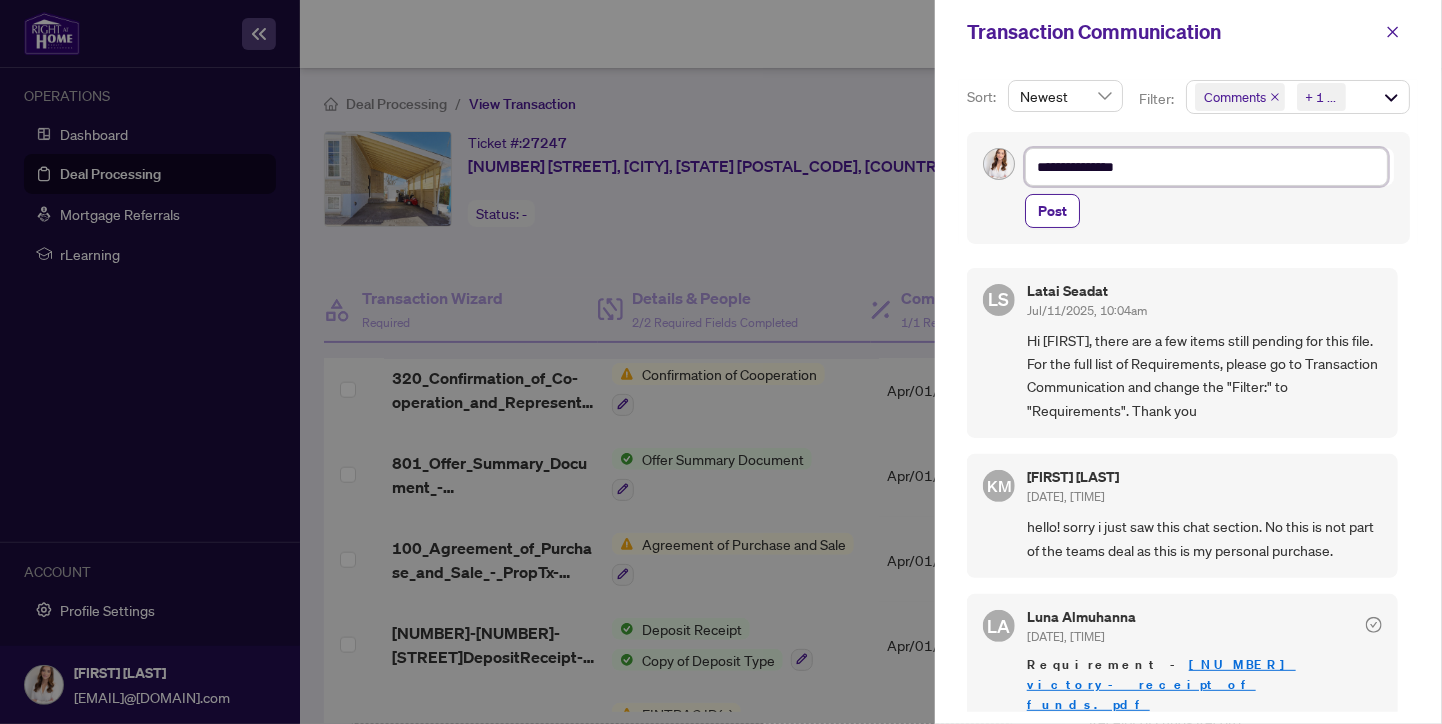 type on "**********" 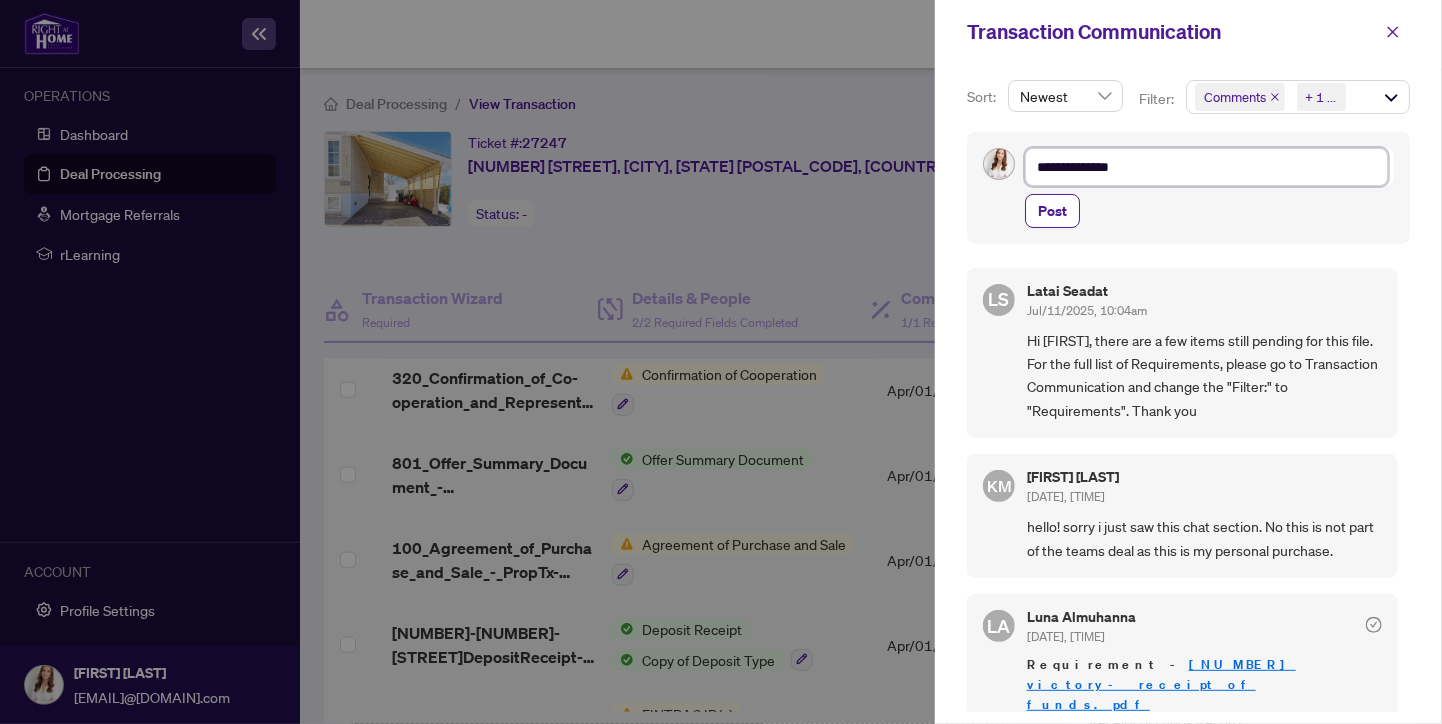 type on "**********" 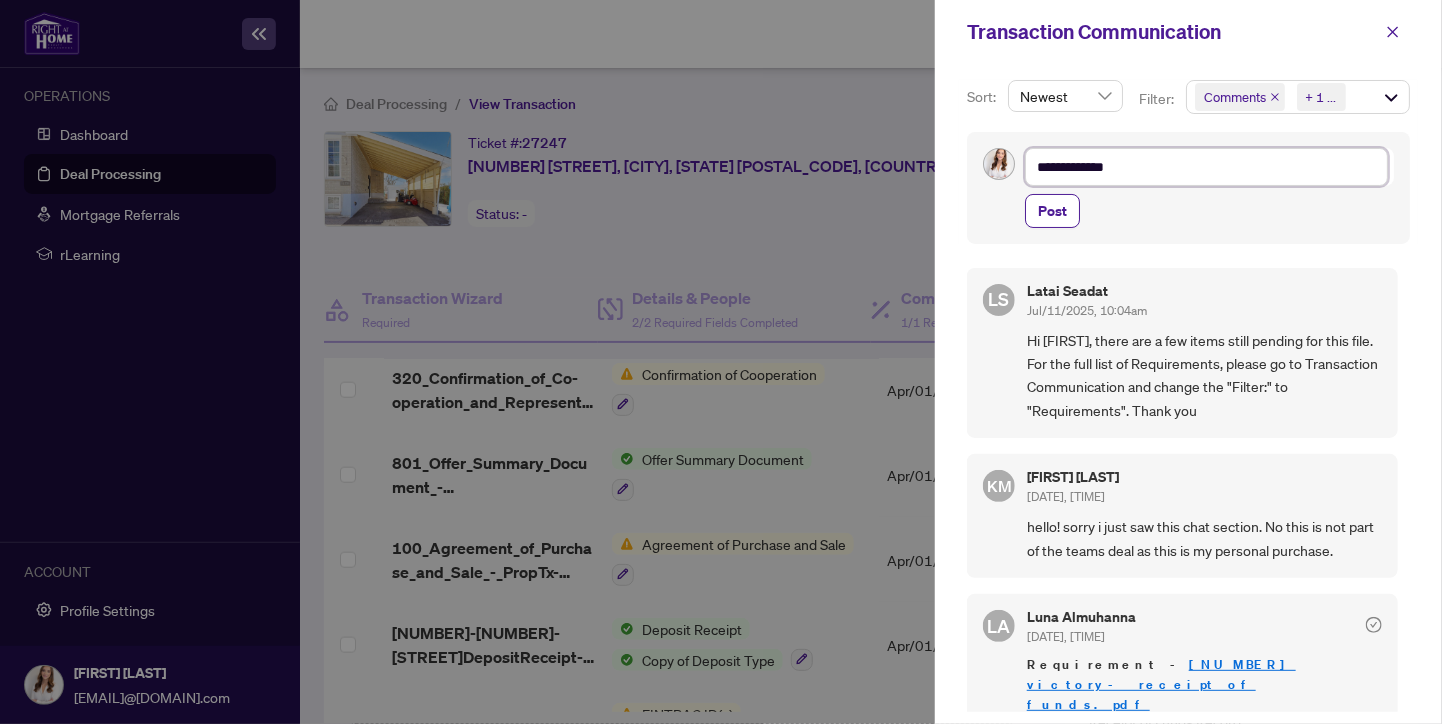 type on "**********" 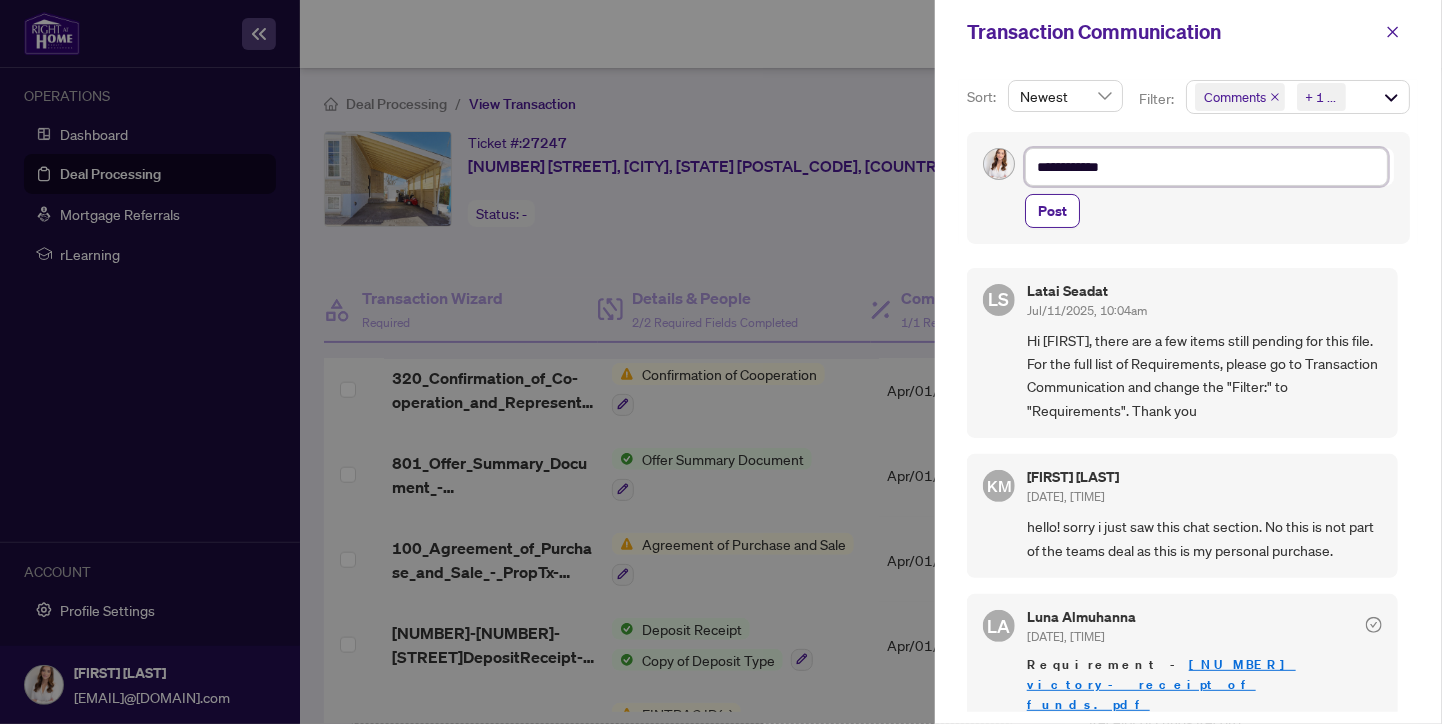type on "**********" 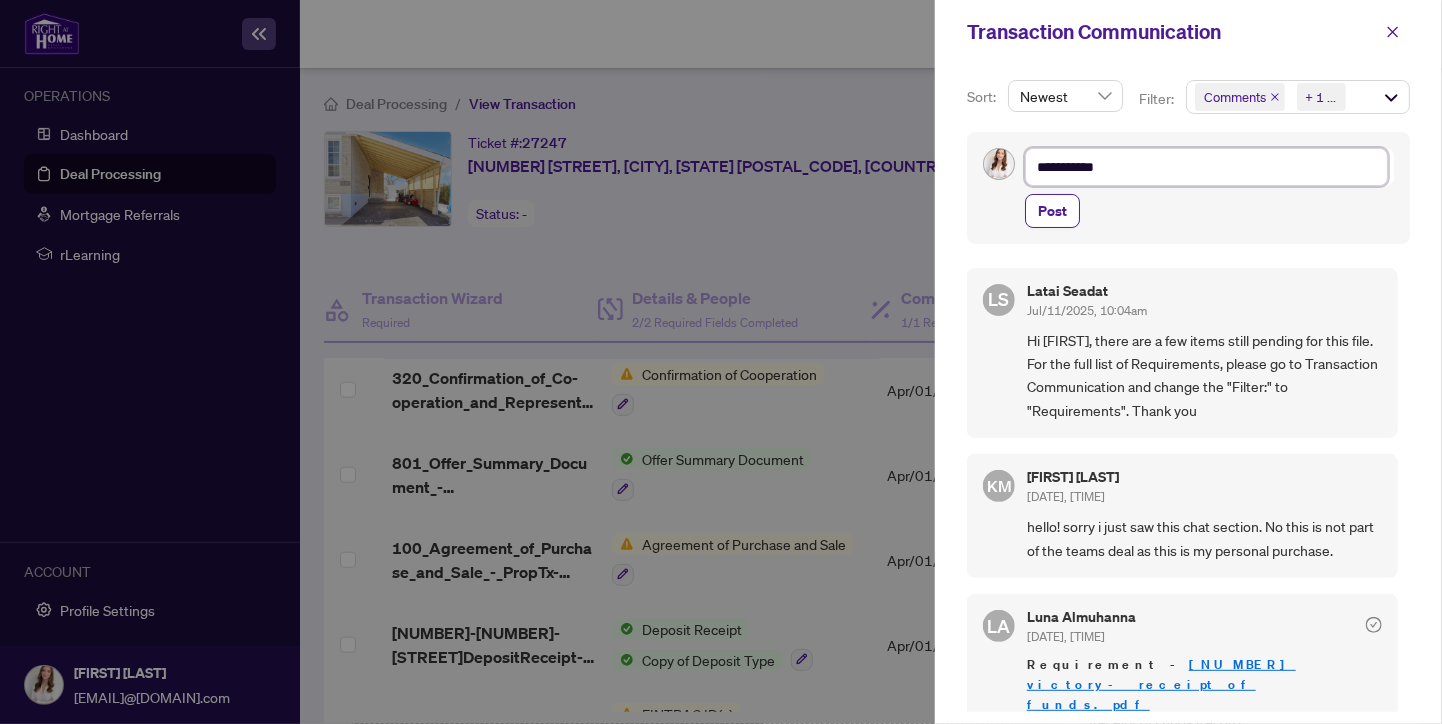 type on "*********" 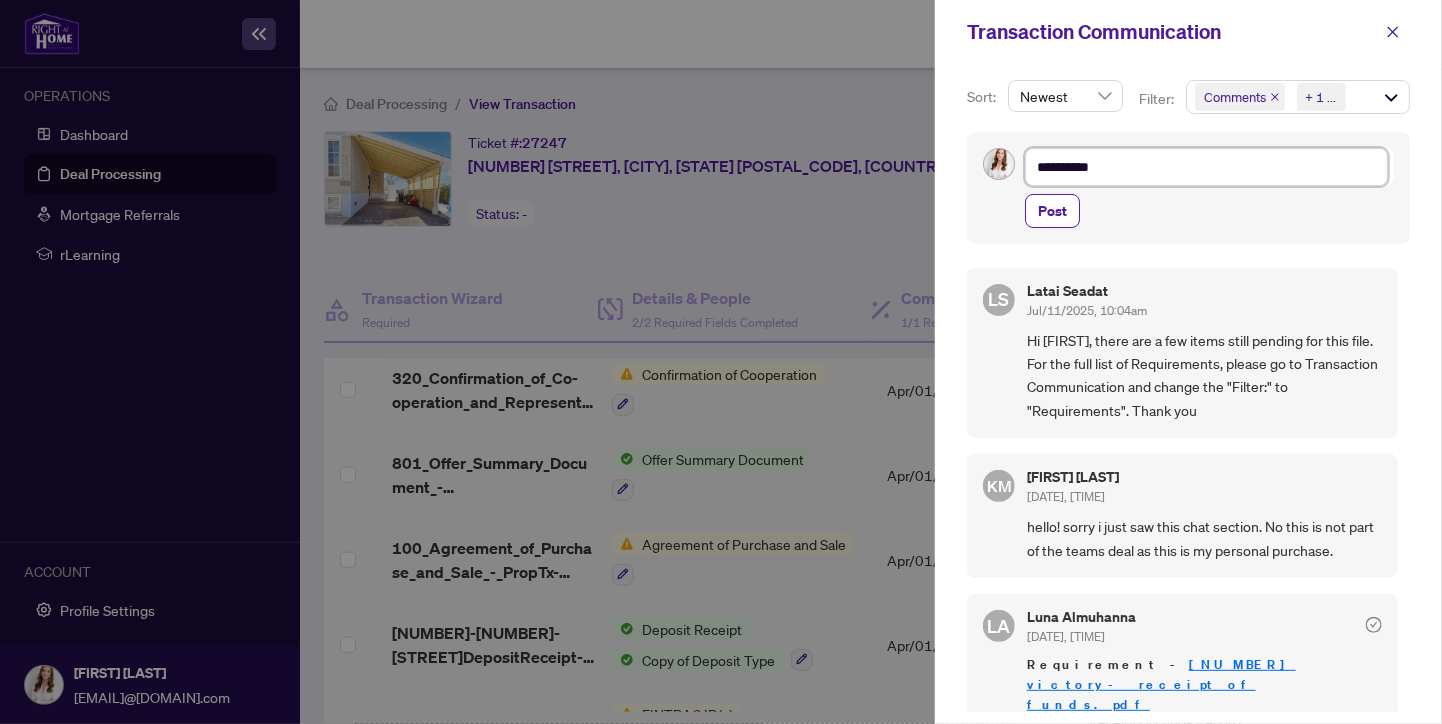 type on "**********" 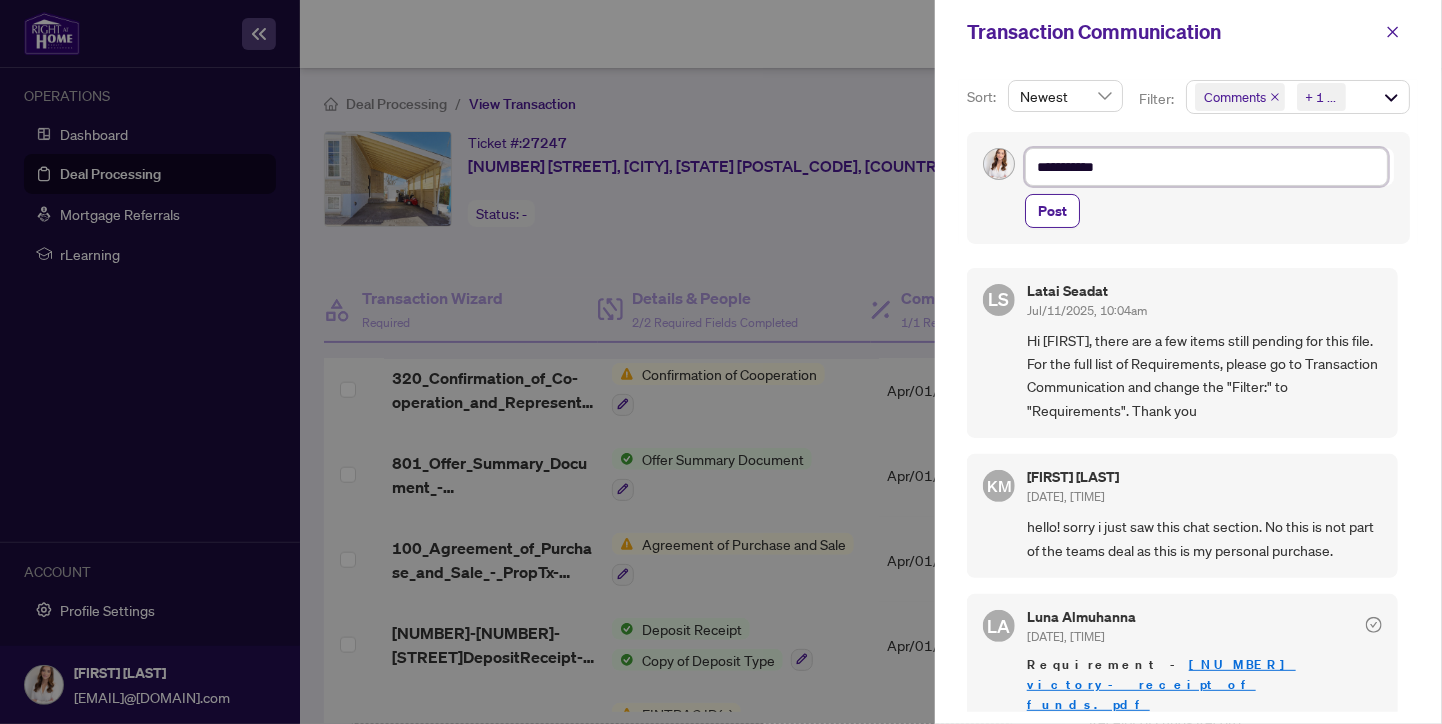 type on "**********" 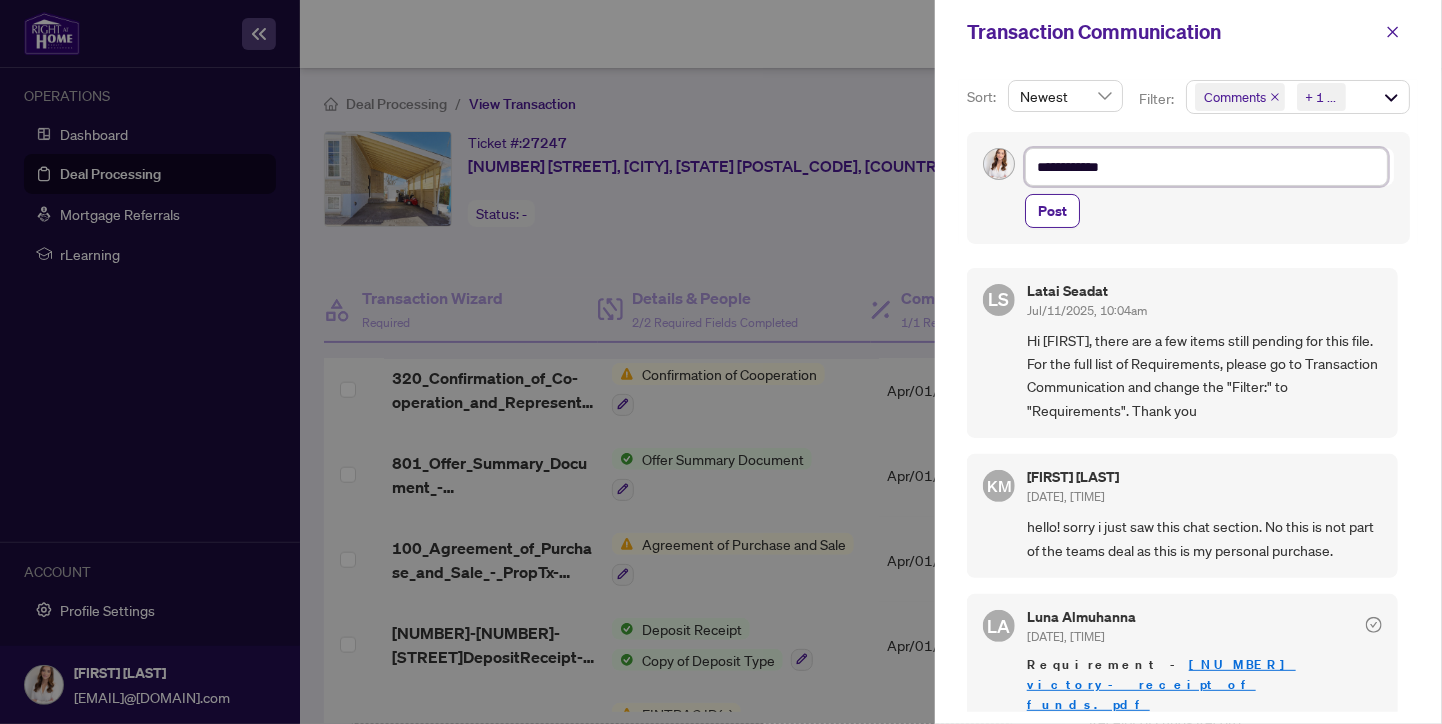 type on "**********" 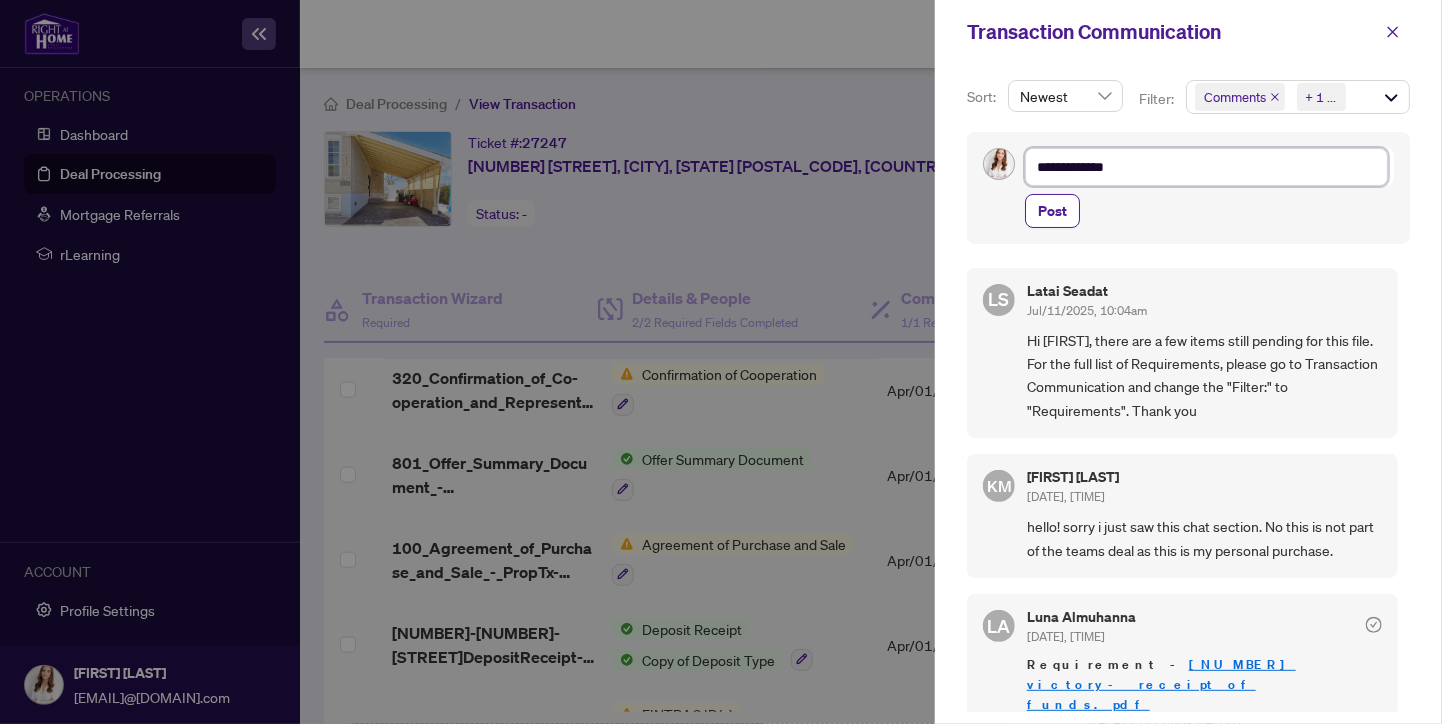type on "**********" 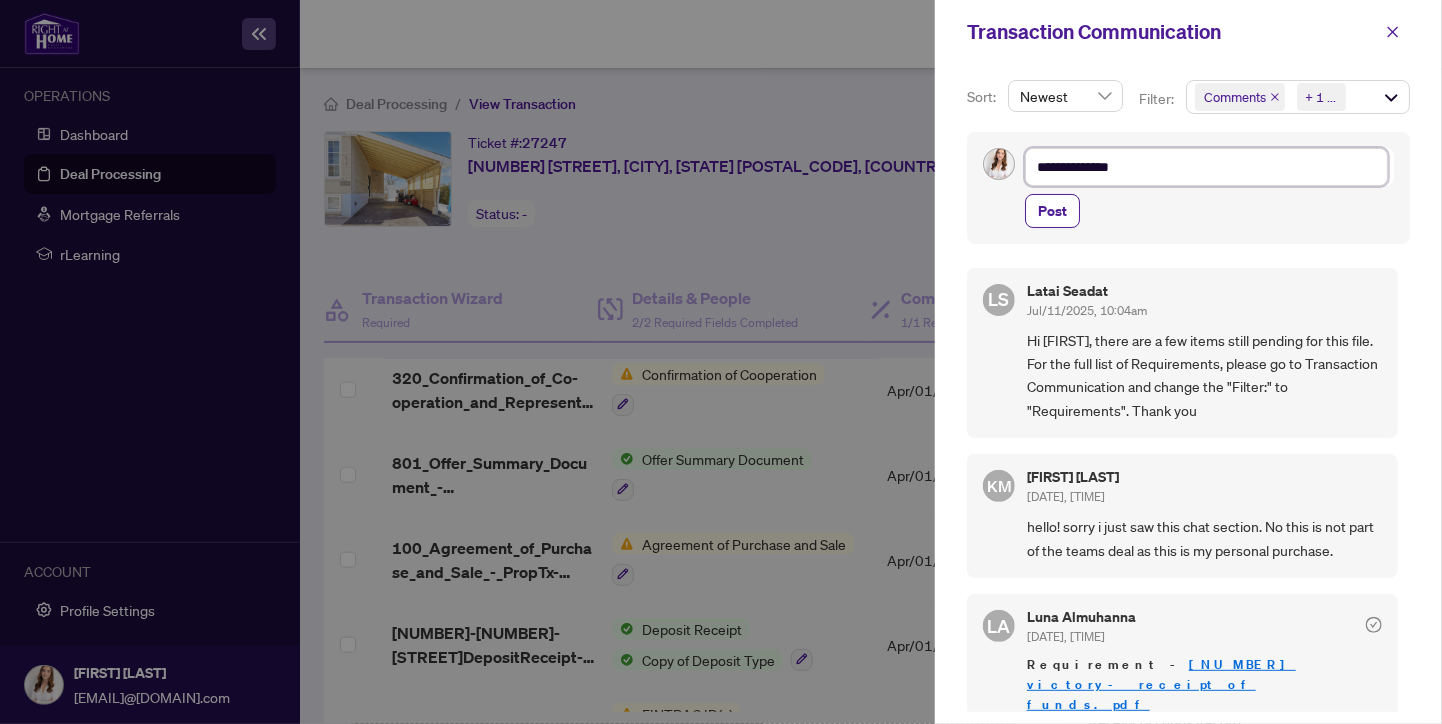 type on "**********" 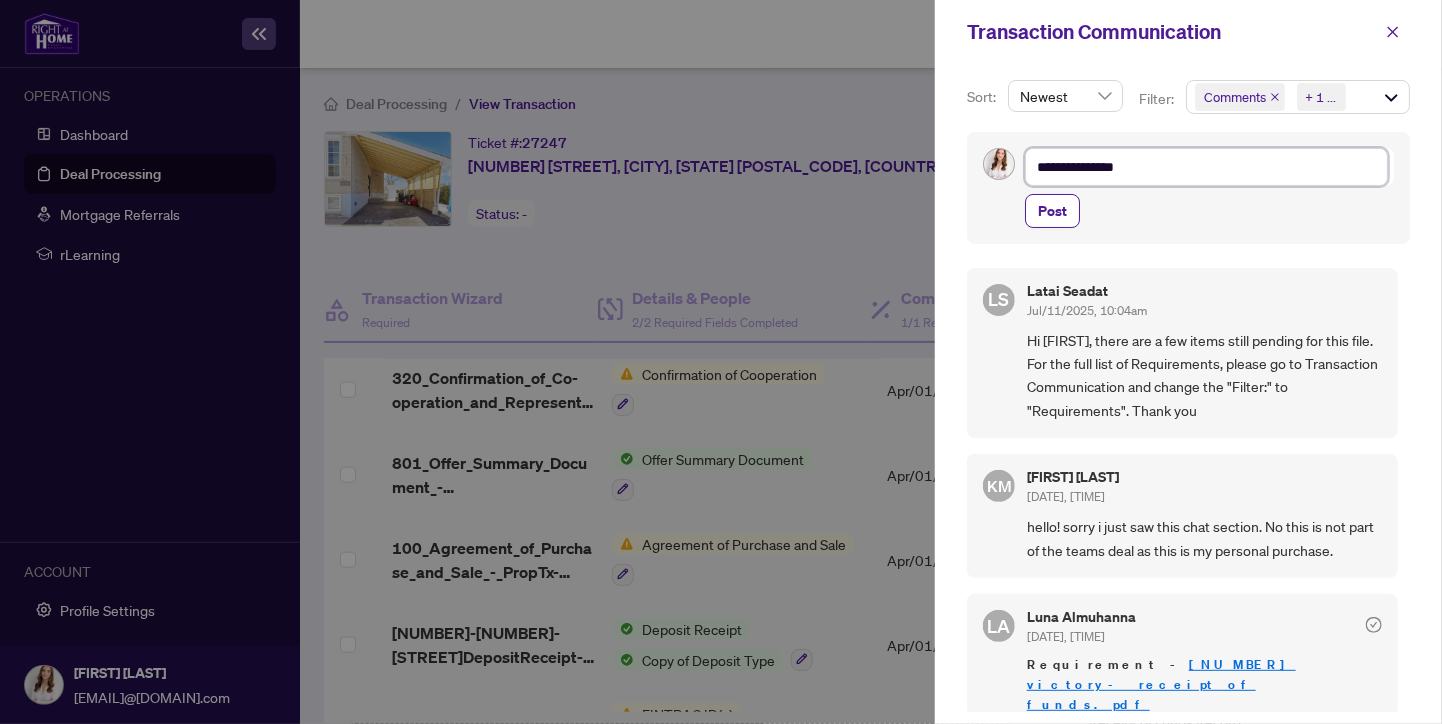 type on "**********" 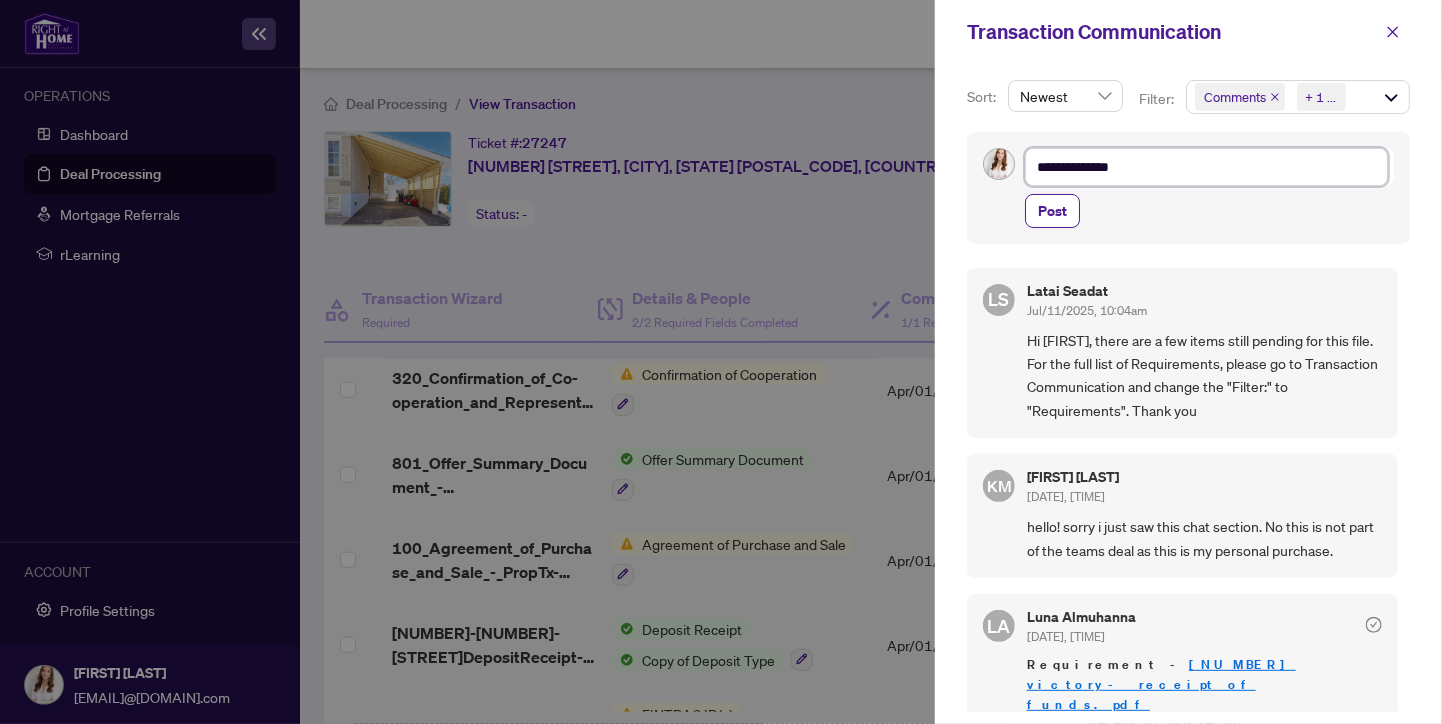 type on "**********" 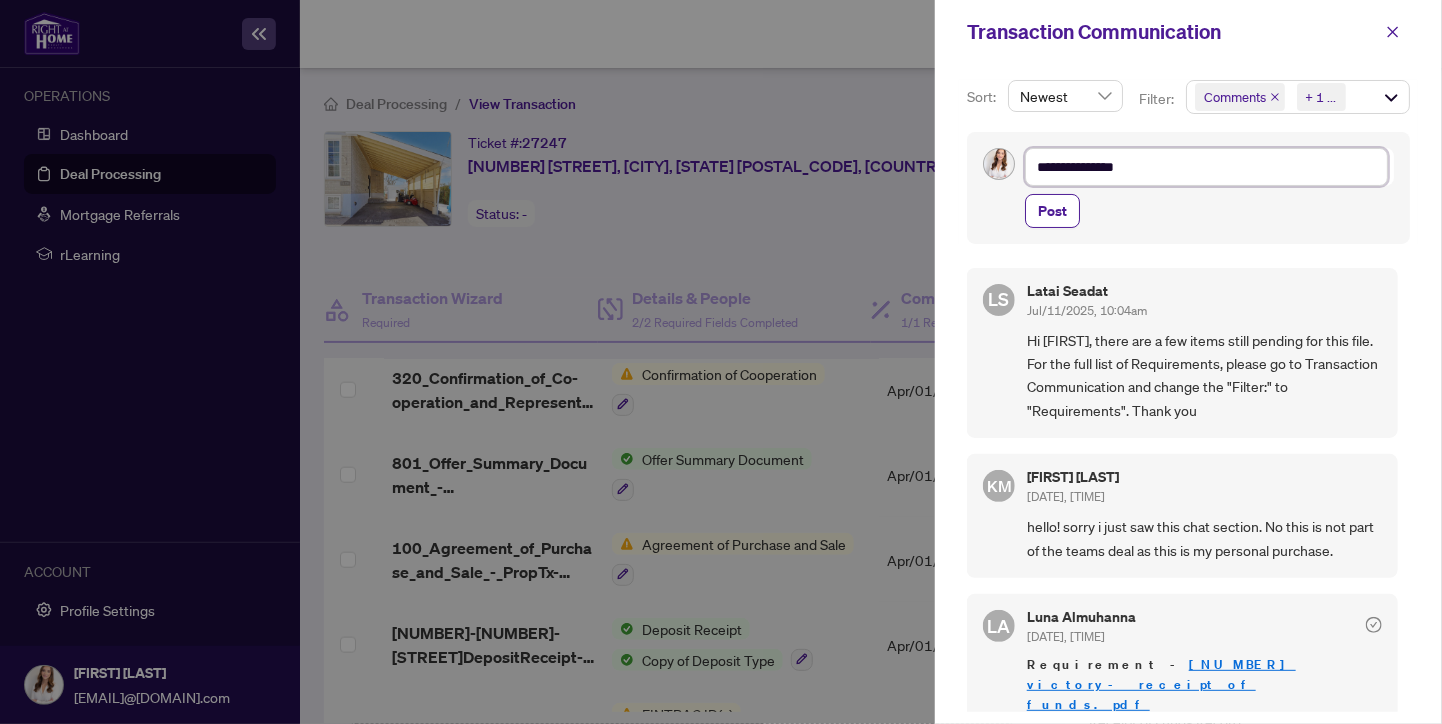 type on "**********" 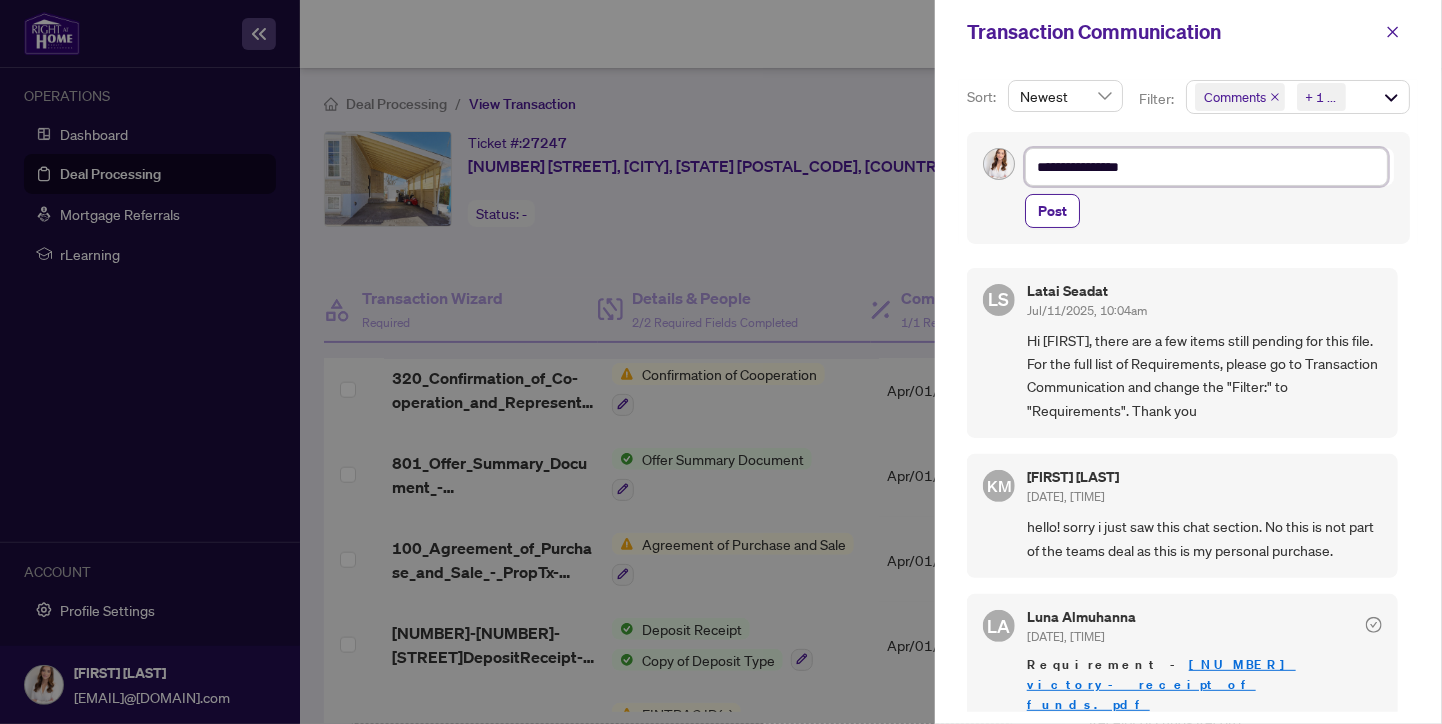 type on "**********" 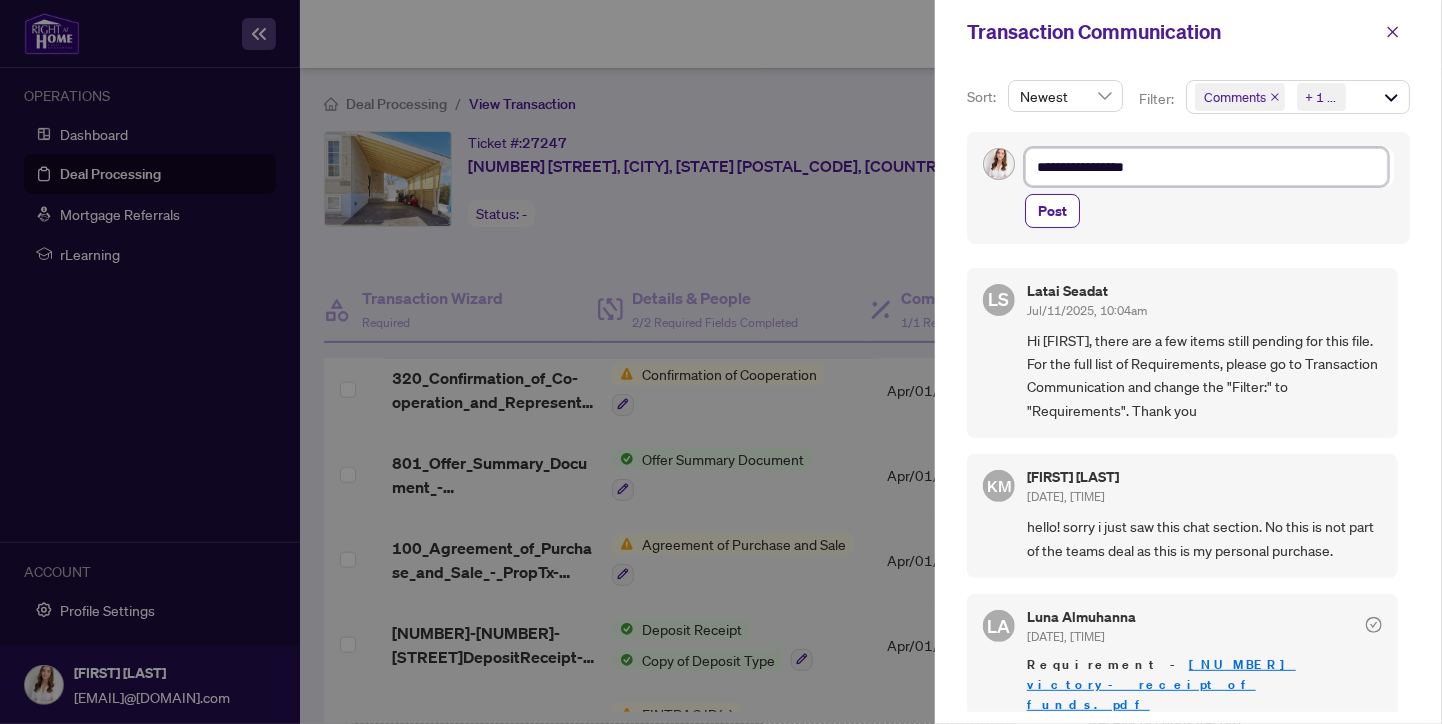 type on "**********" 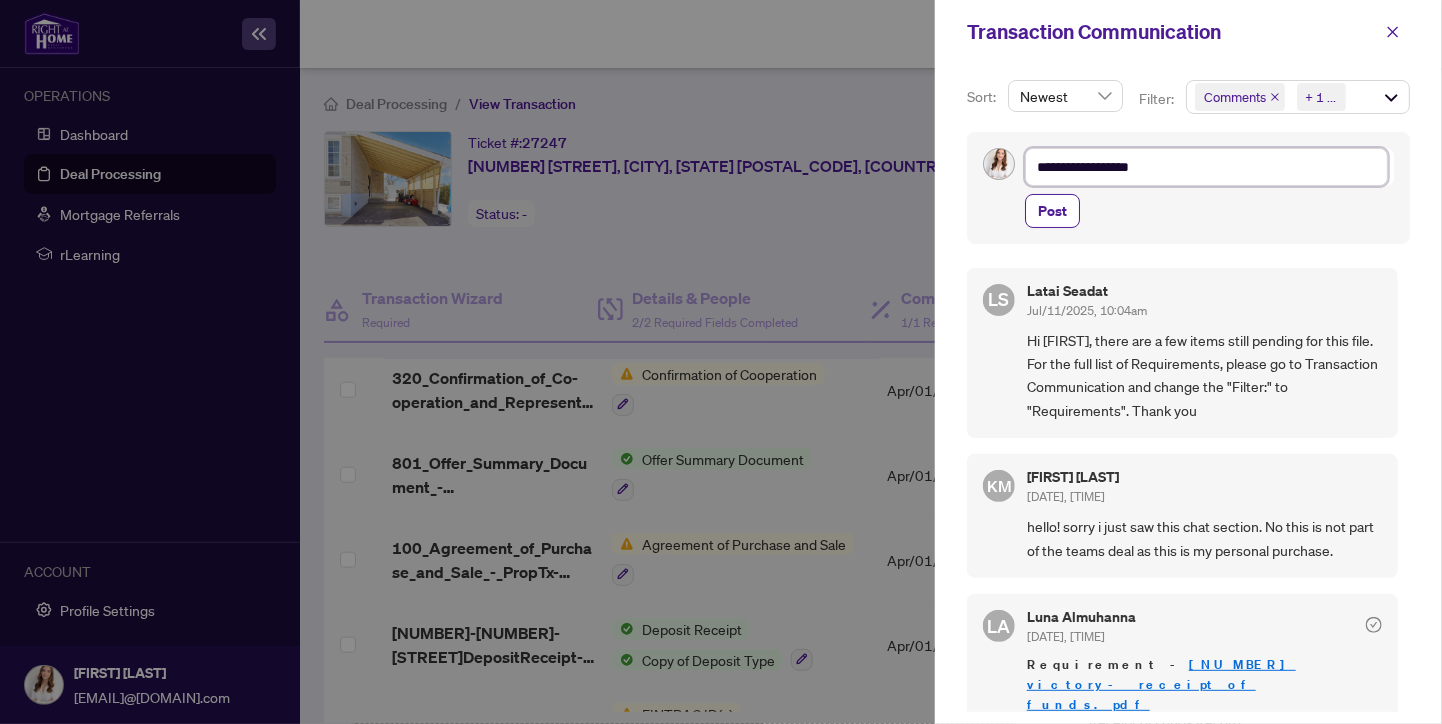 type on "**********" 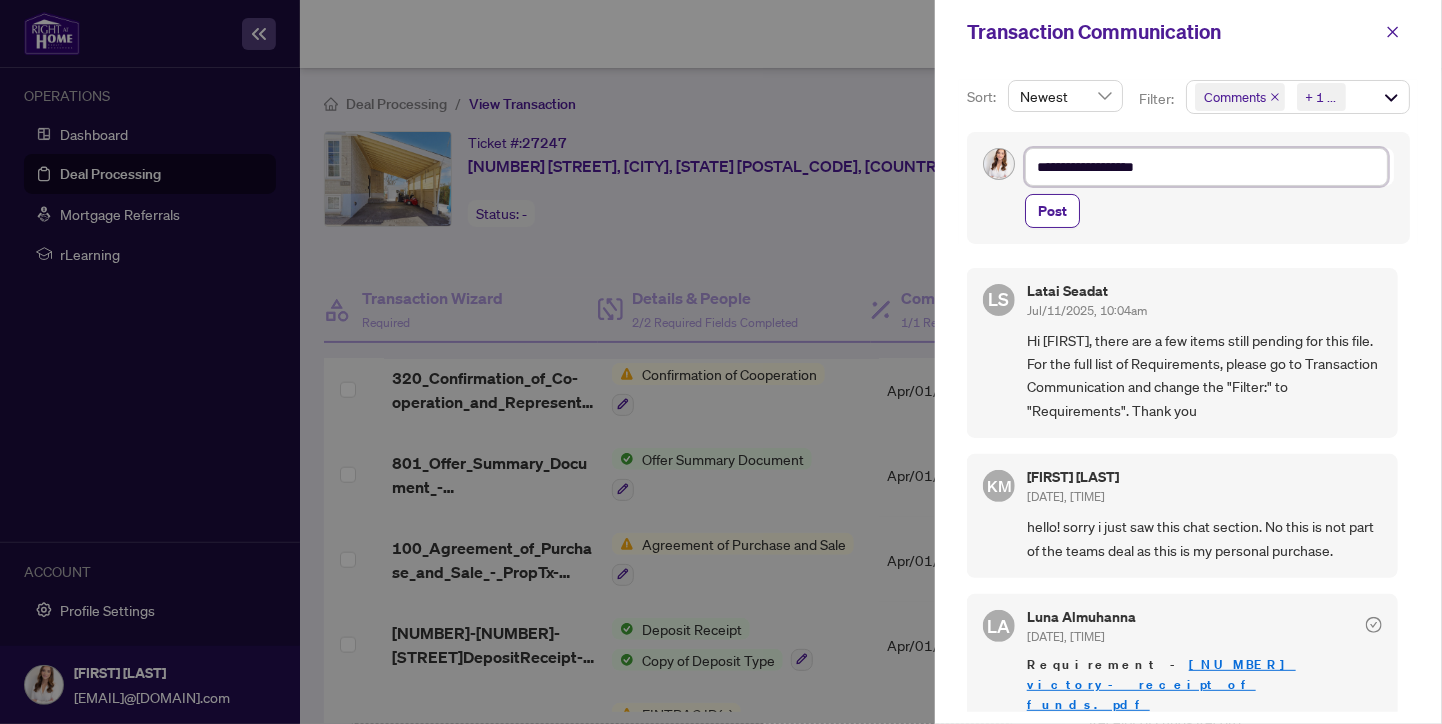 type on "**********" 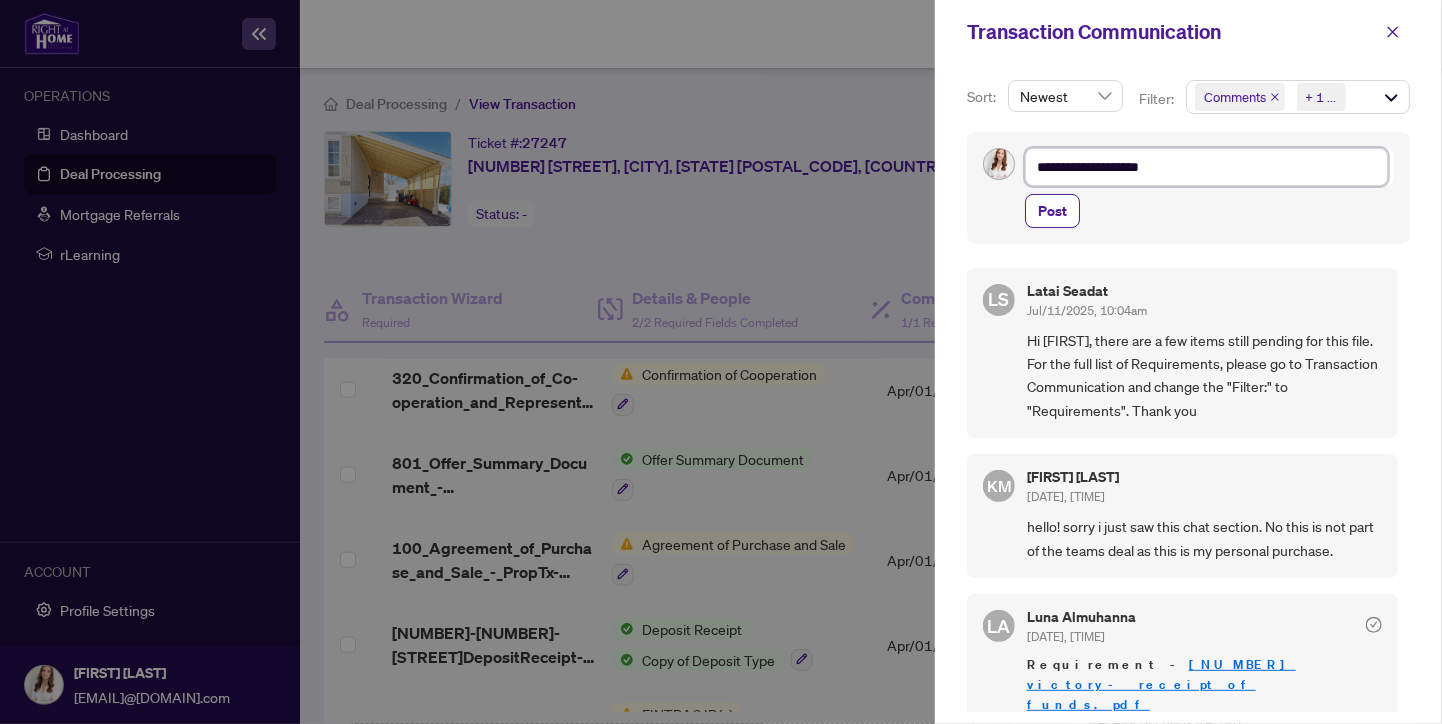 type on "**********" 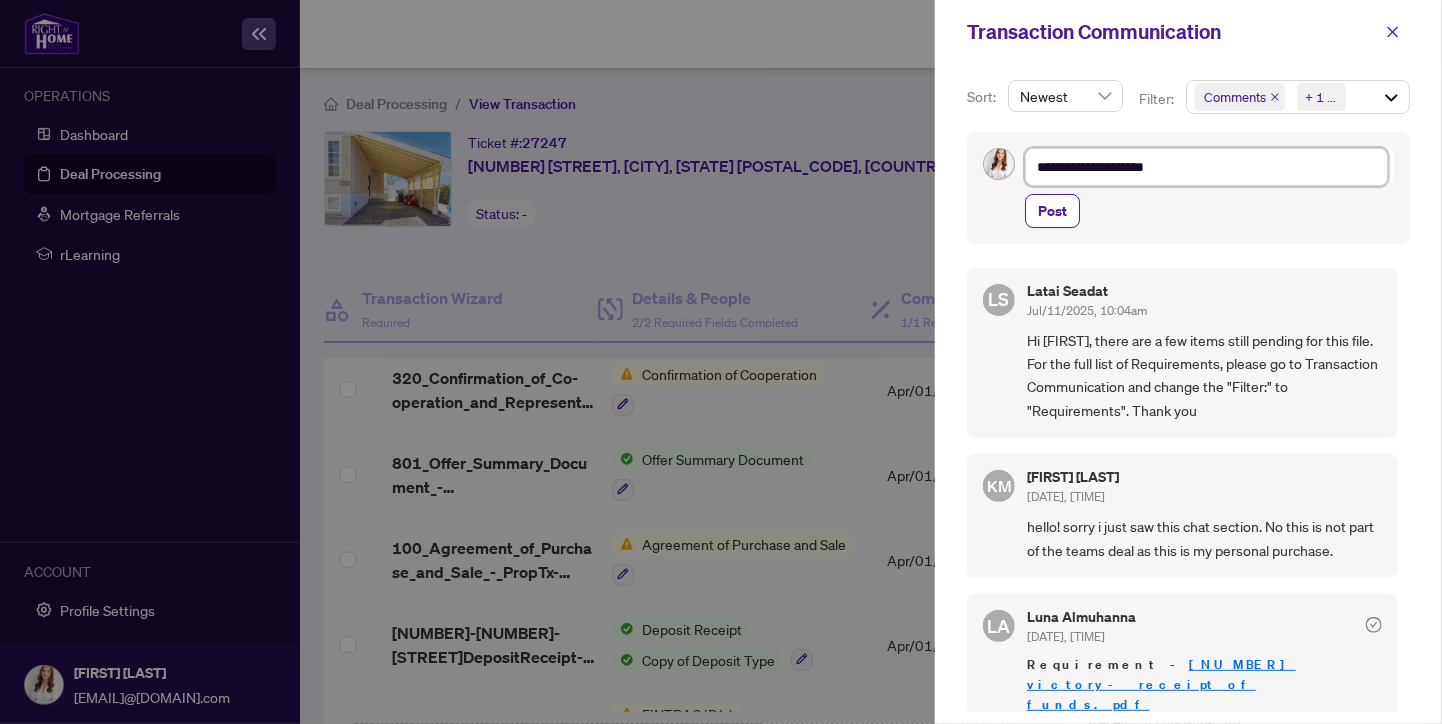 type on "**********" 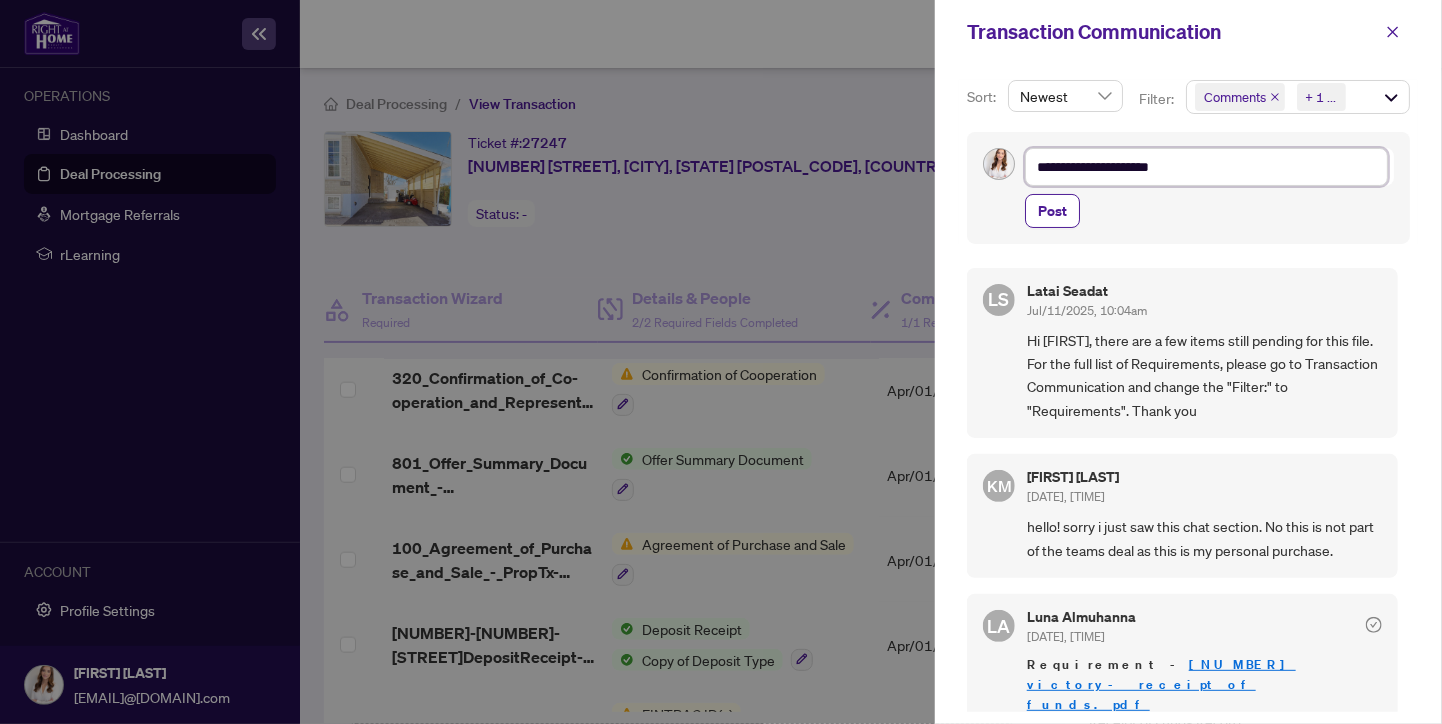 type on "**********" 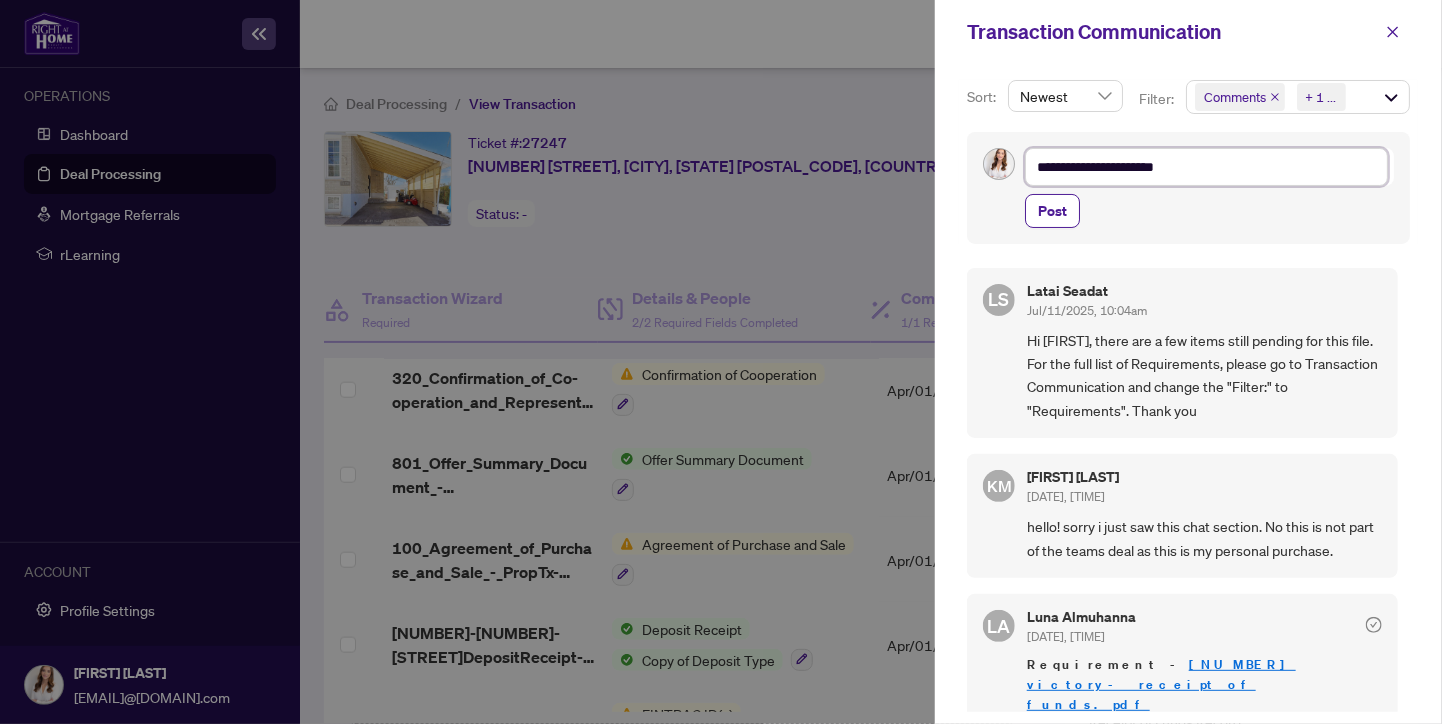 type on "**********" 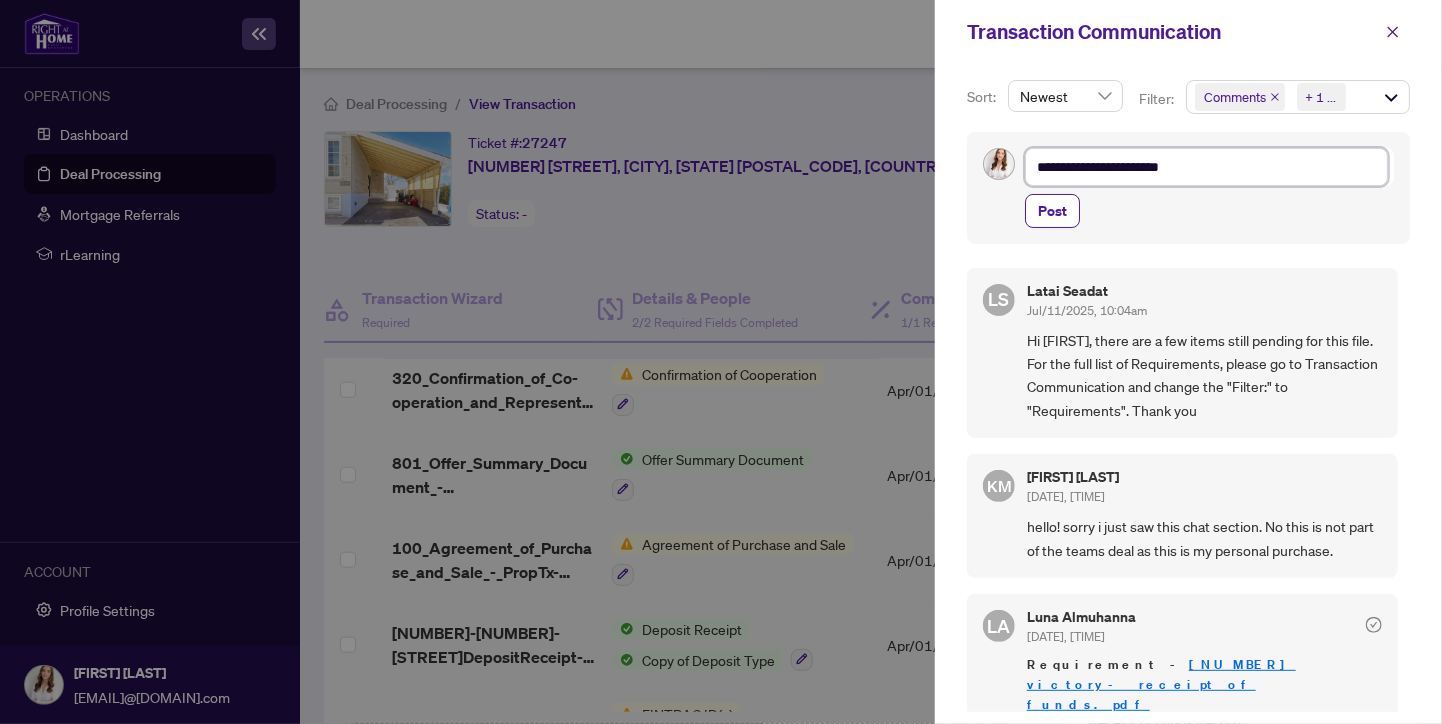 type on "**********" 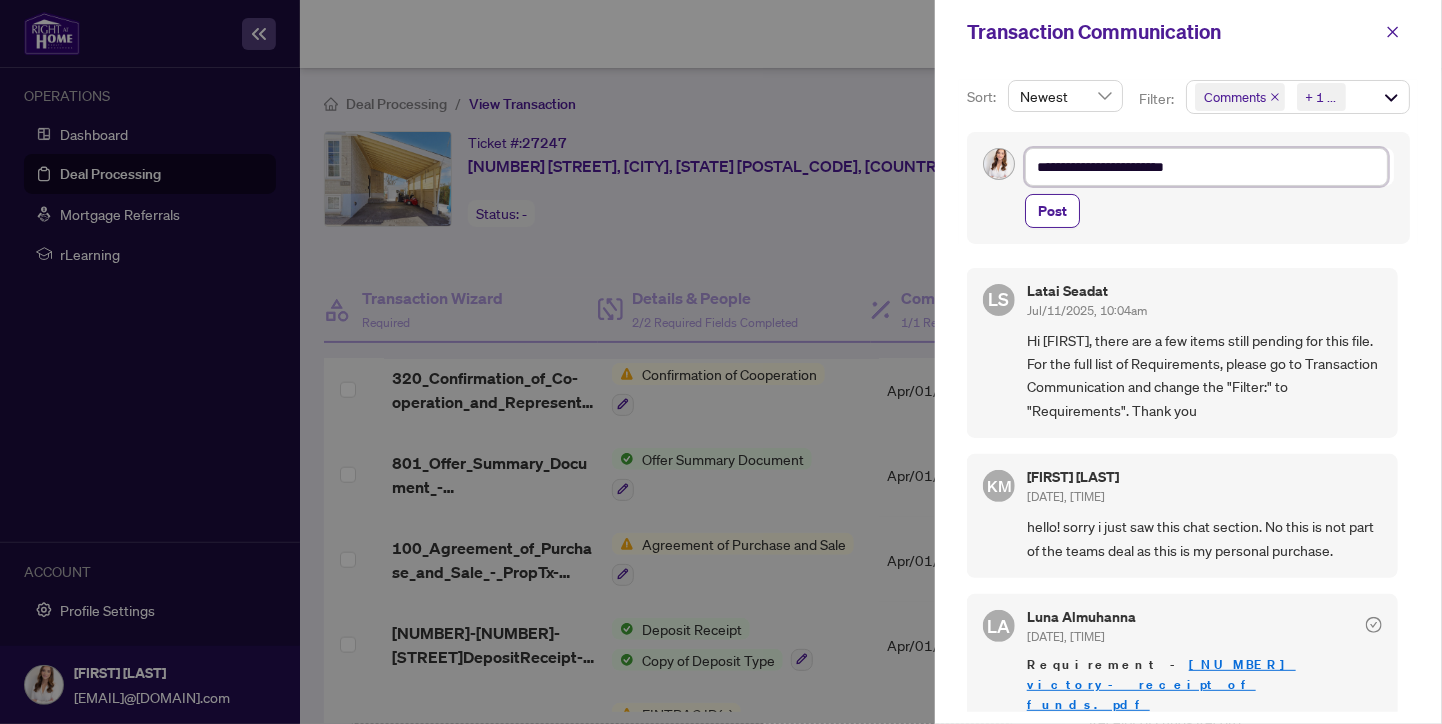 type on "**********" 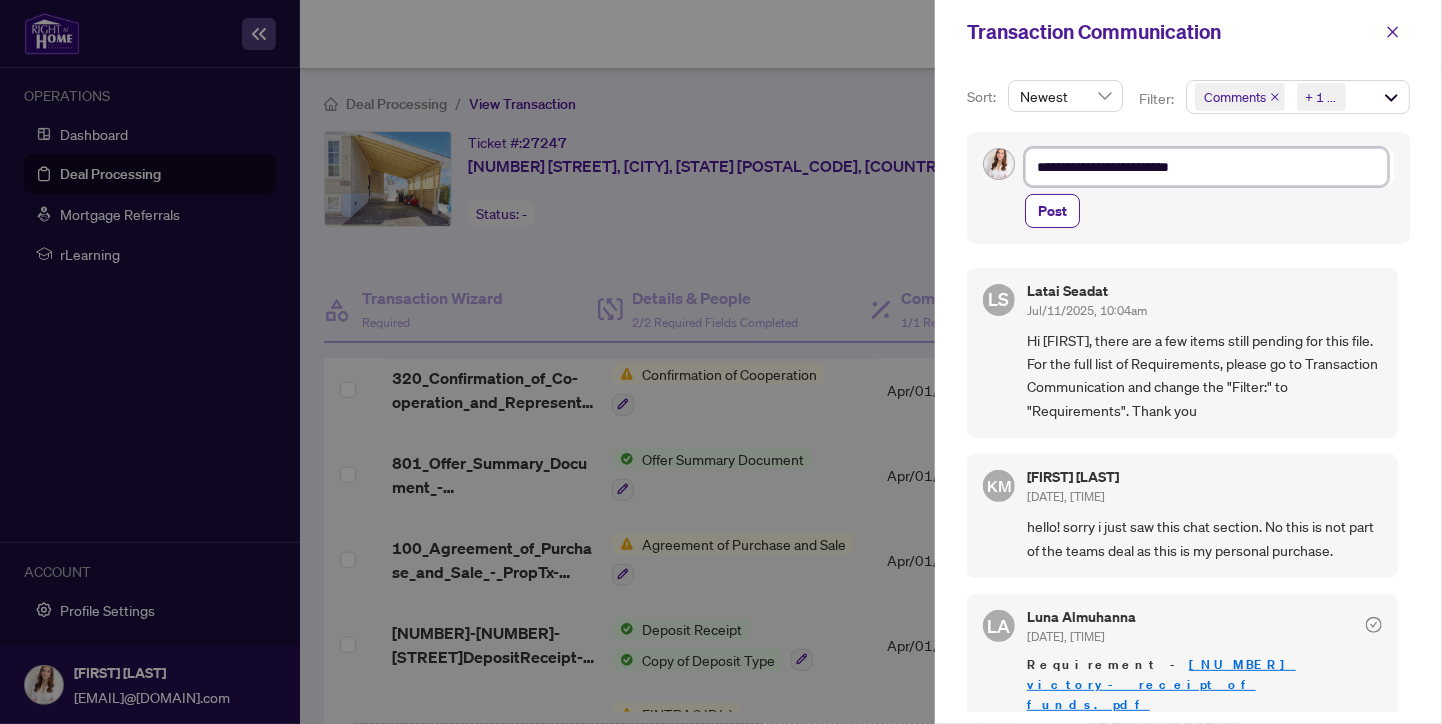 type on "**********" 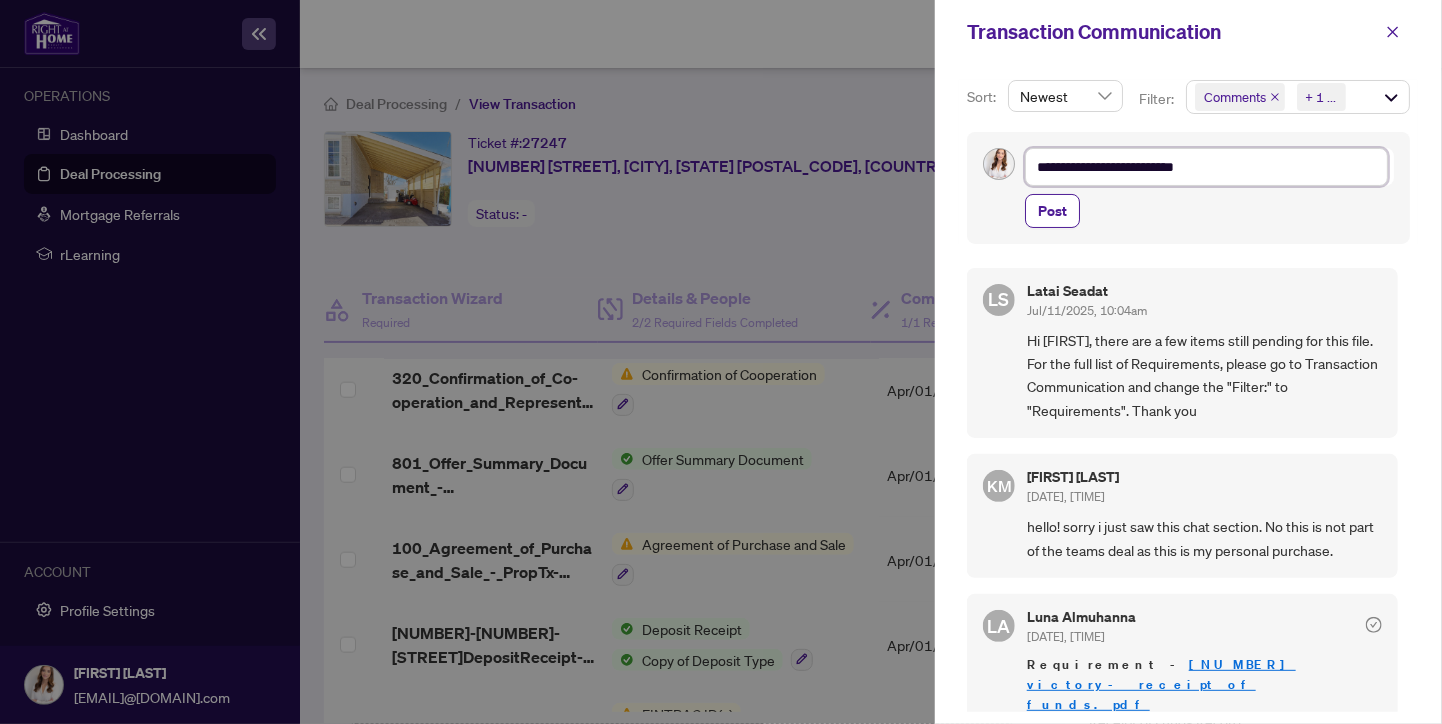 type on "**********" 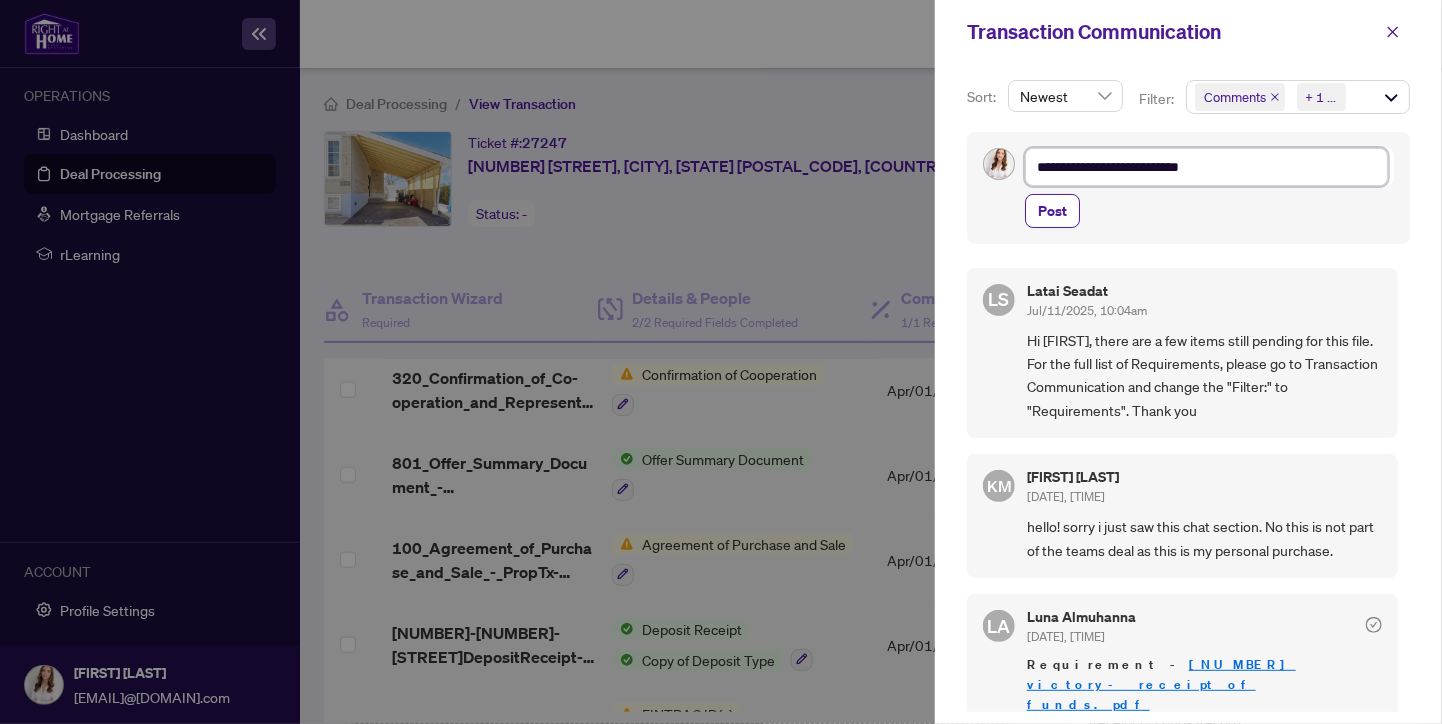 type on "**********" 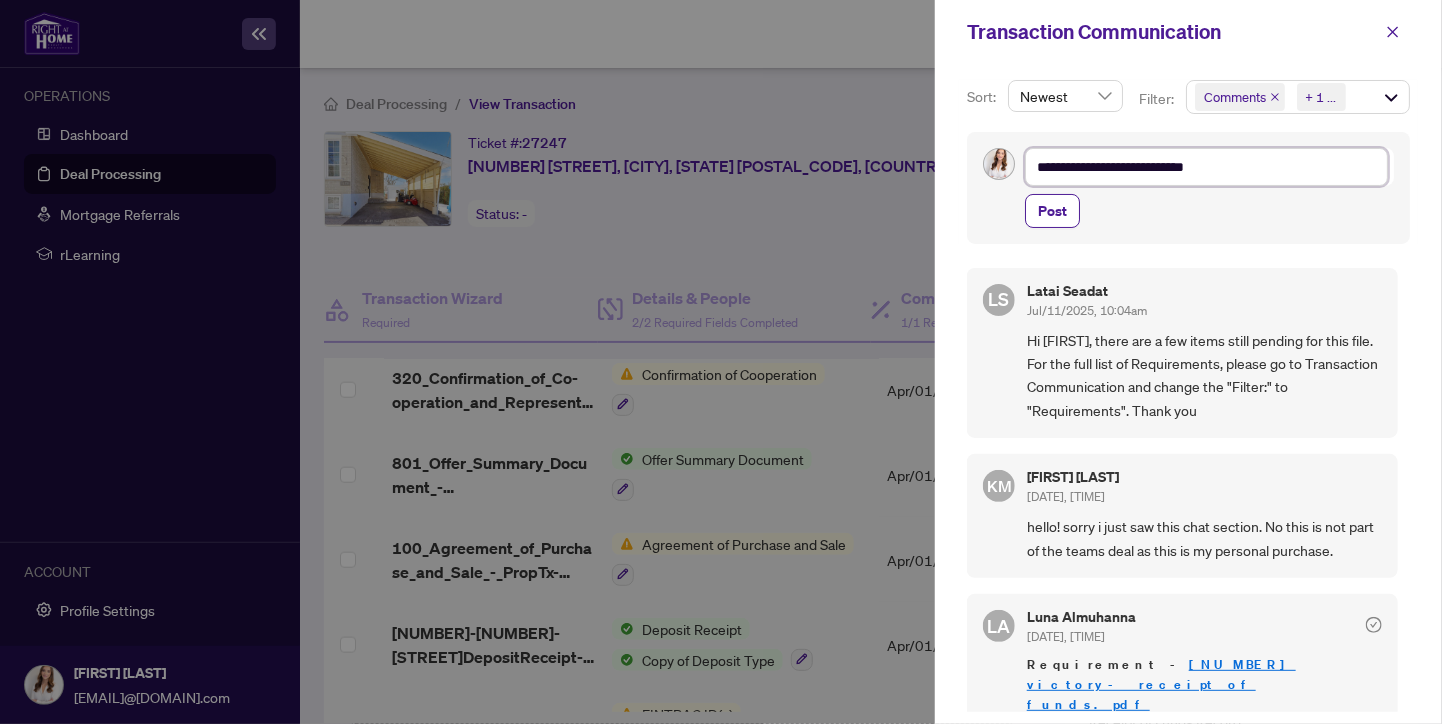 type on "**********" 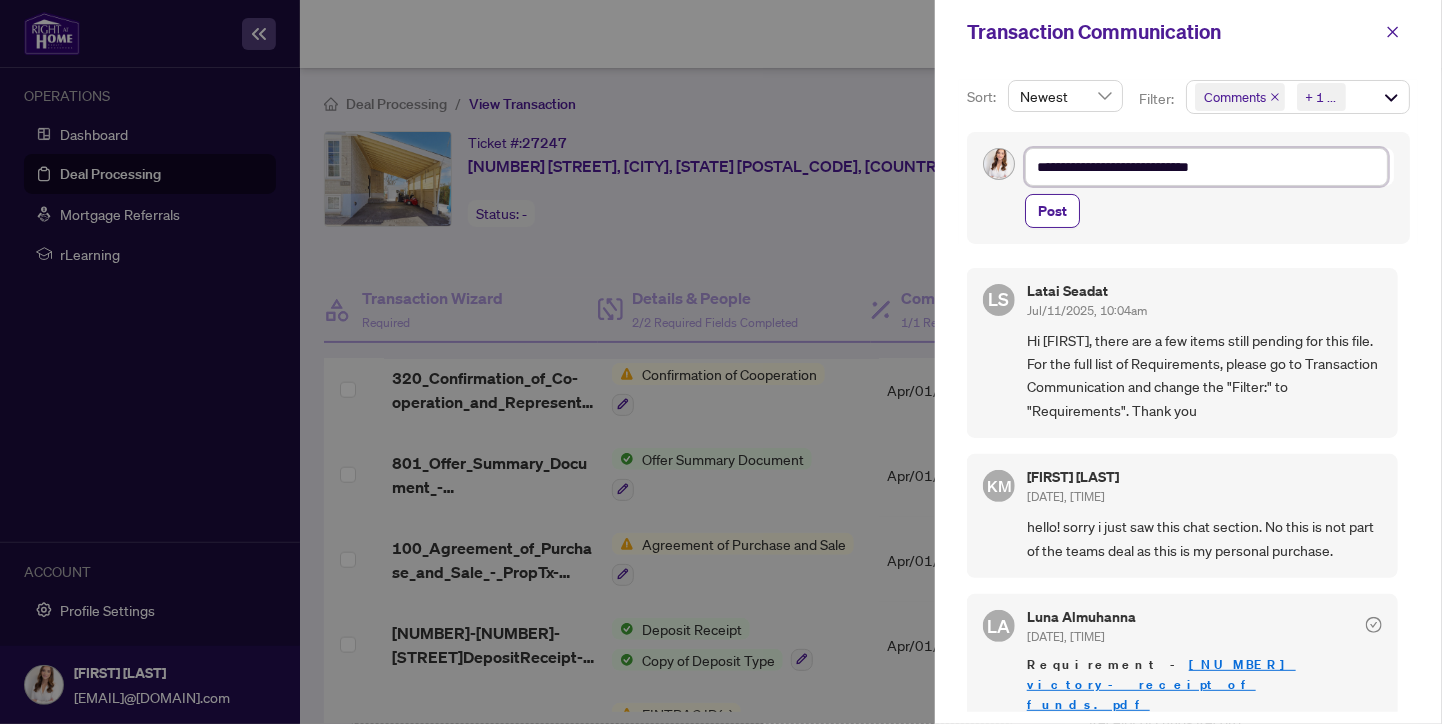 type on "**********" 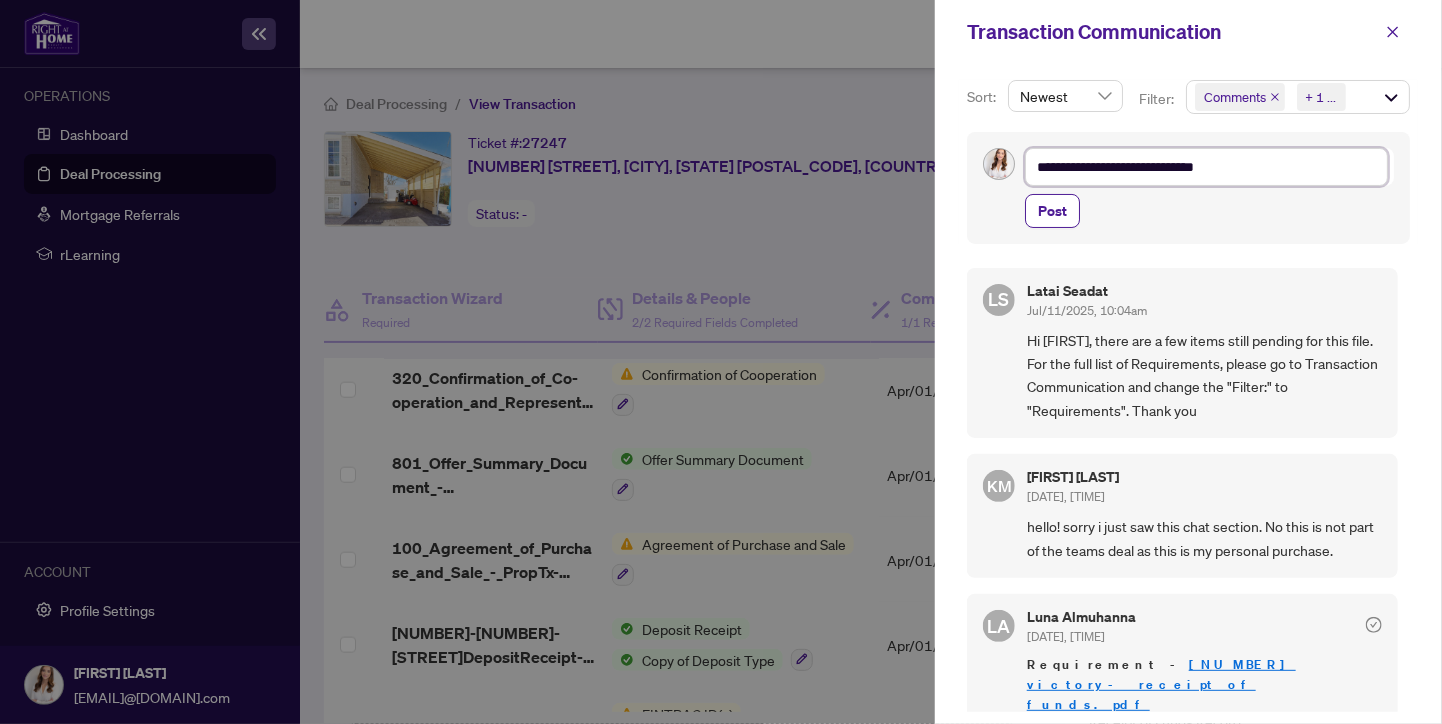 type on "**********" 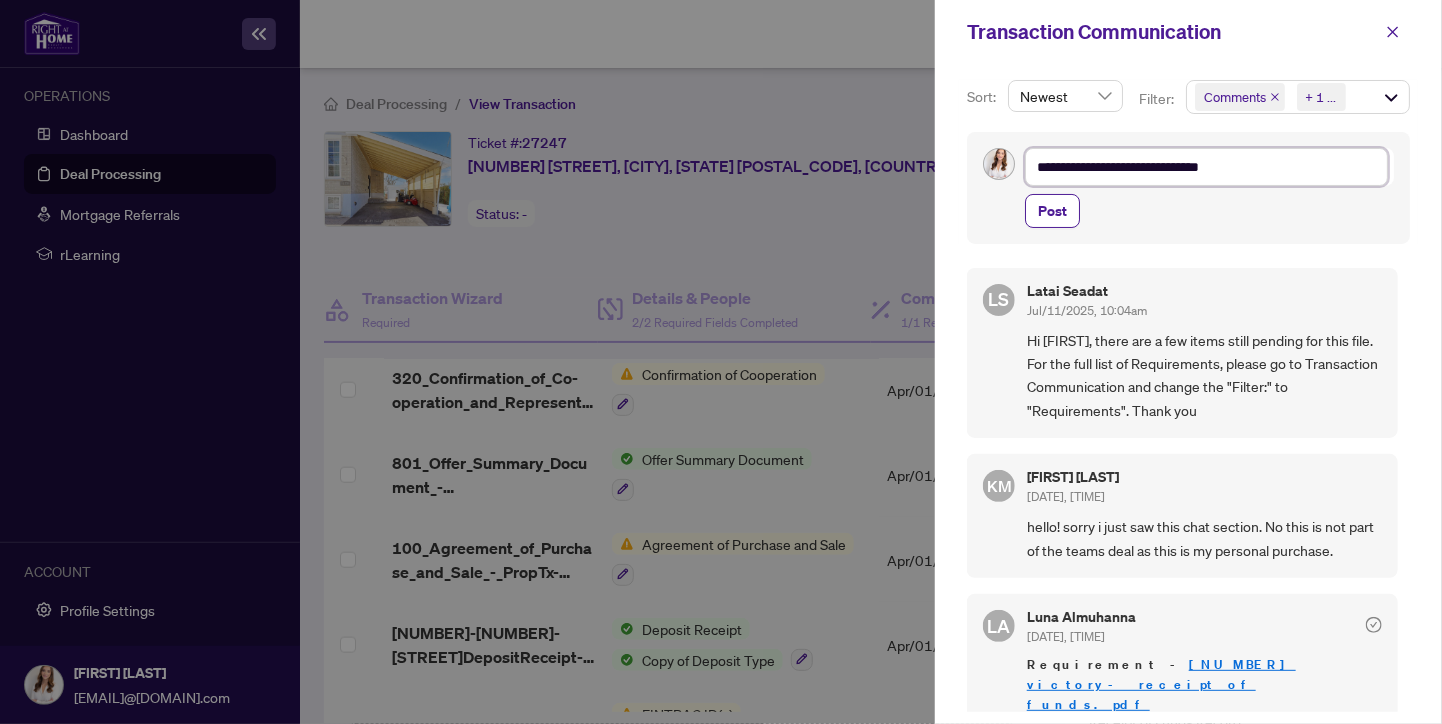 type on "**********" 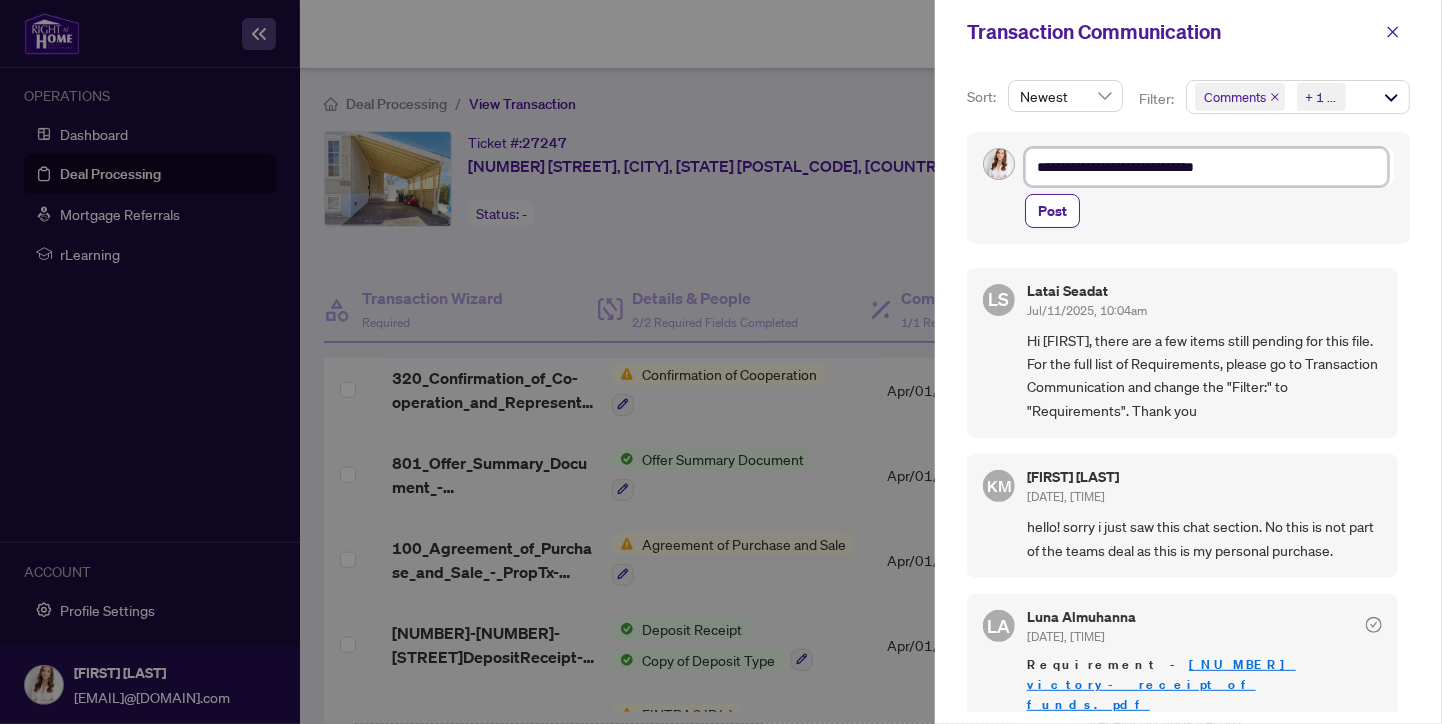 type on "**********" 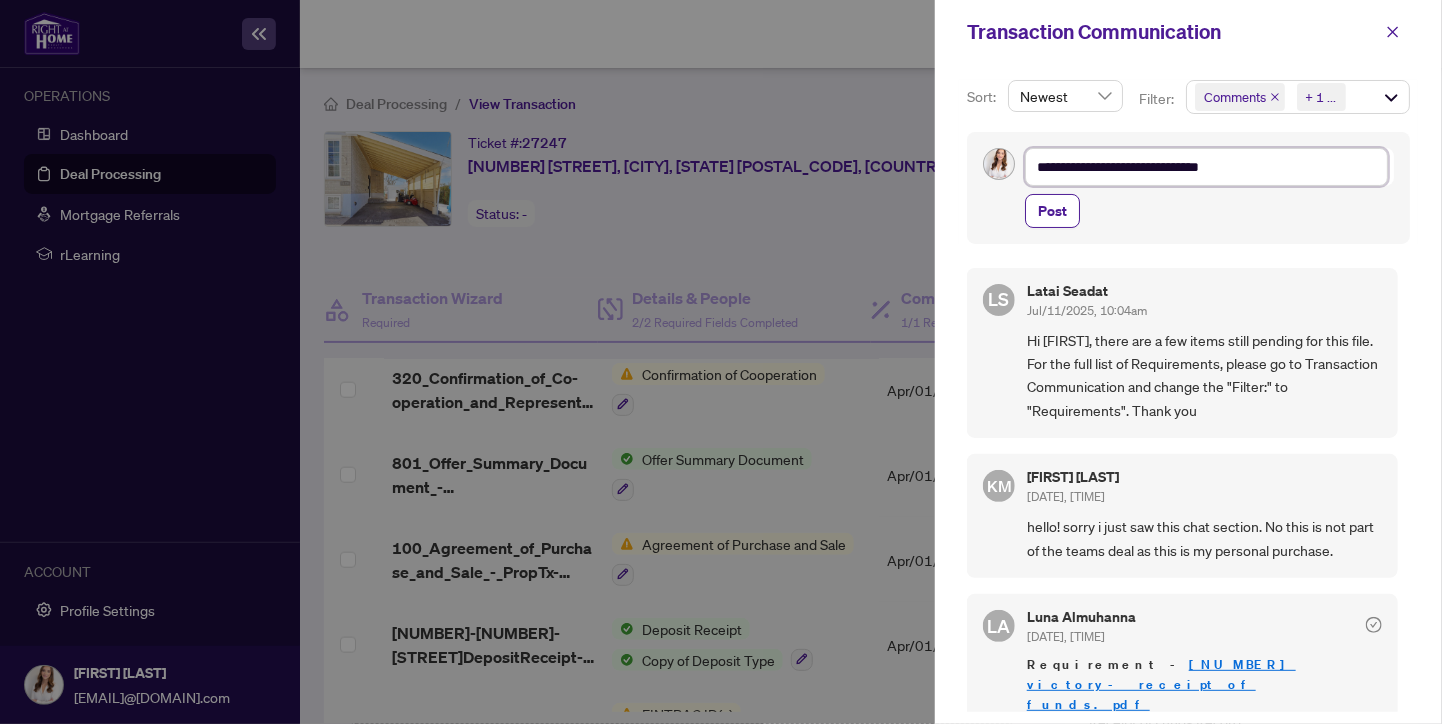type on "**********" 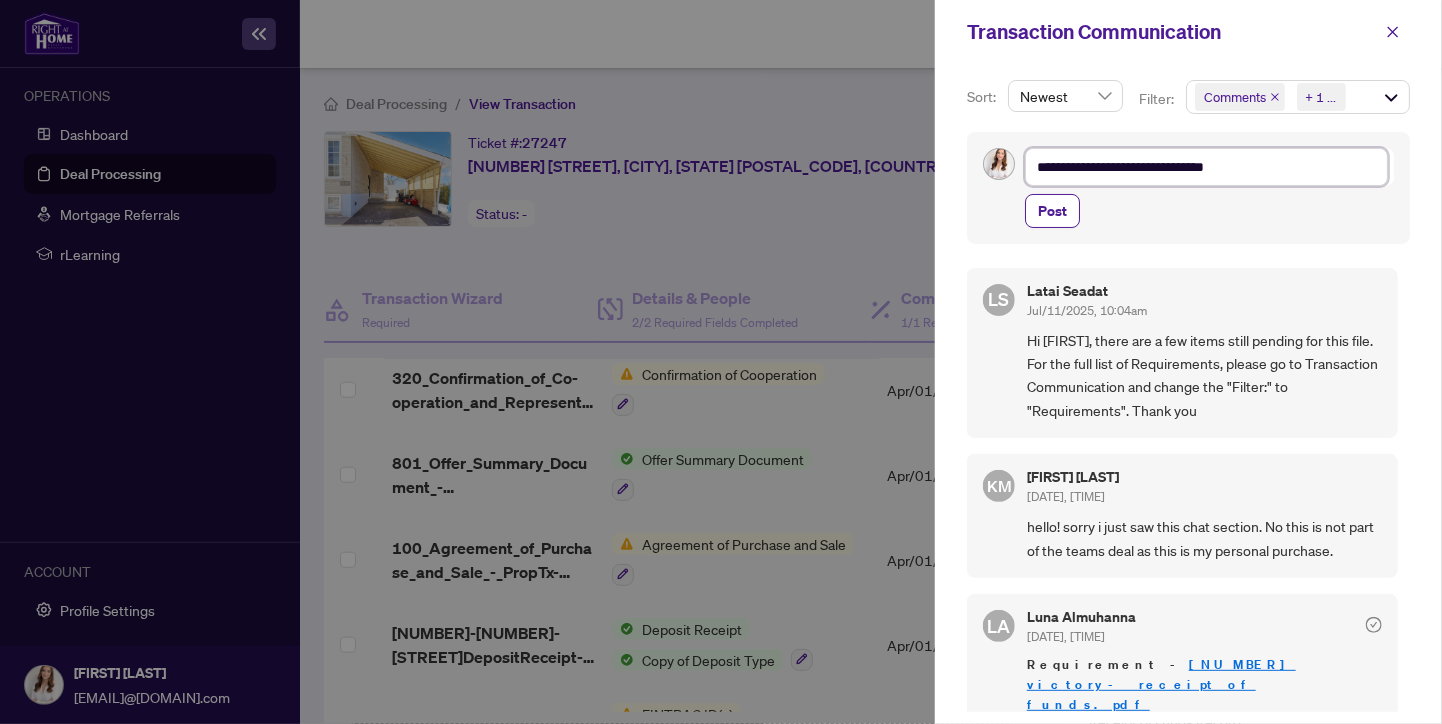 type on "**********" 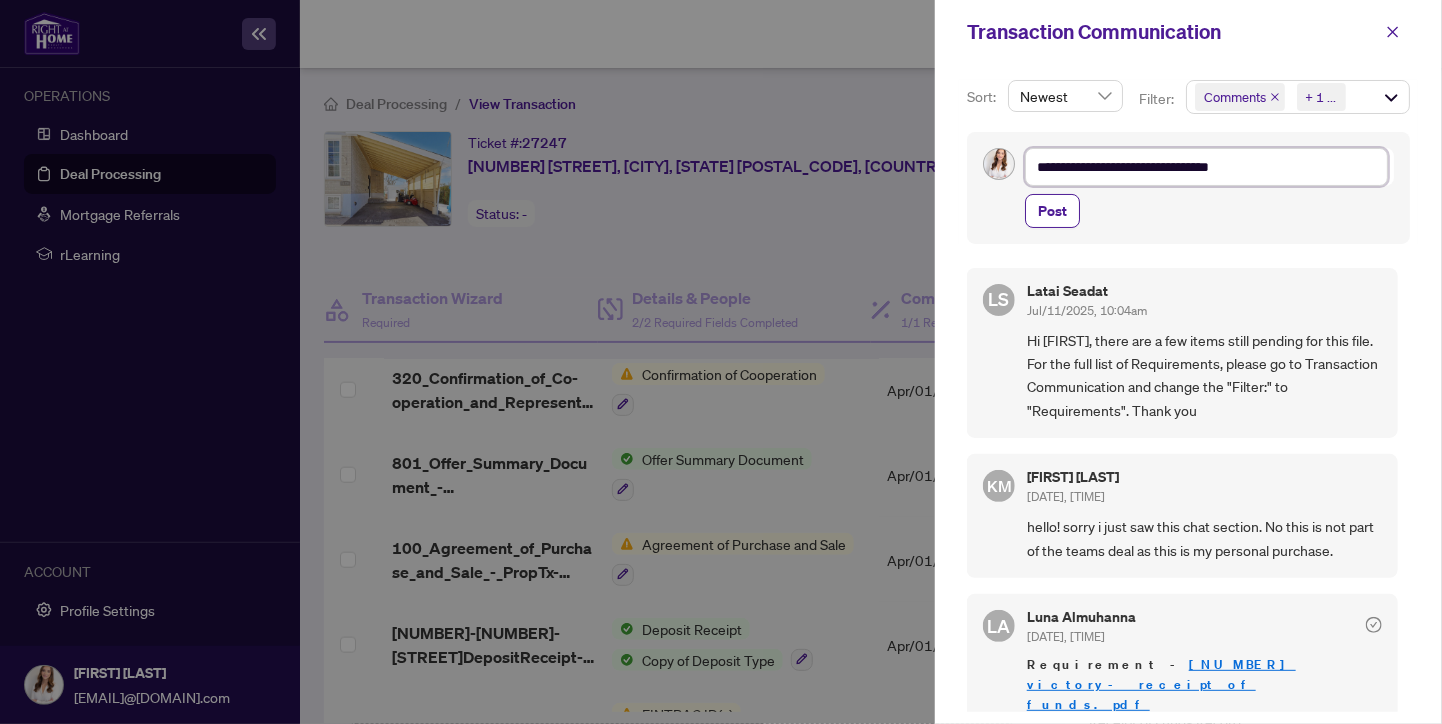 type on "**********" 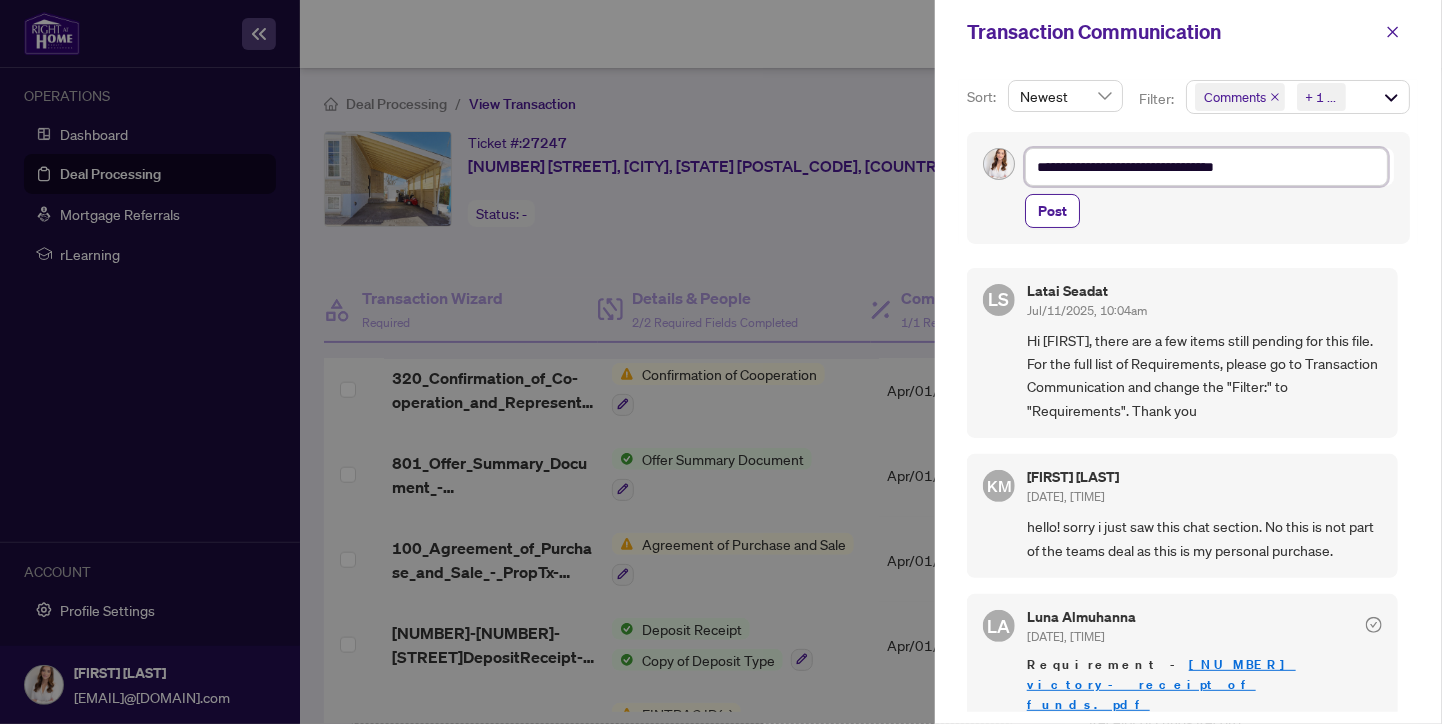type on "**********" 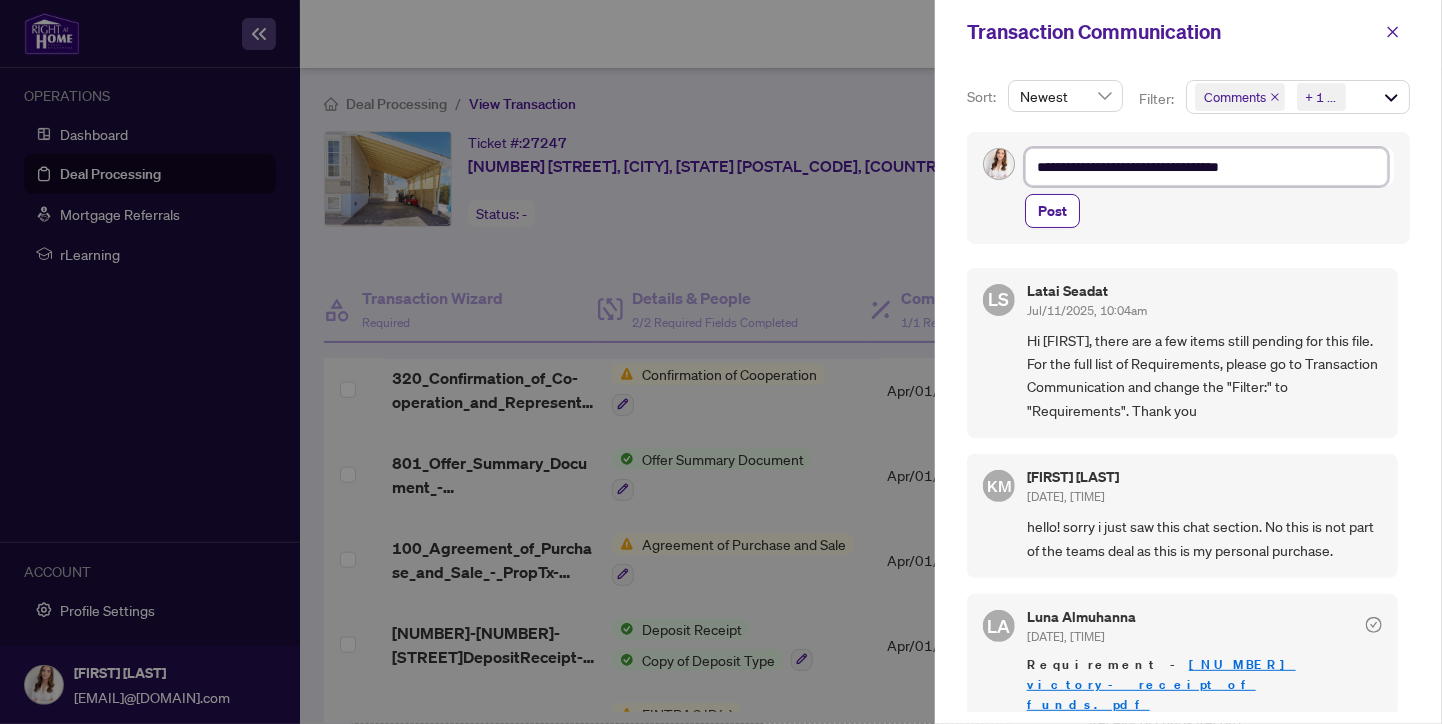 type on "**********" 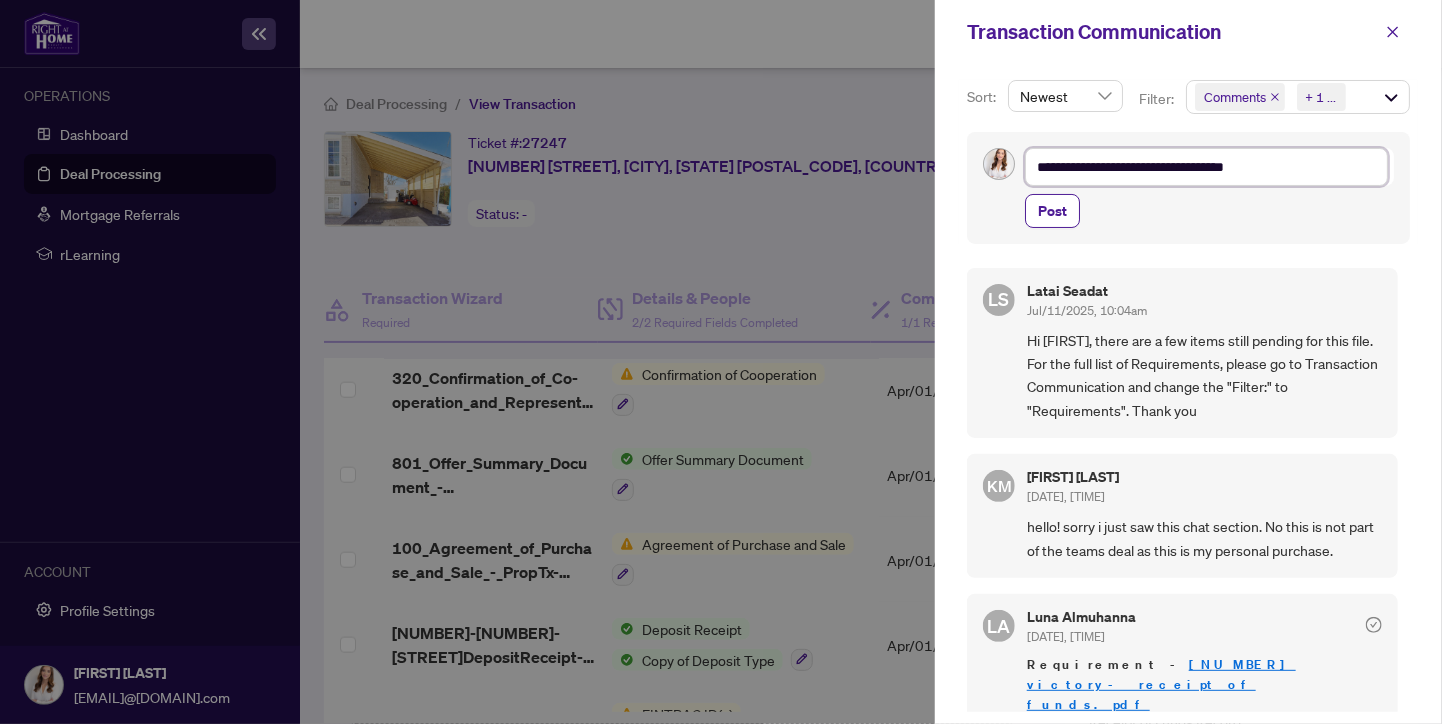 type on "**********" 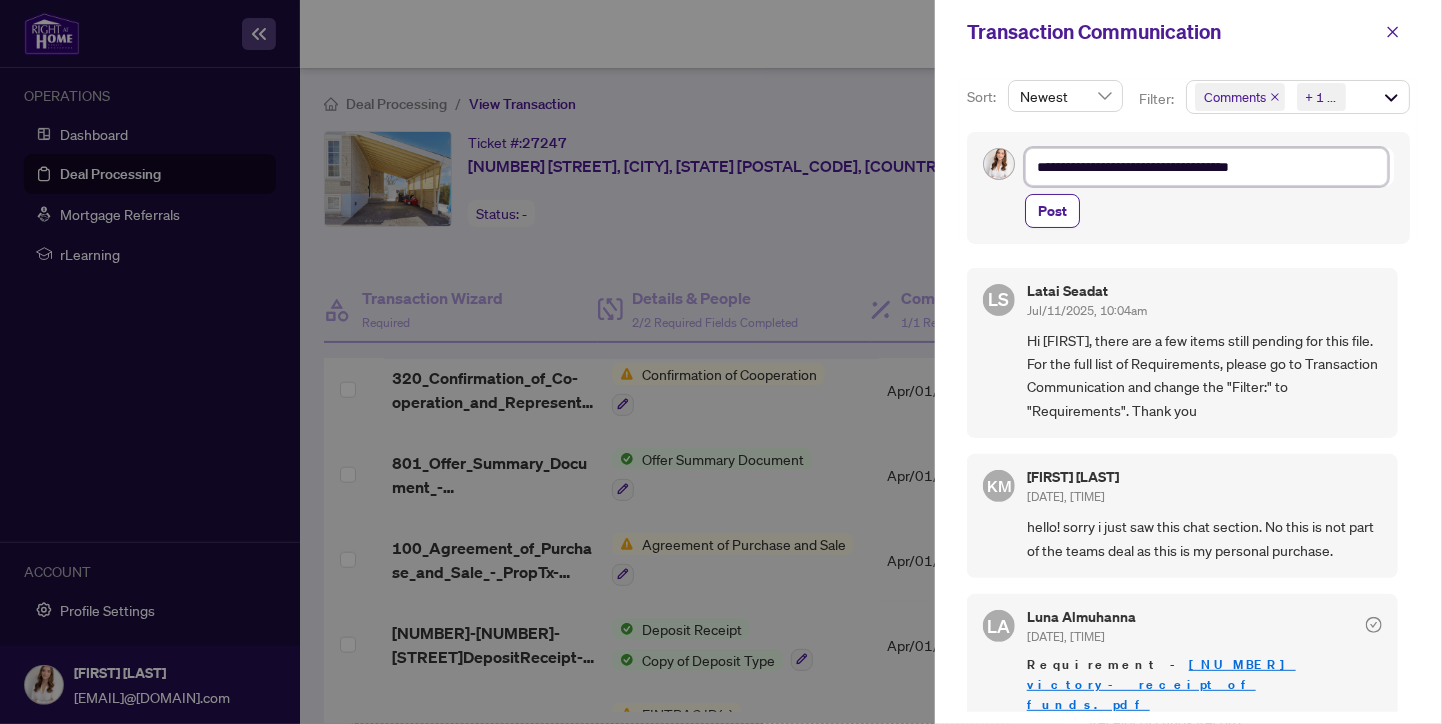 type on "**********" 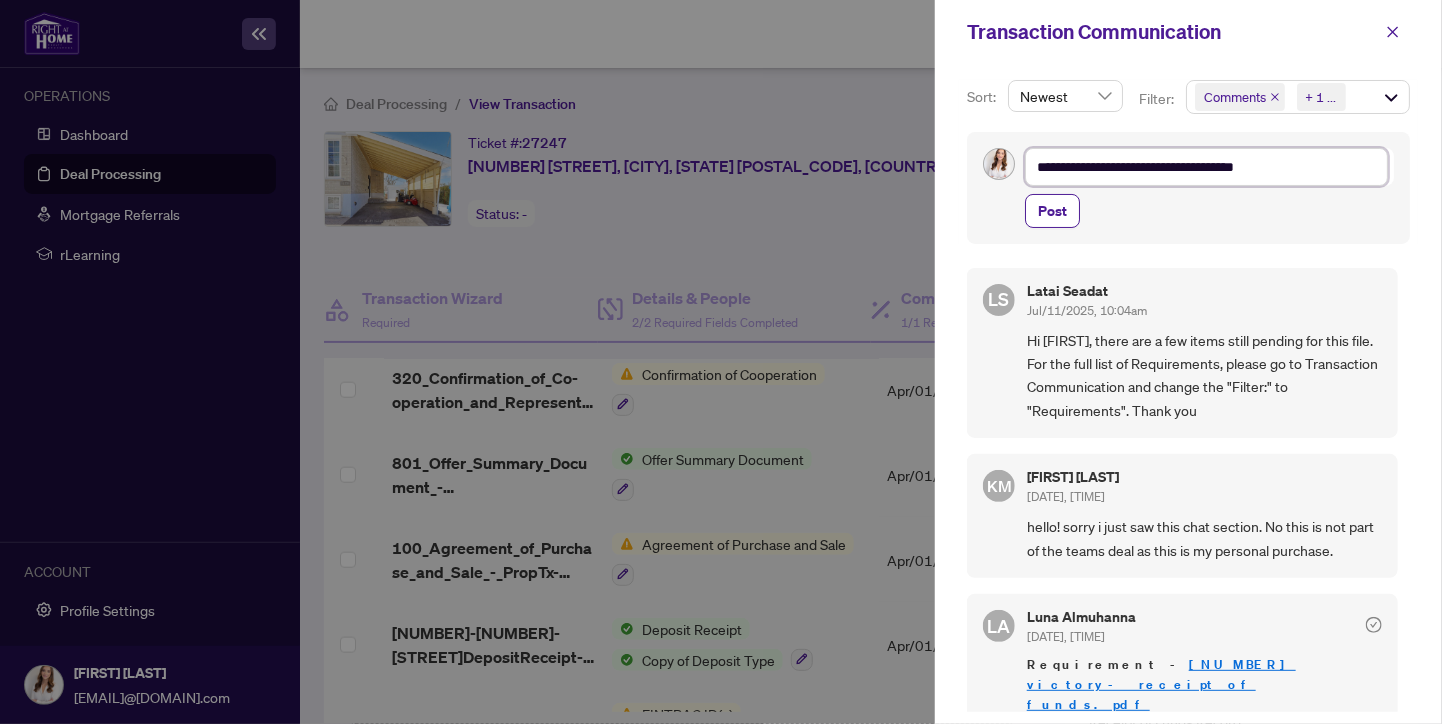 type on "**********" 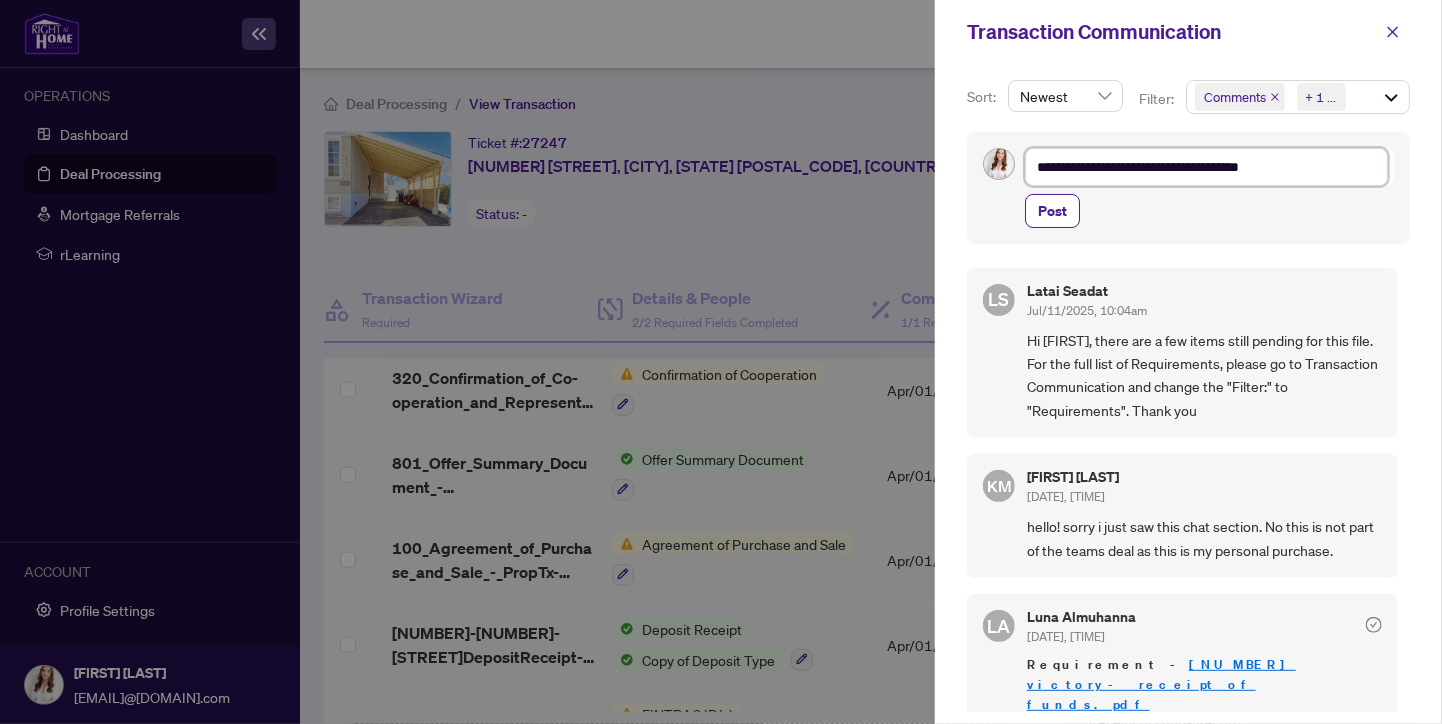 type on "**********" 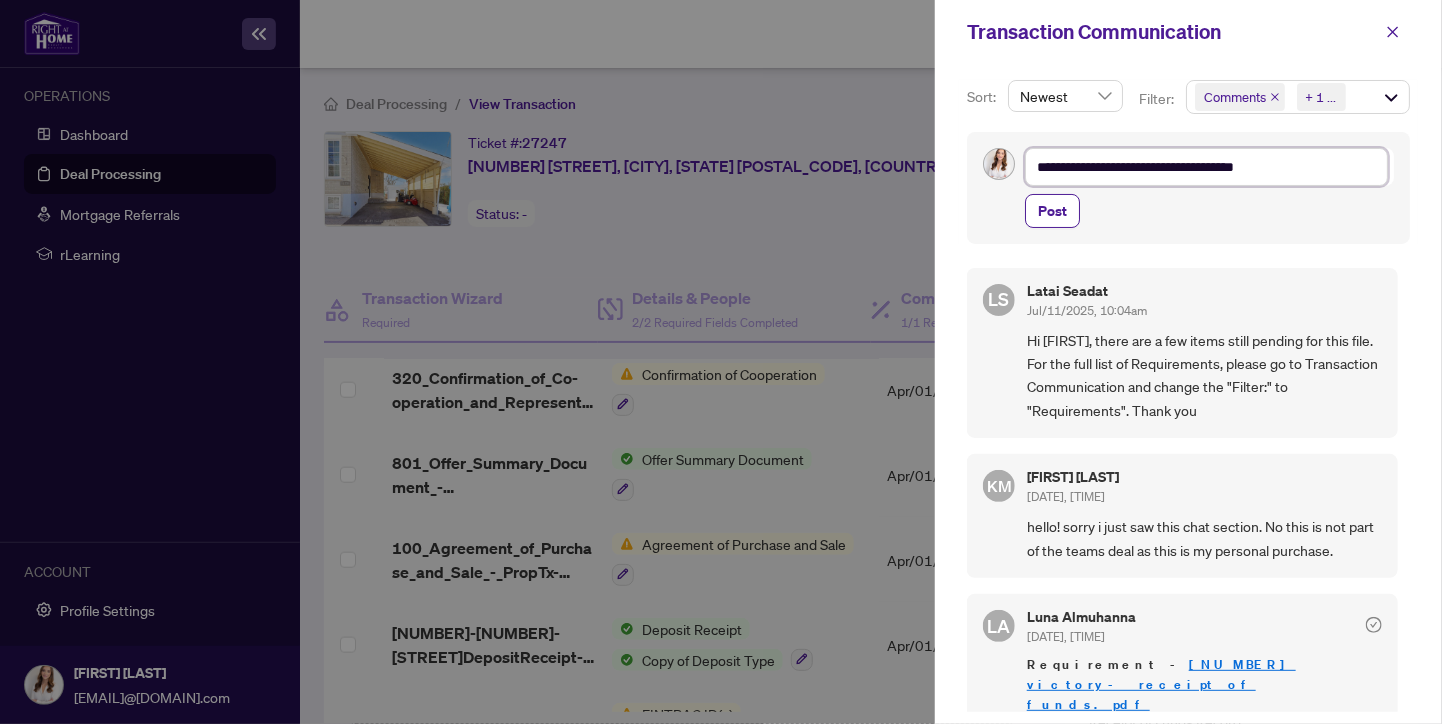 type on "**********" 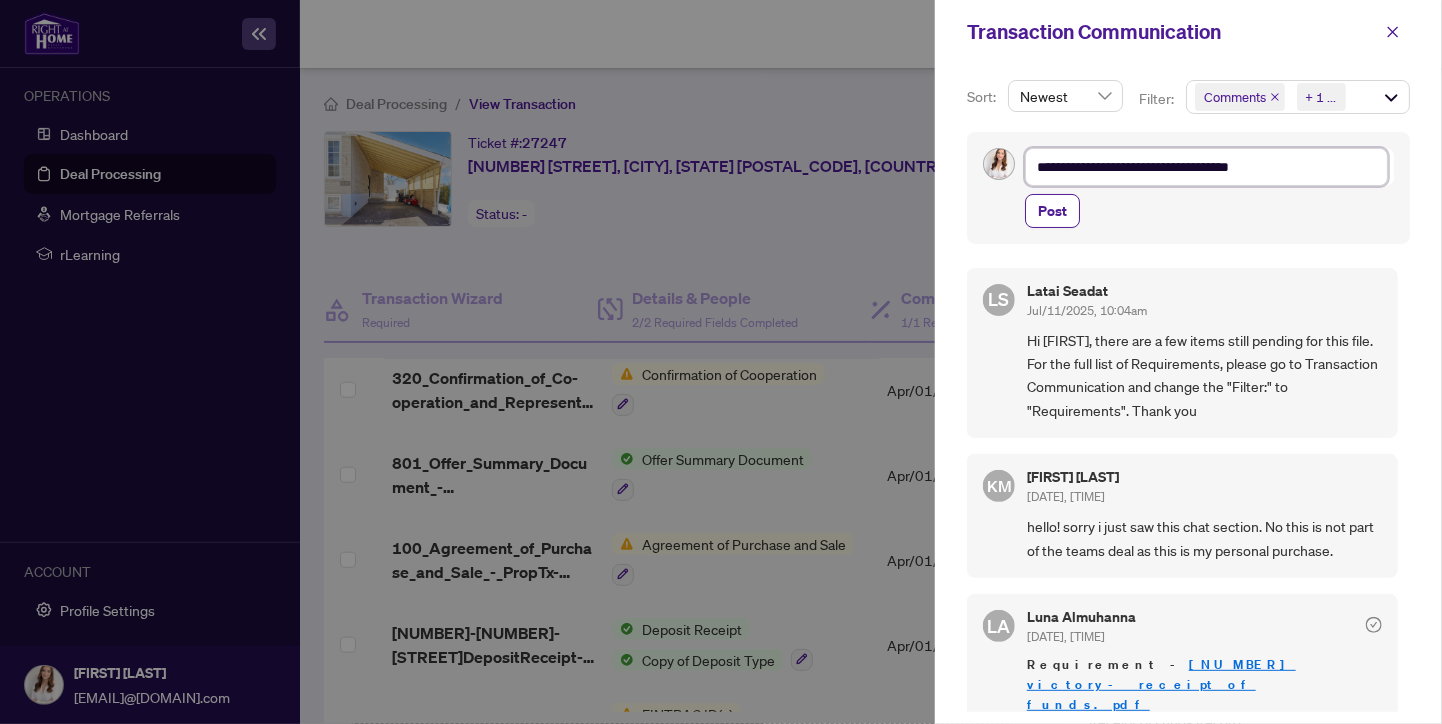 type on "**********" 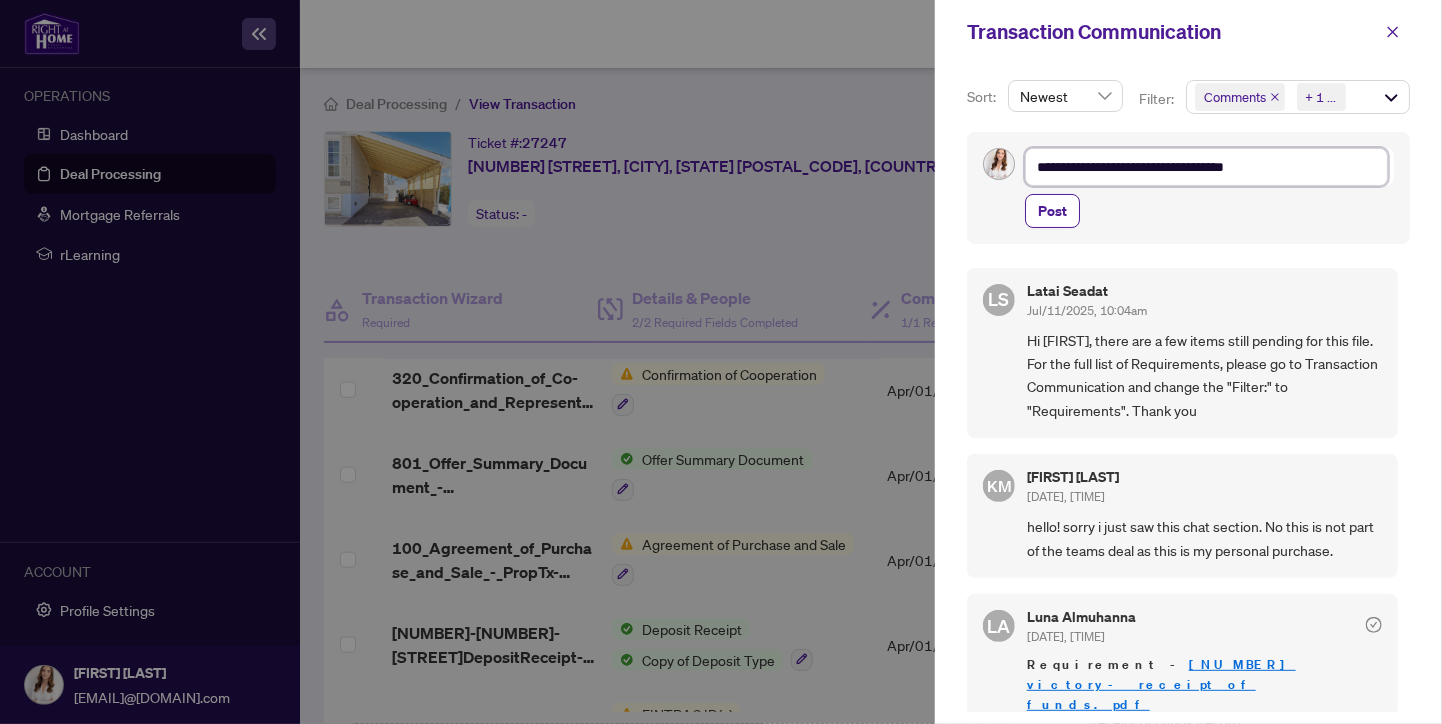 type on "**********" 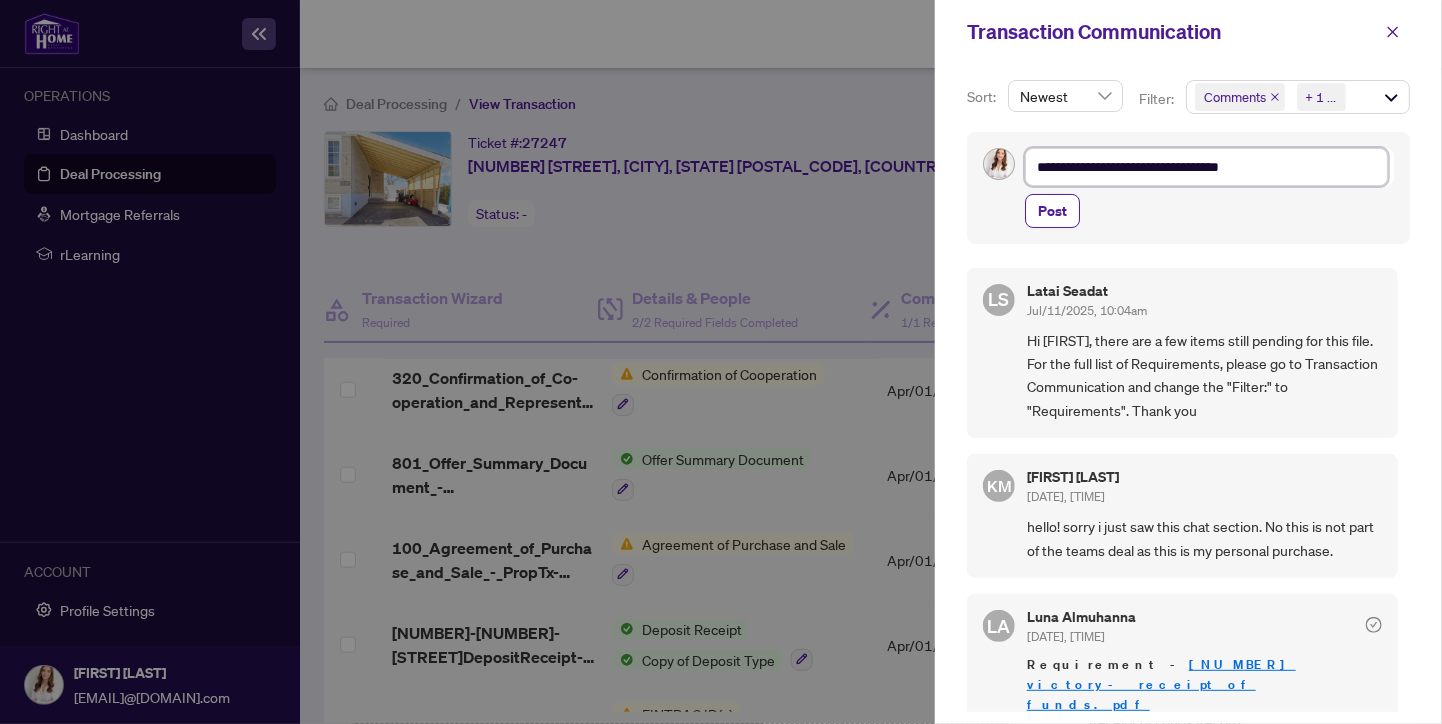 type on "**********" 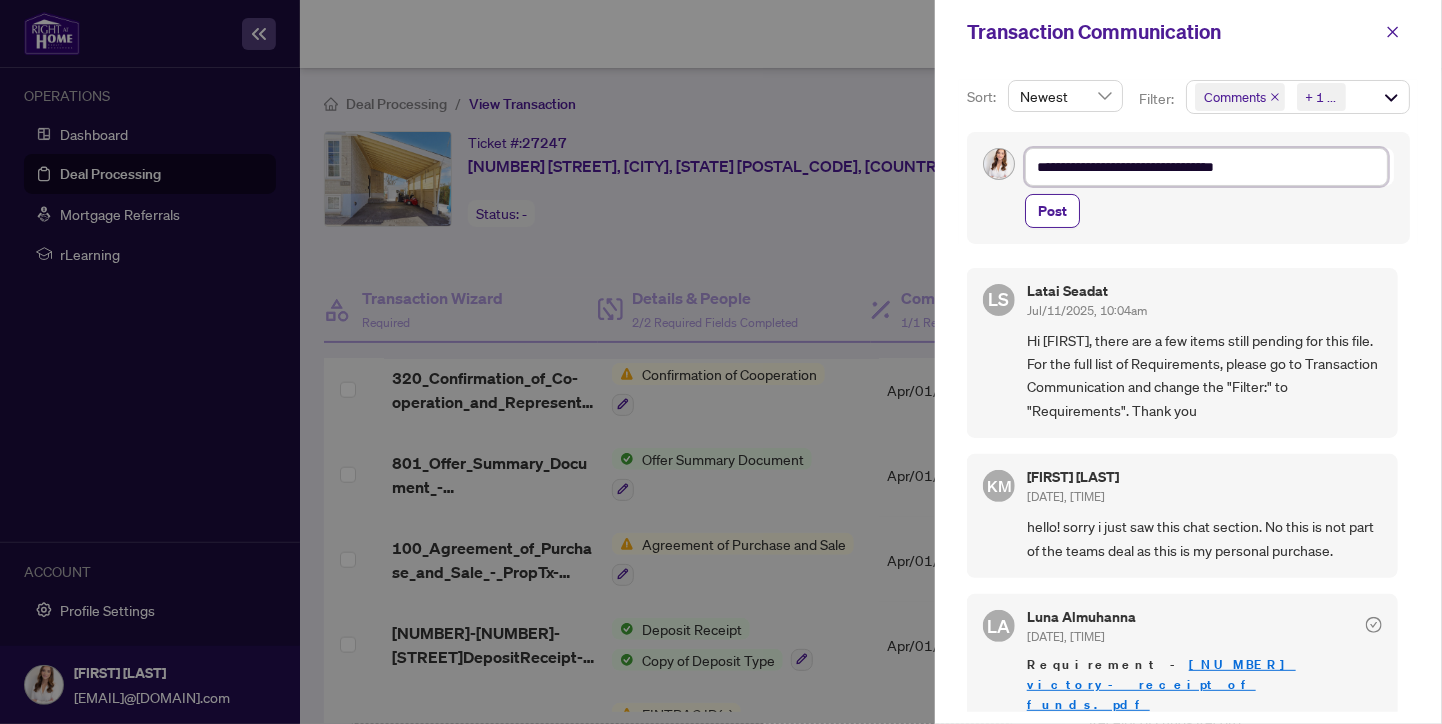 type on "**********" 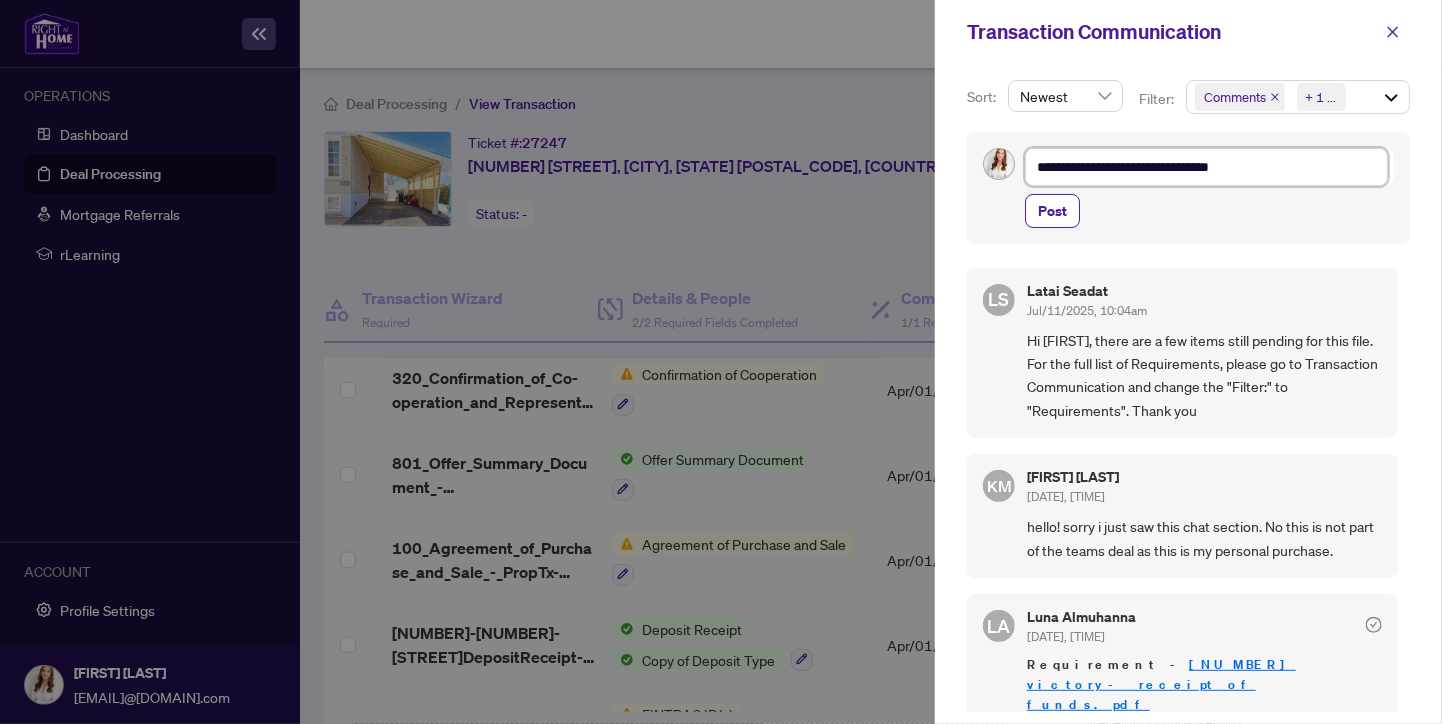 type on "**********" 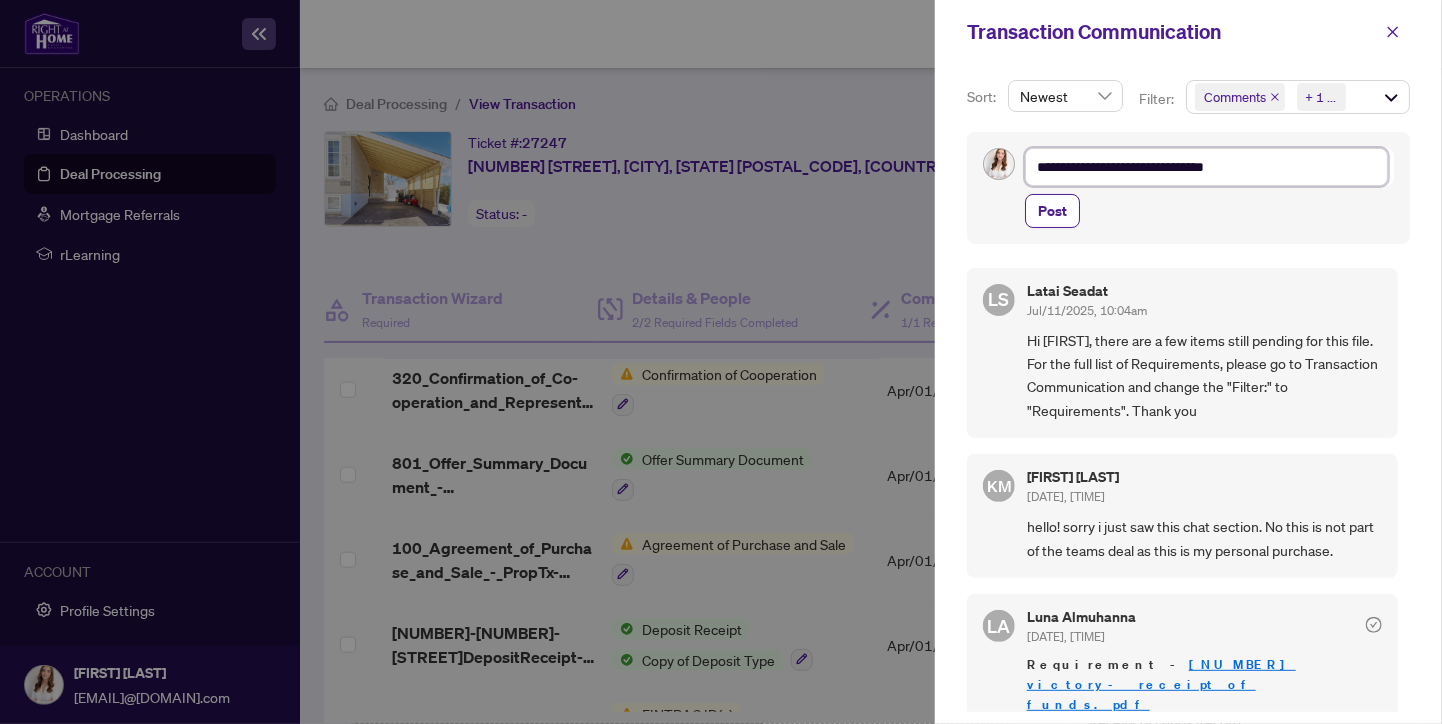 type on "**********" 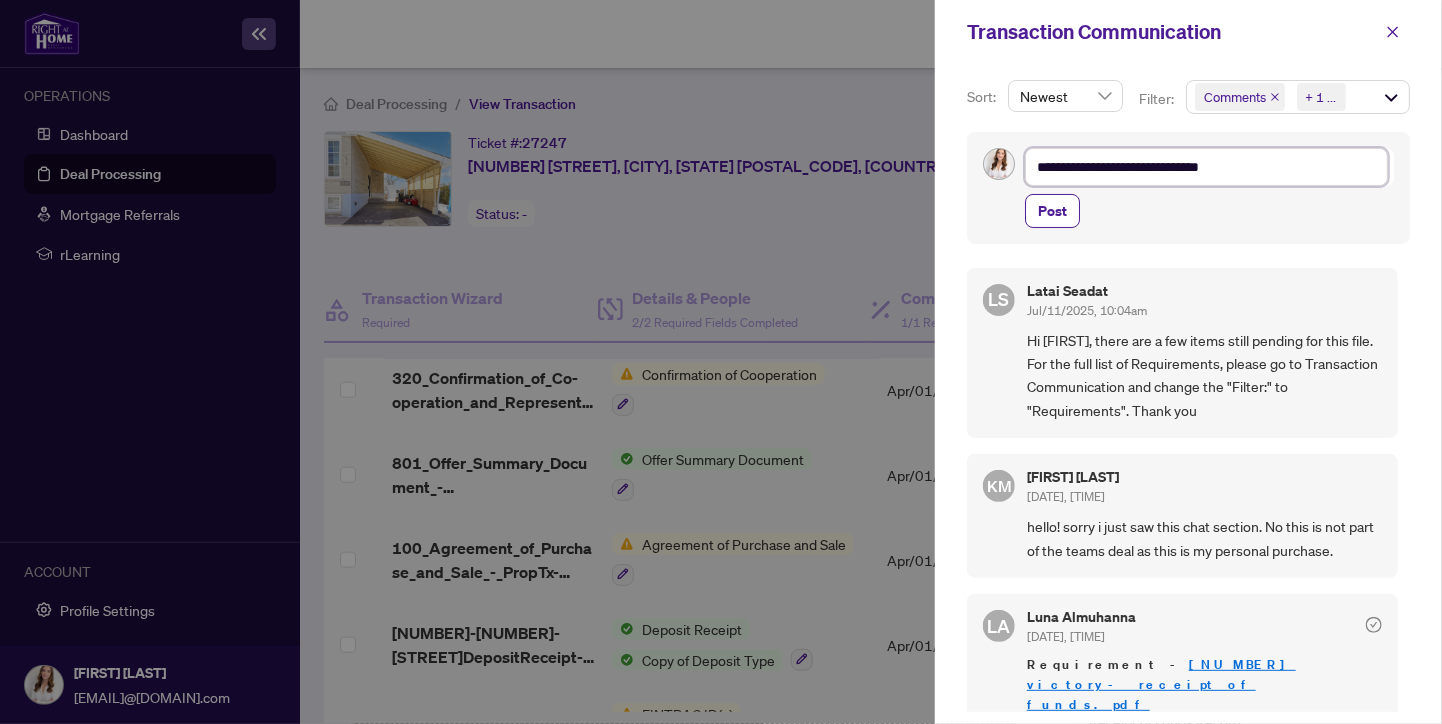 type on "**********" 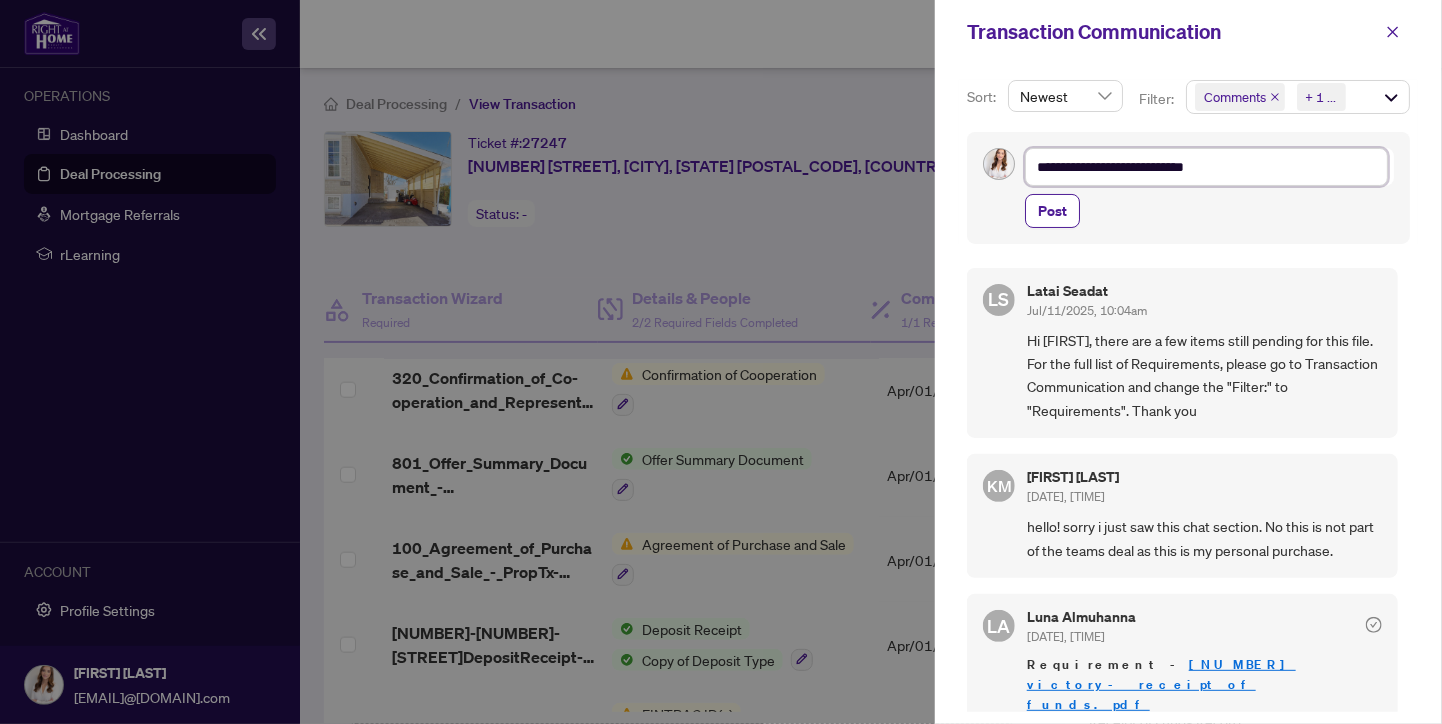 type on "**********" 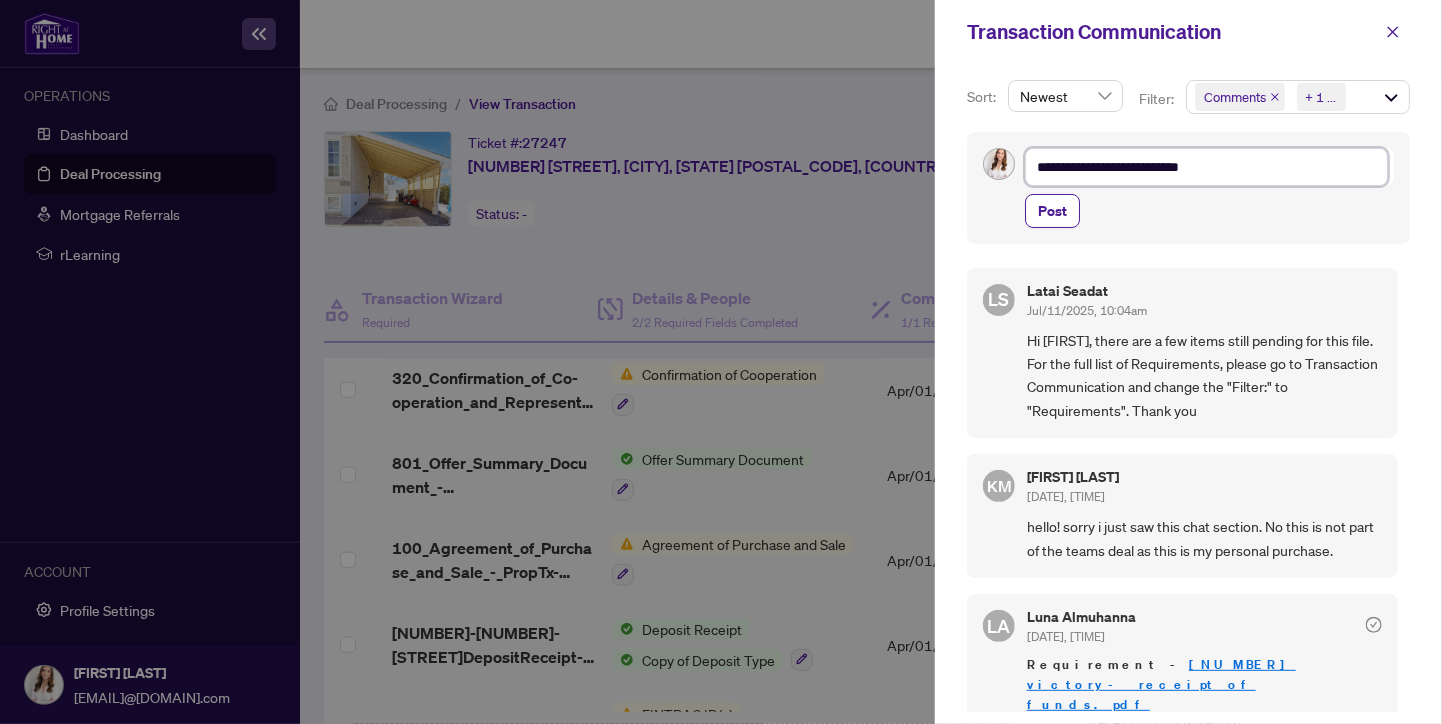 type on "**********" 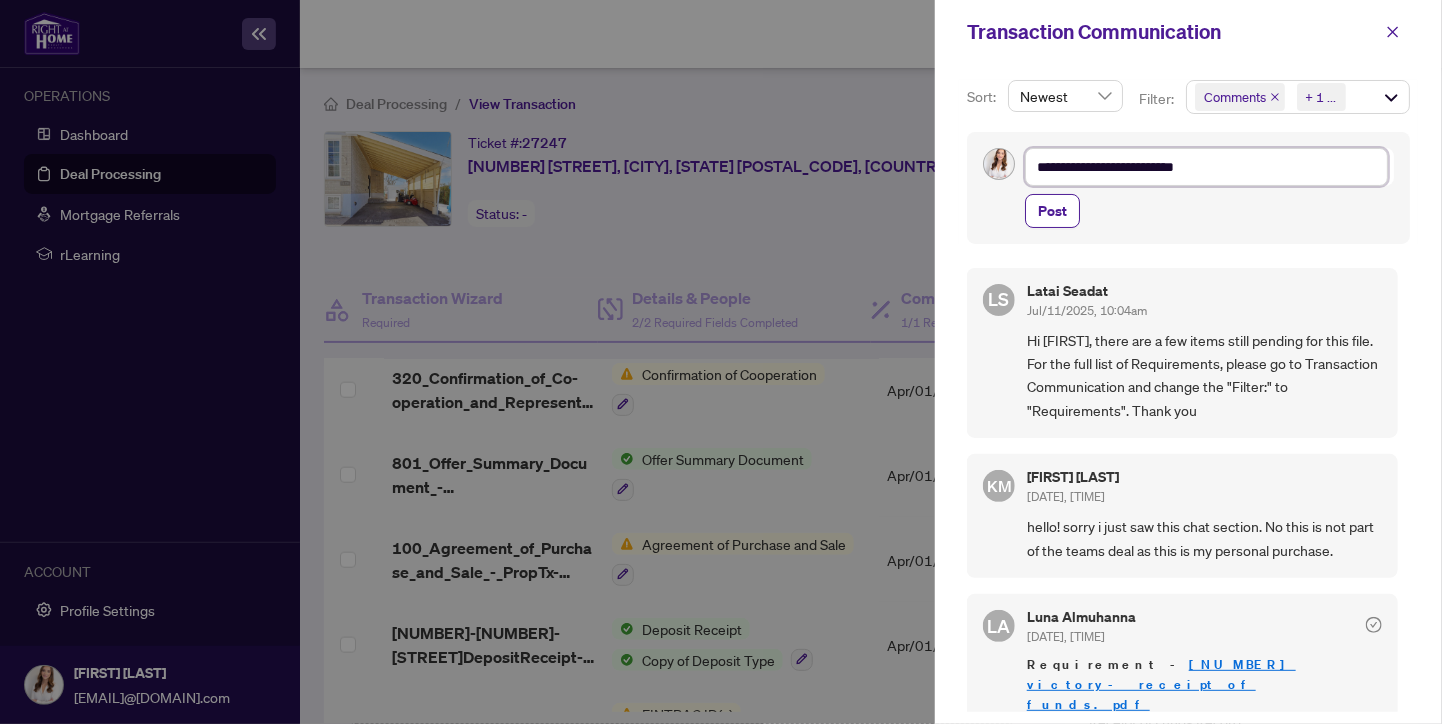 type on "**********" 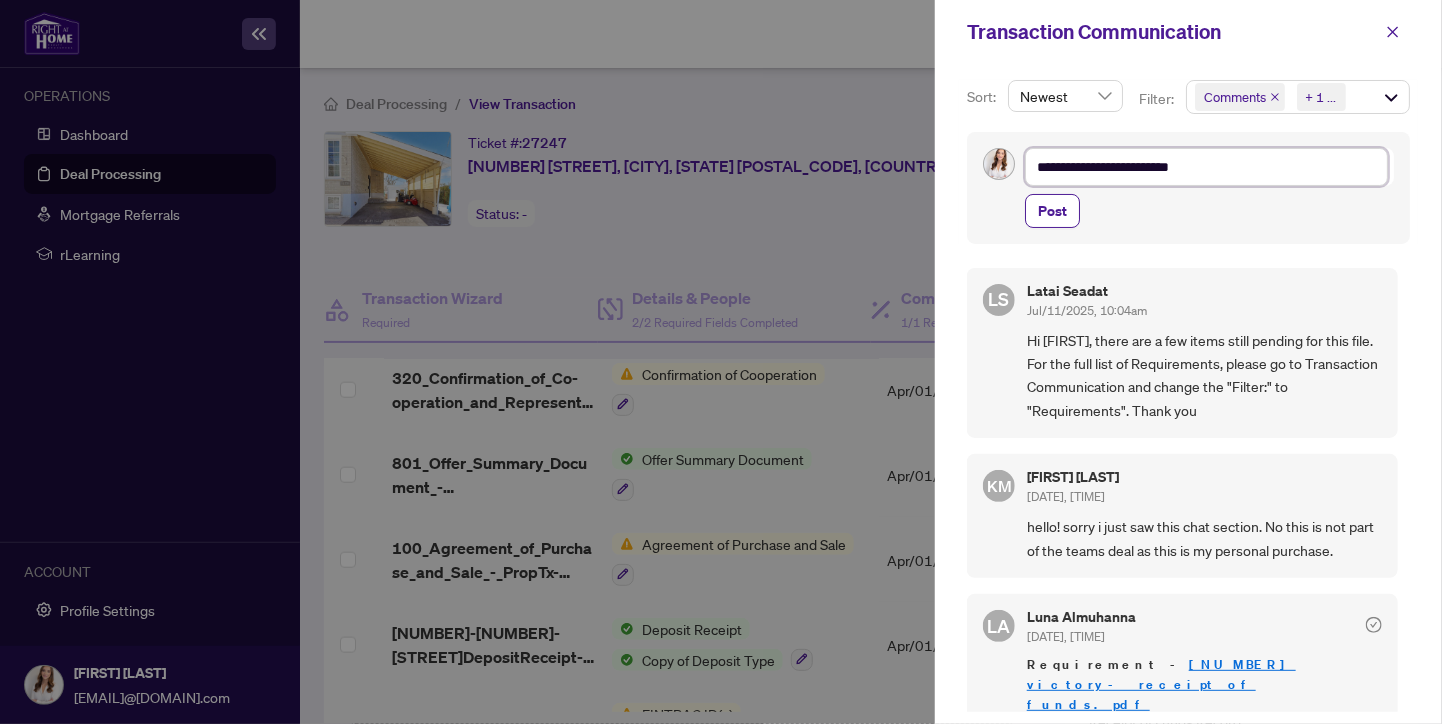 type on "**********" 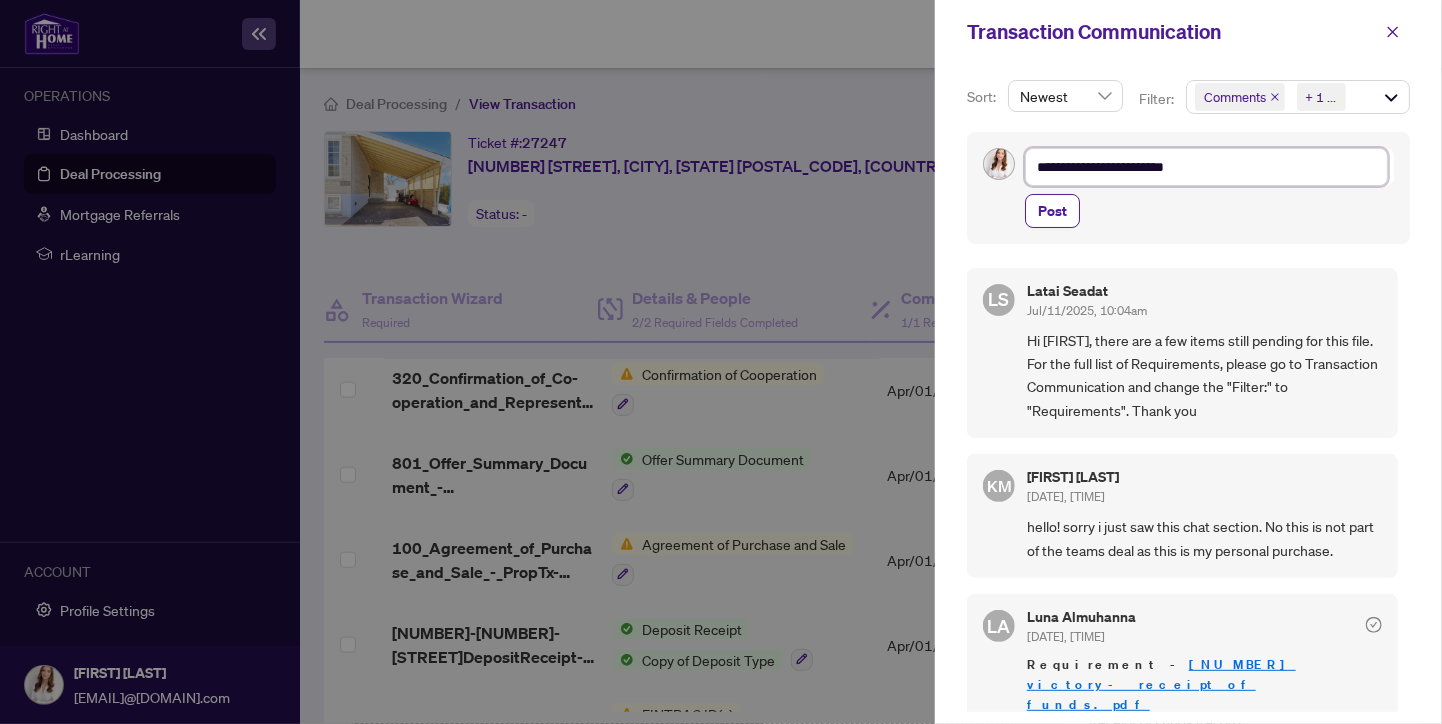 type on "**********" 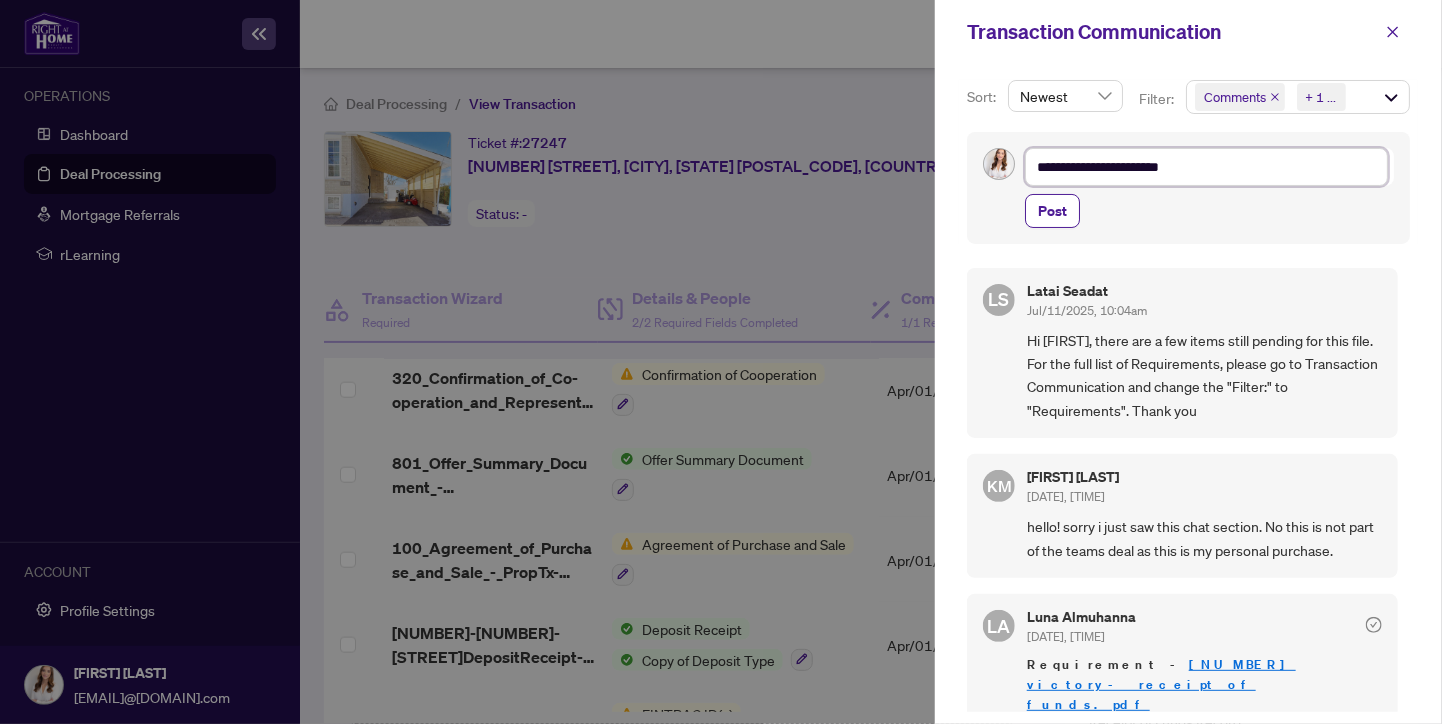 type on "**********" 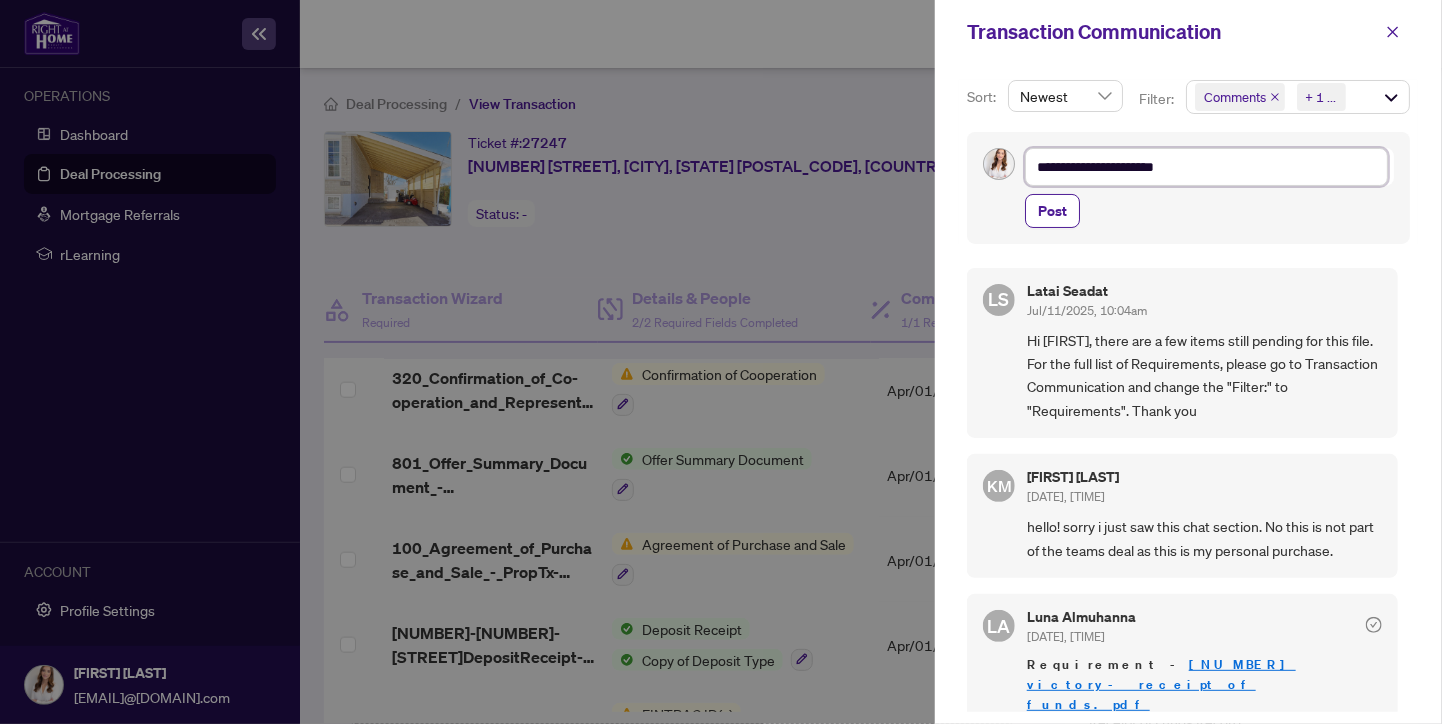 type on "**********" 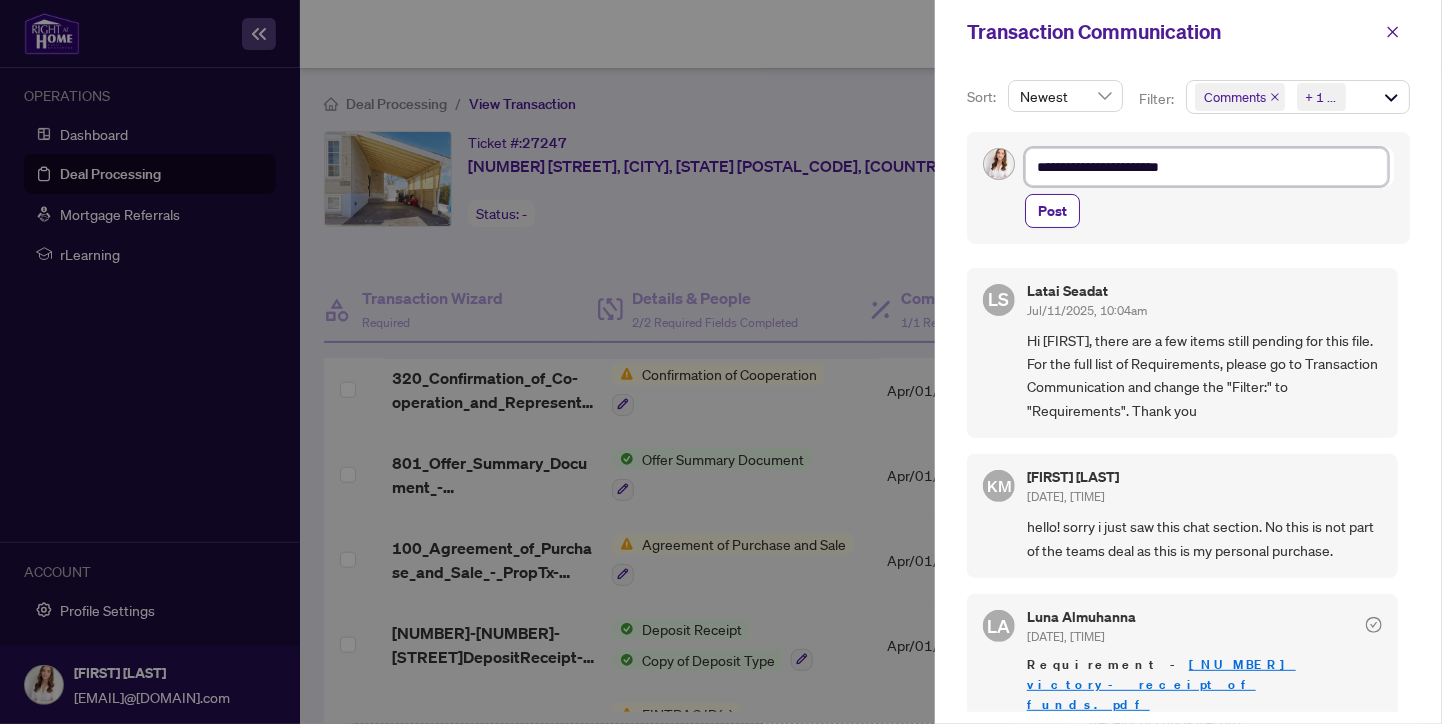 type on "**********" 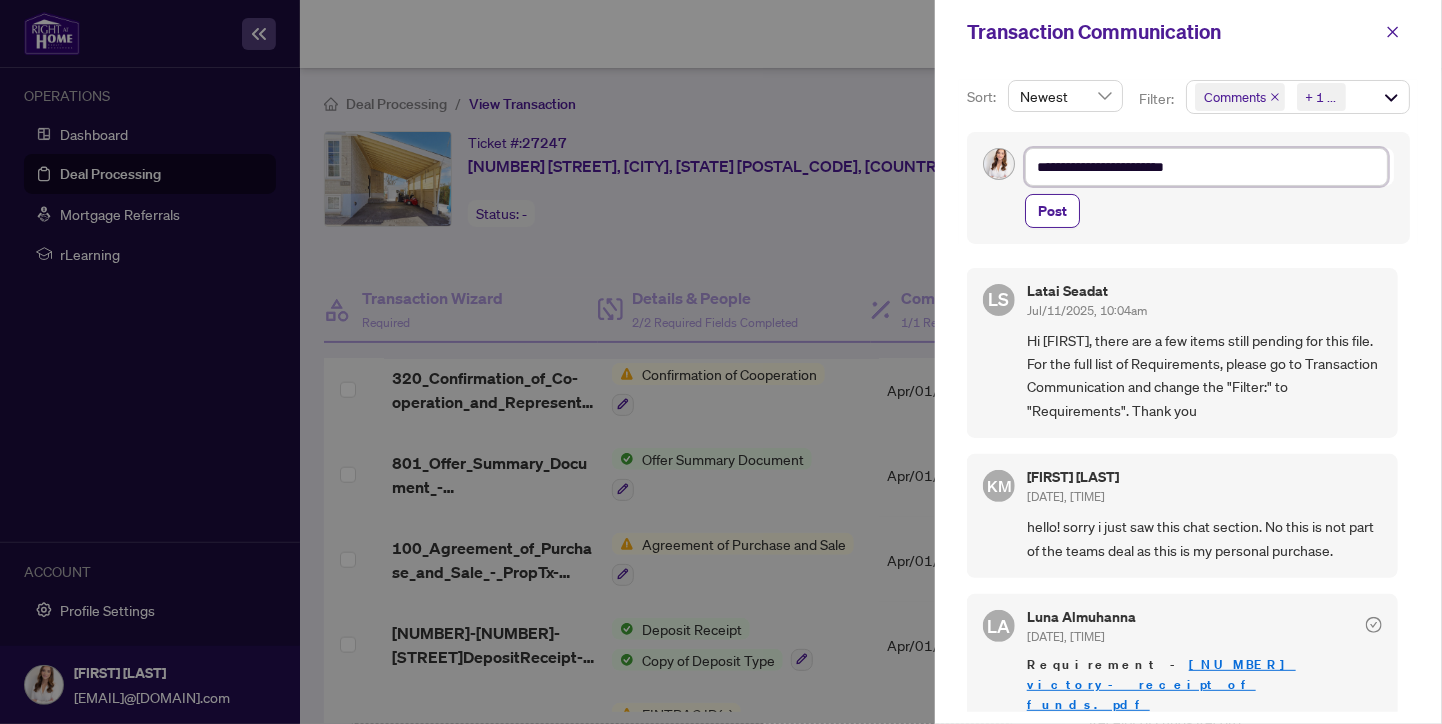 type on "**********" 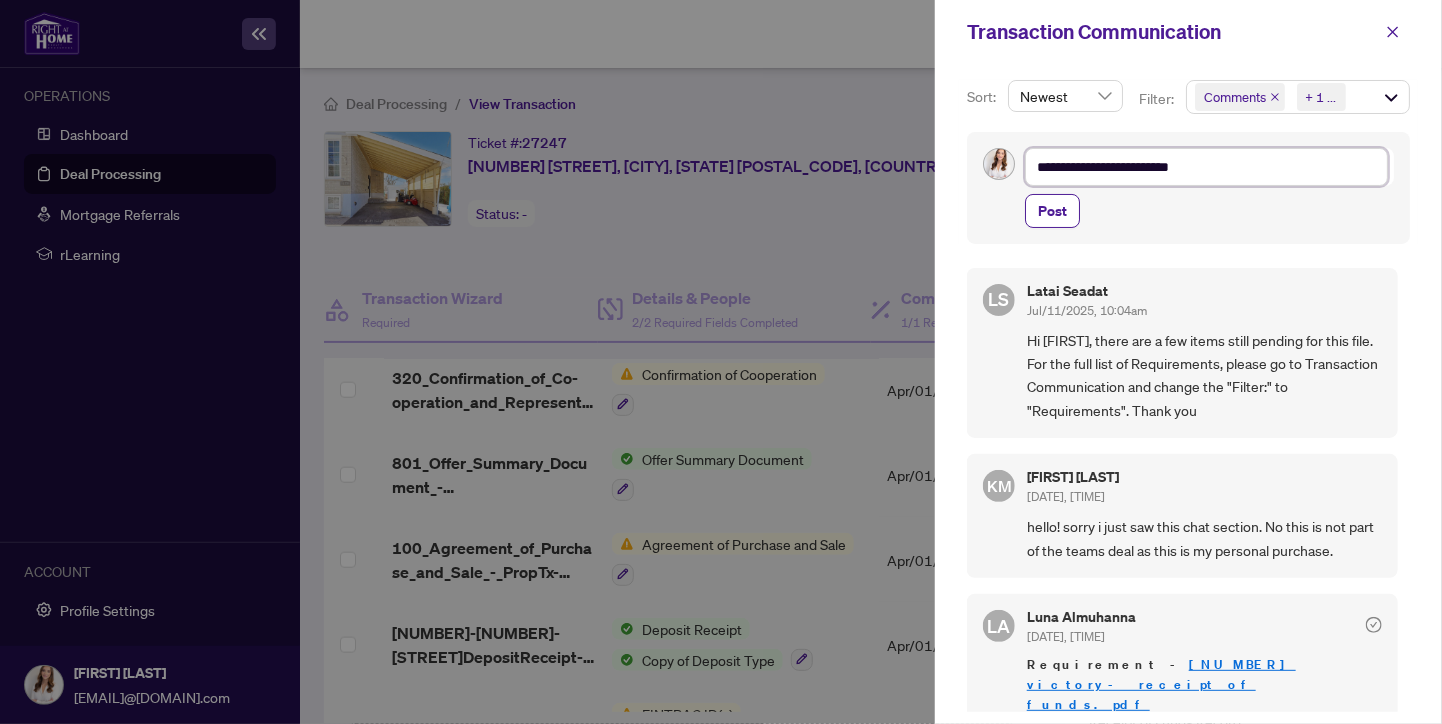 type on "**********" 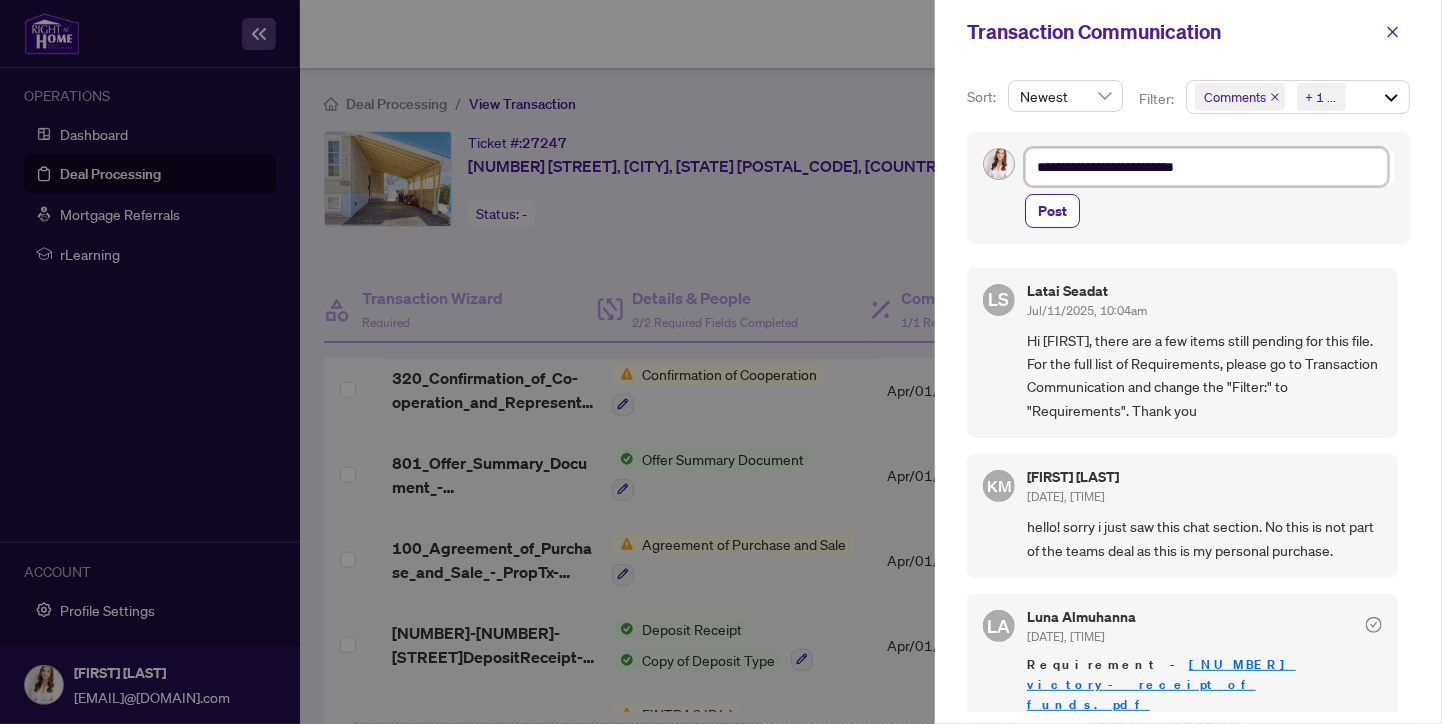 type on "**********" 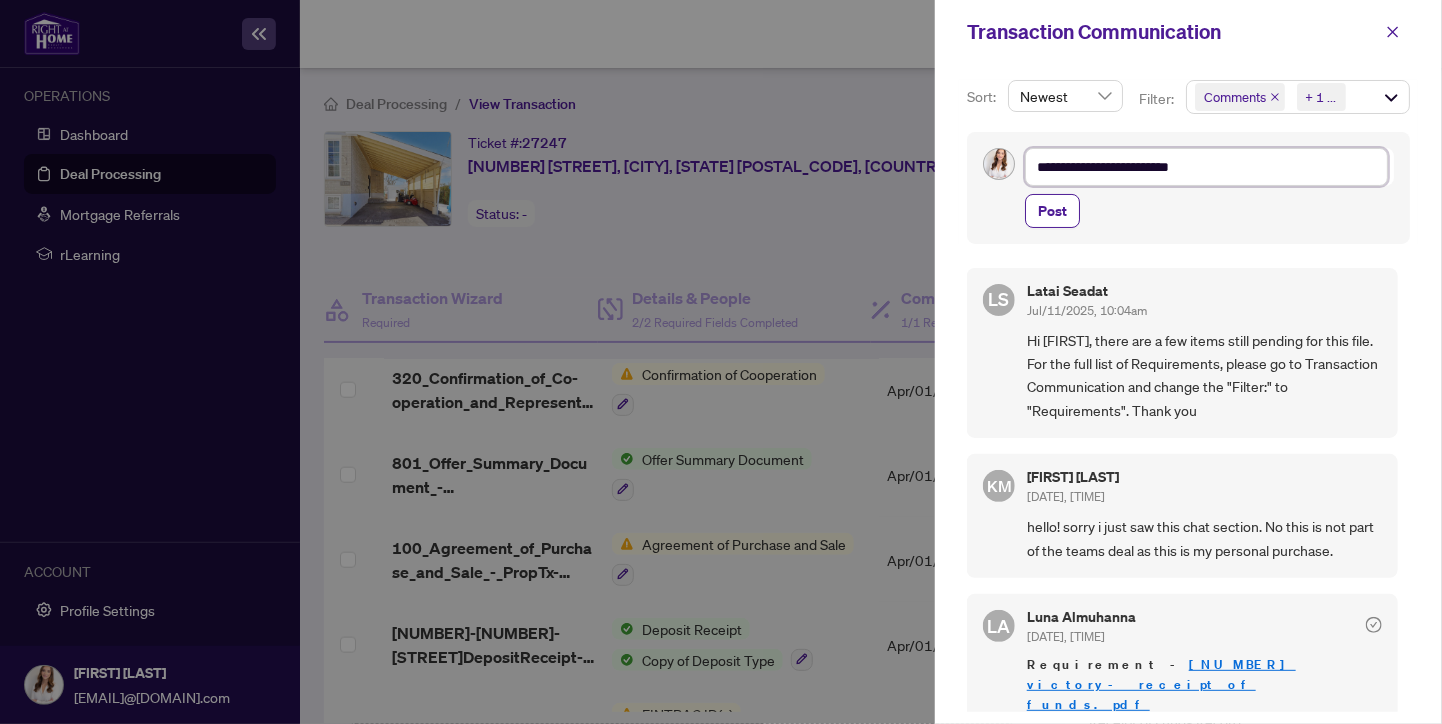 type on "**********" 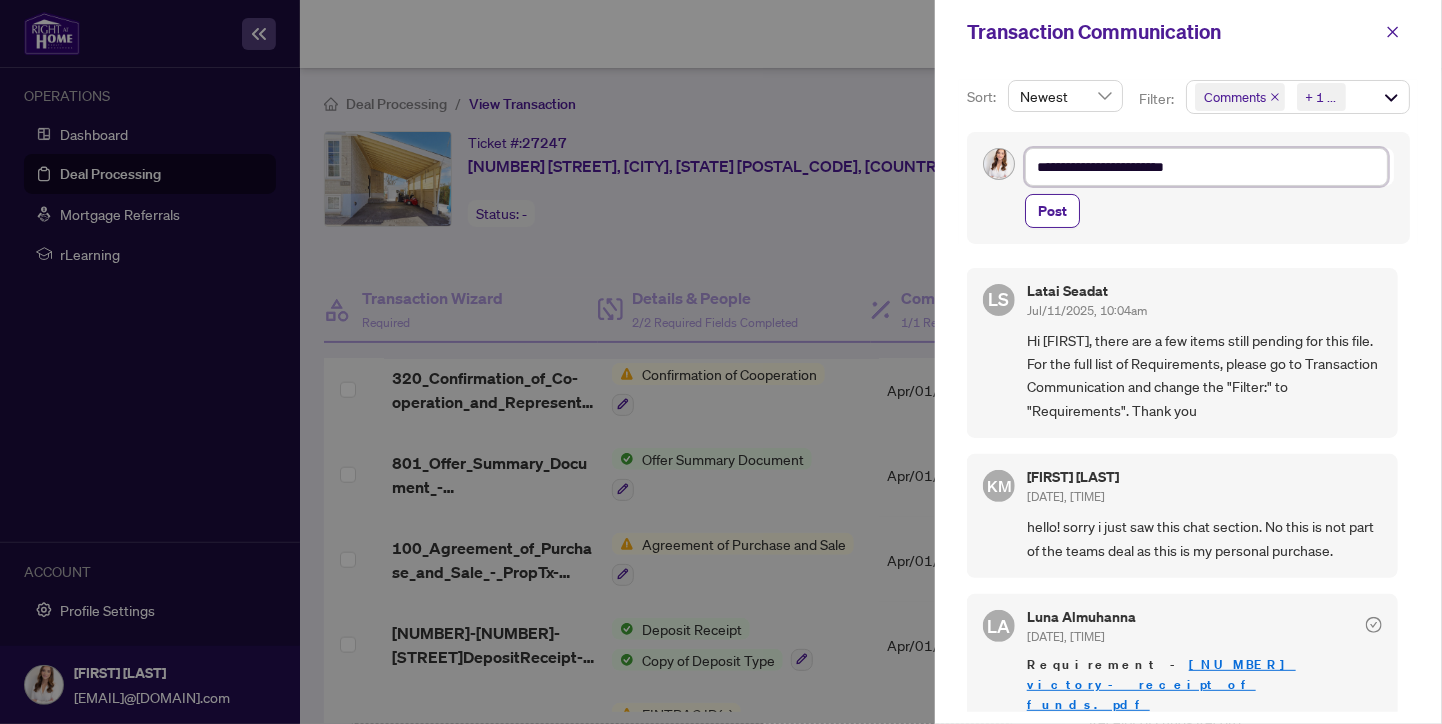 type on "**********" 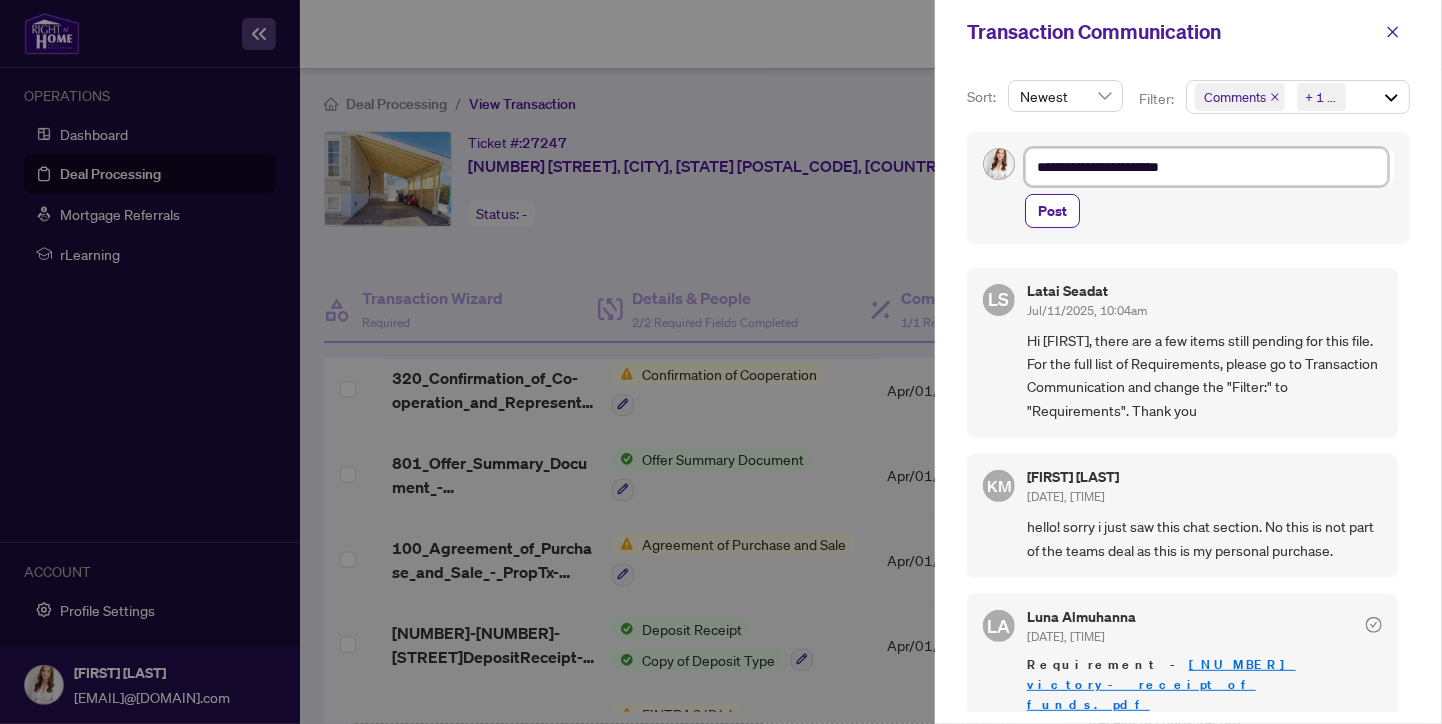 type on "**********" 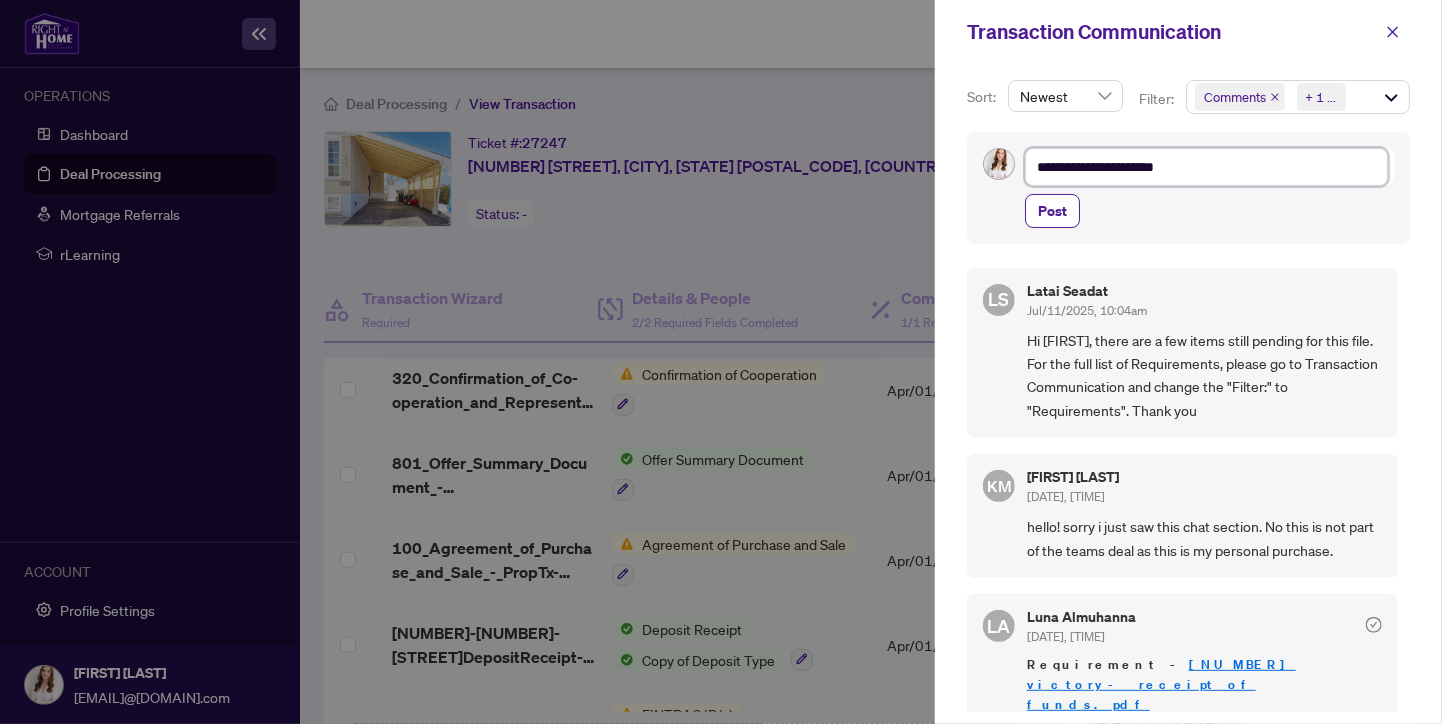 type on "**********" 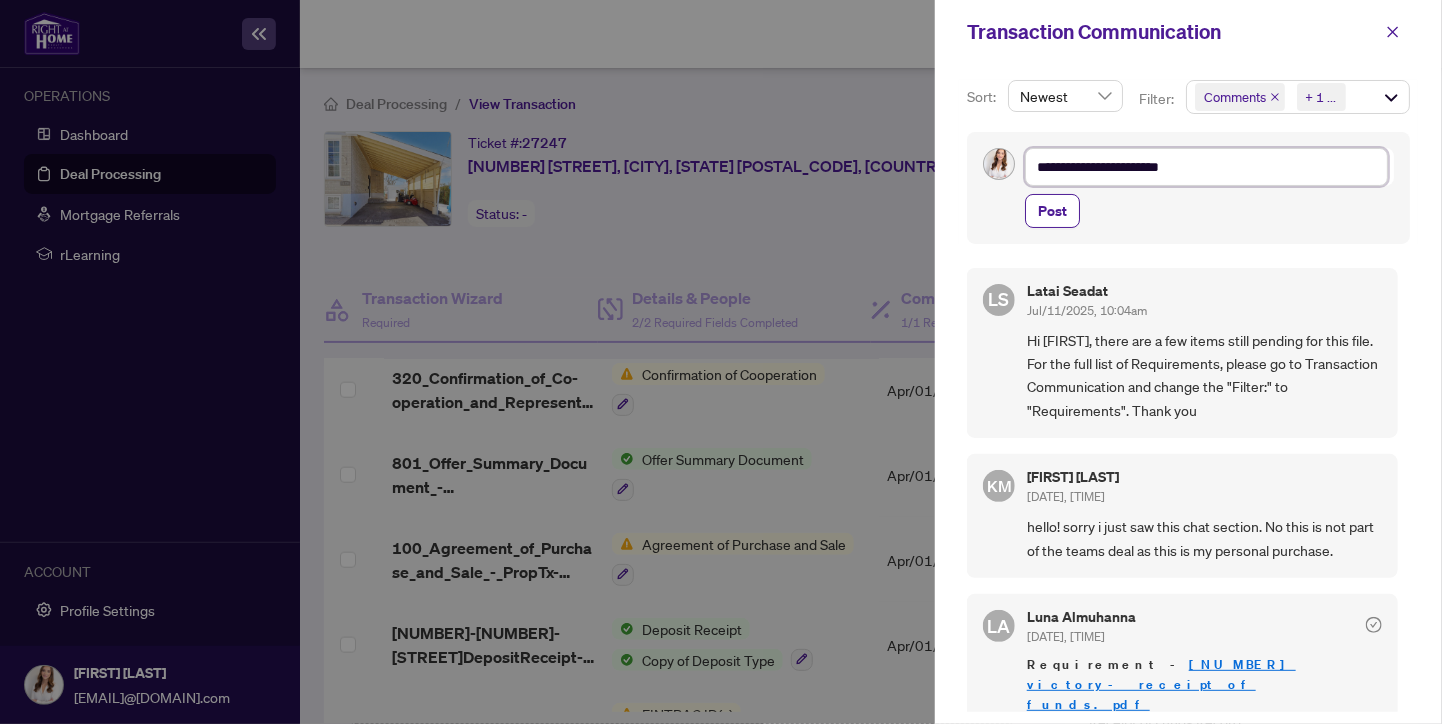 type on "**********" 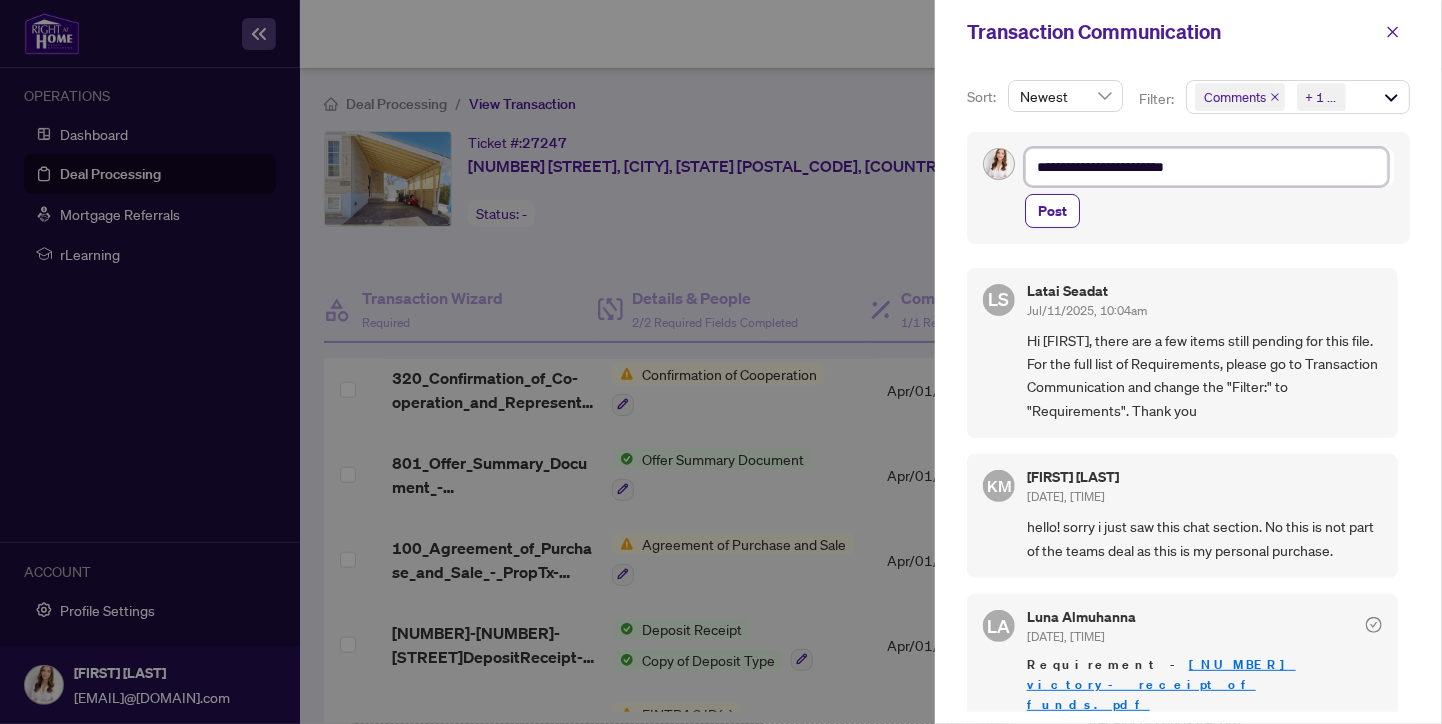 type on "**********" 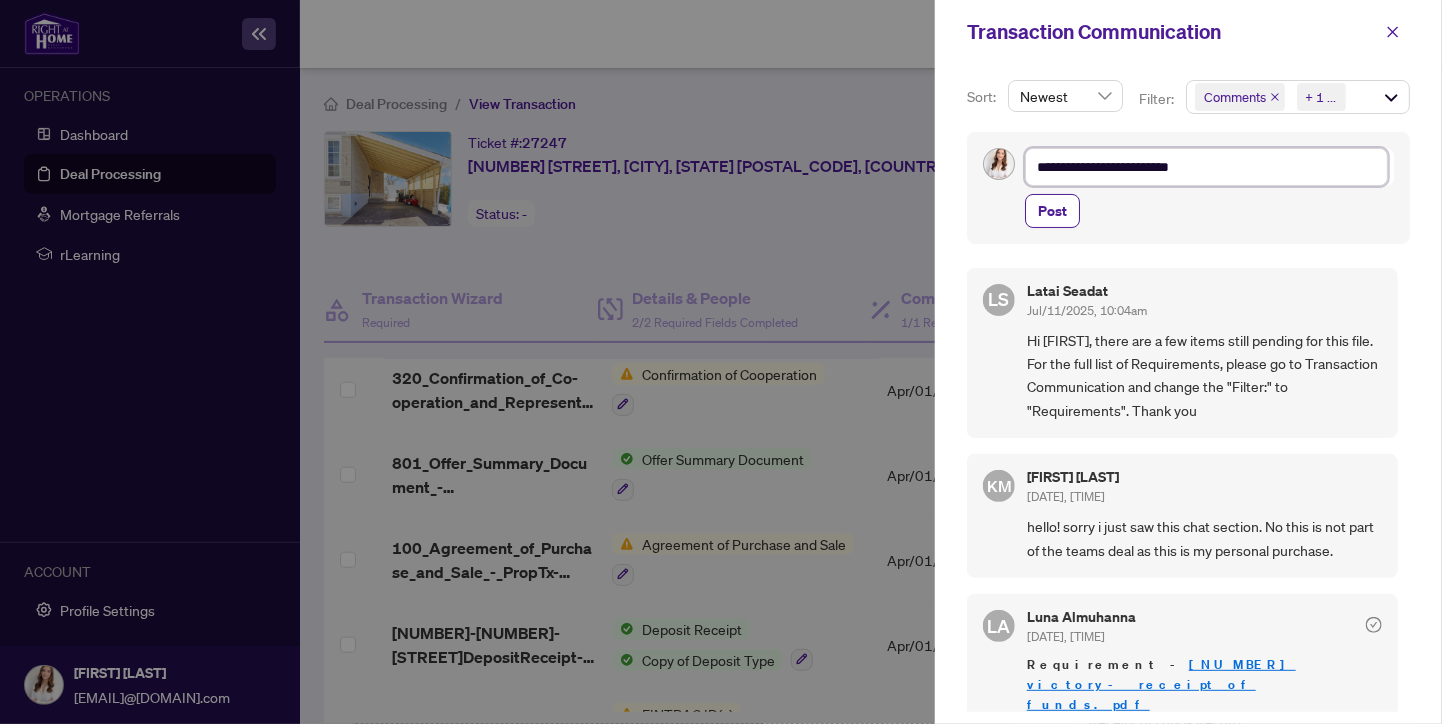 type on "**********" 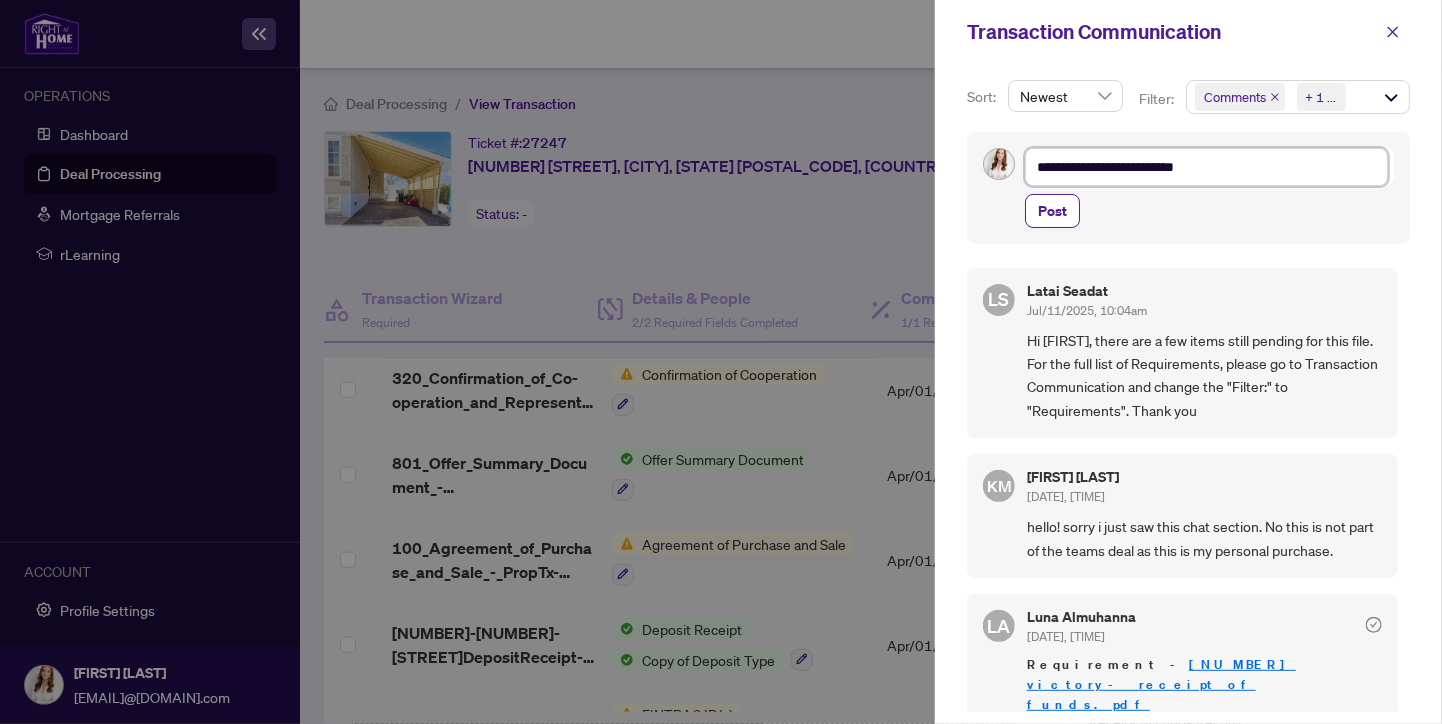 type on "**********" 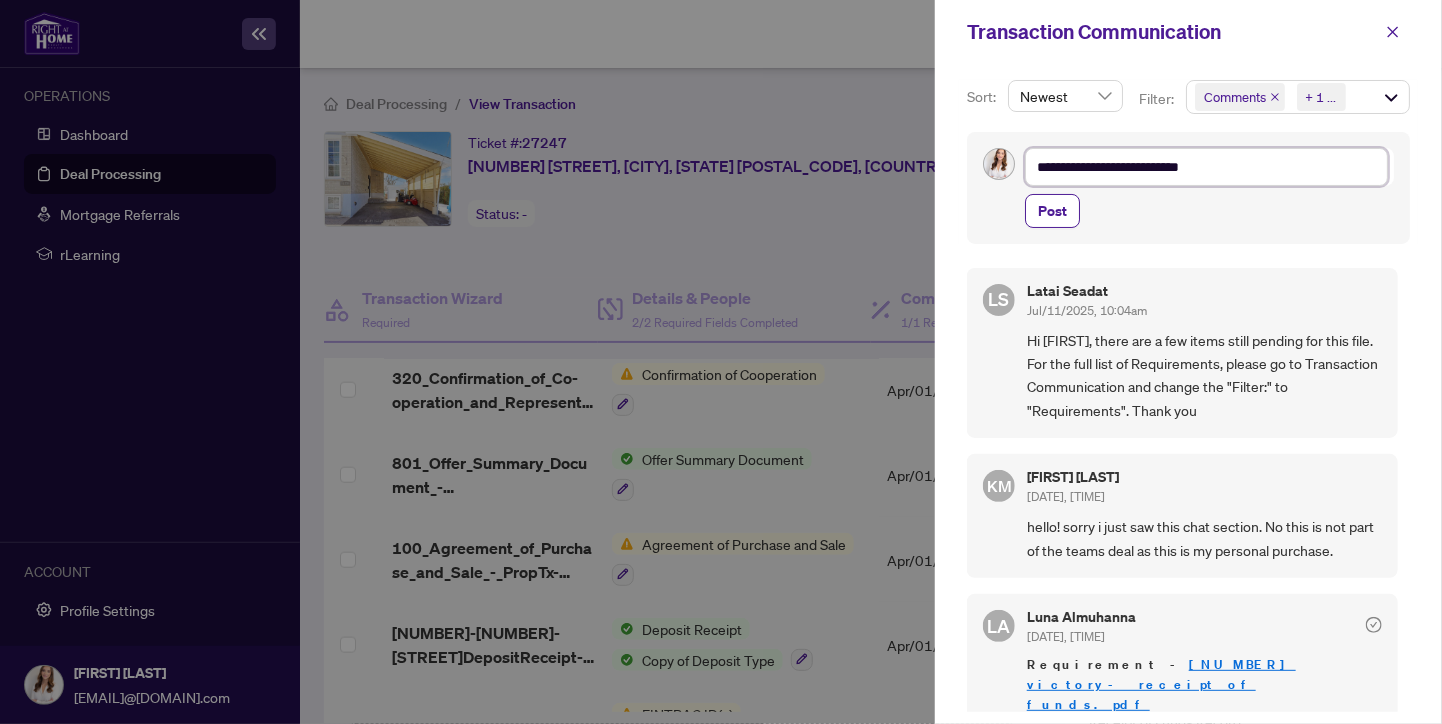 type on "**********" 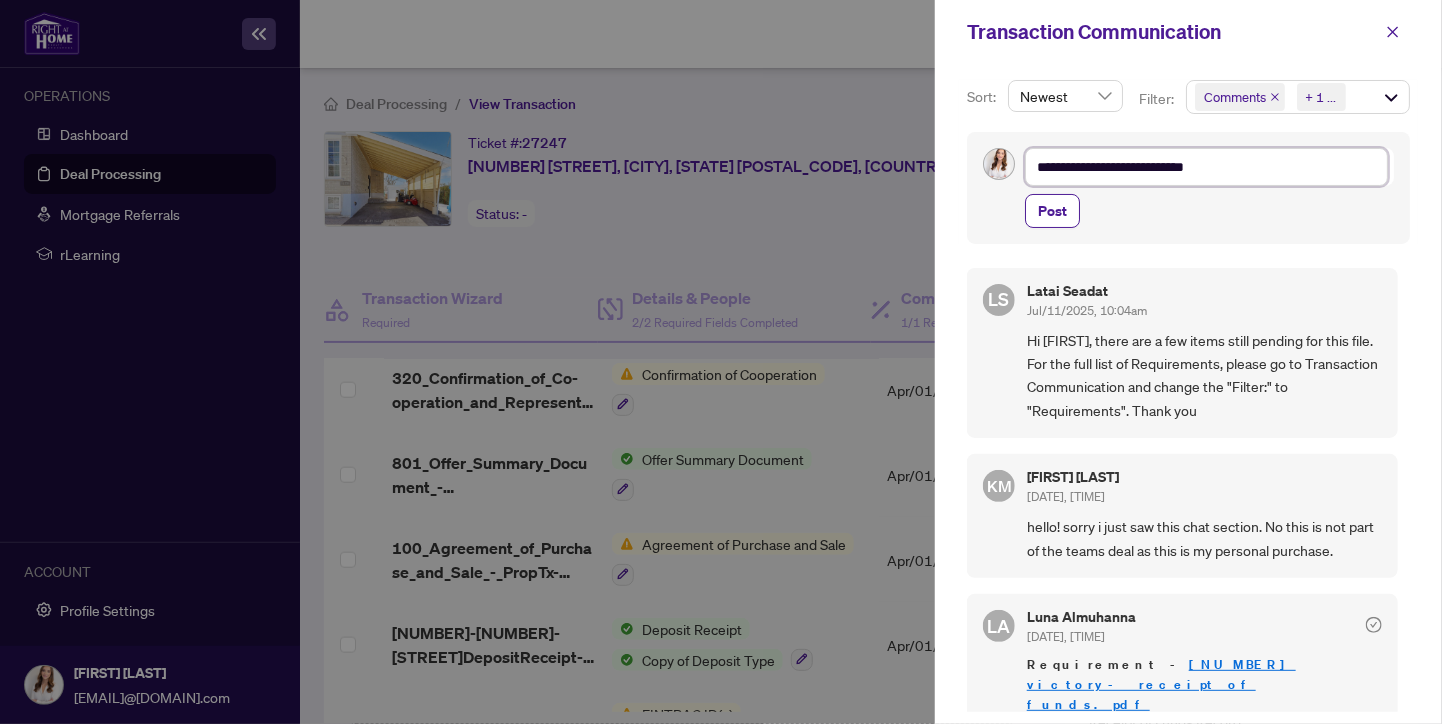 type on "**********" 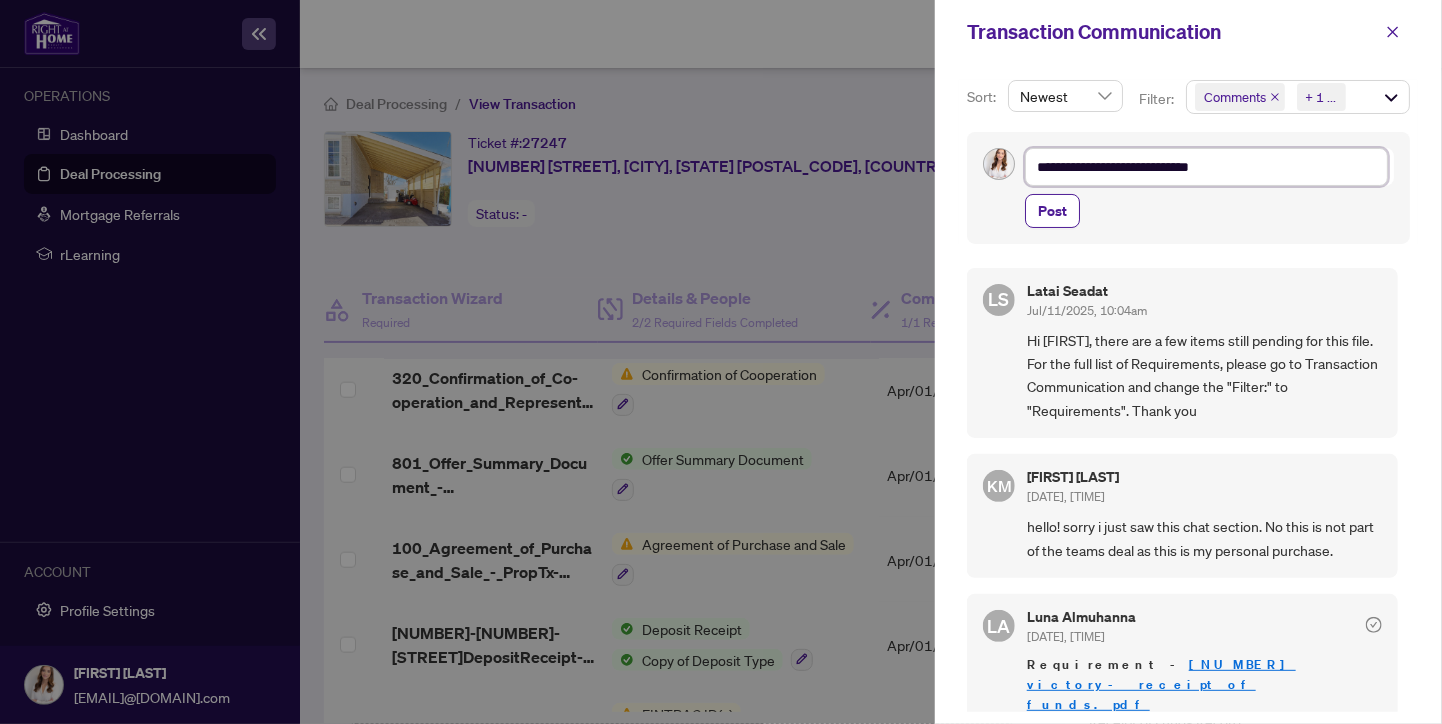 type on "**********" 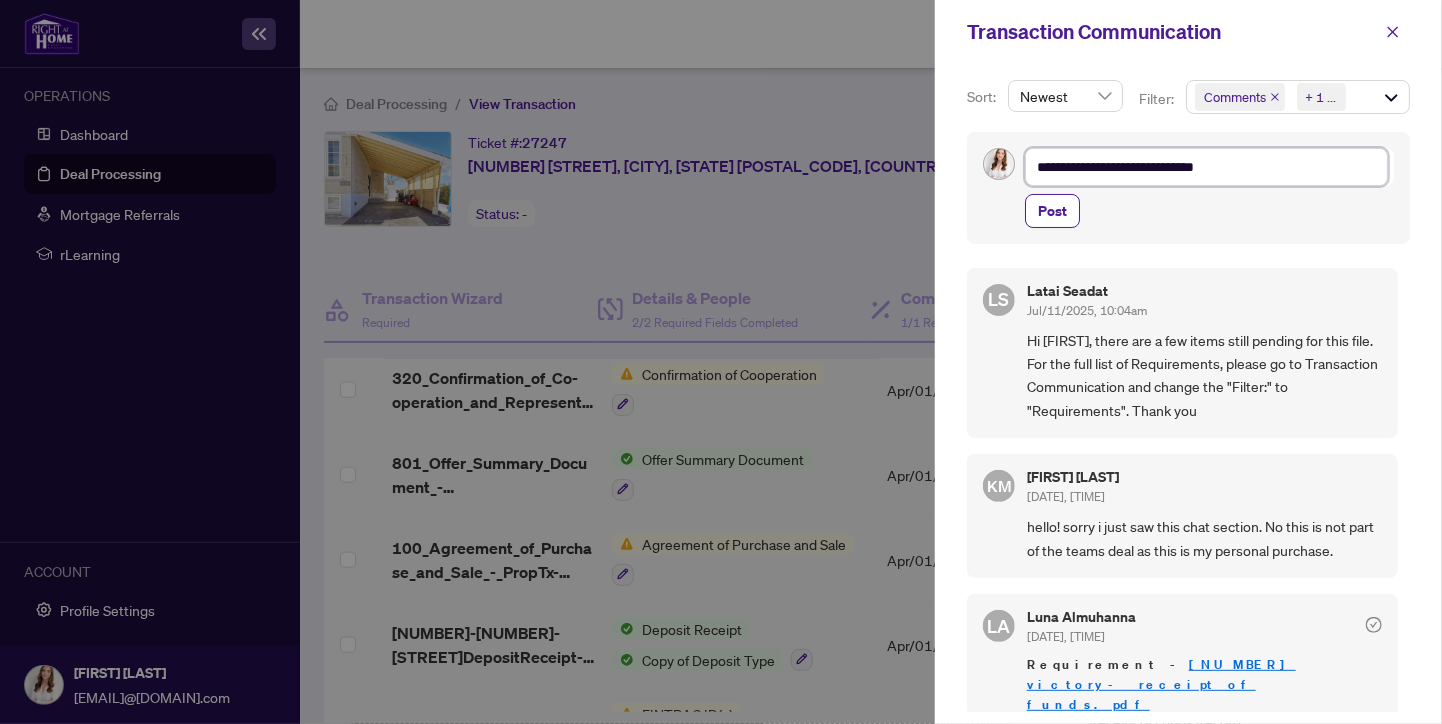 type on "**********" 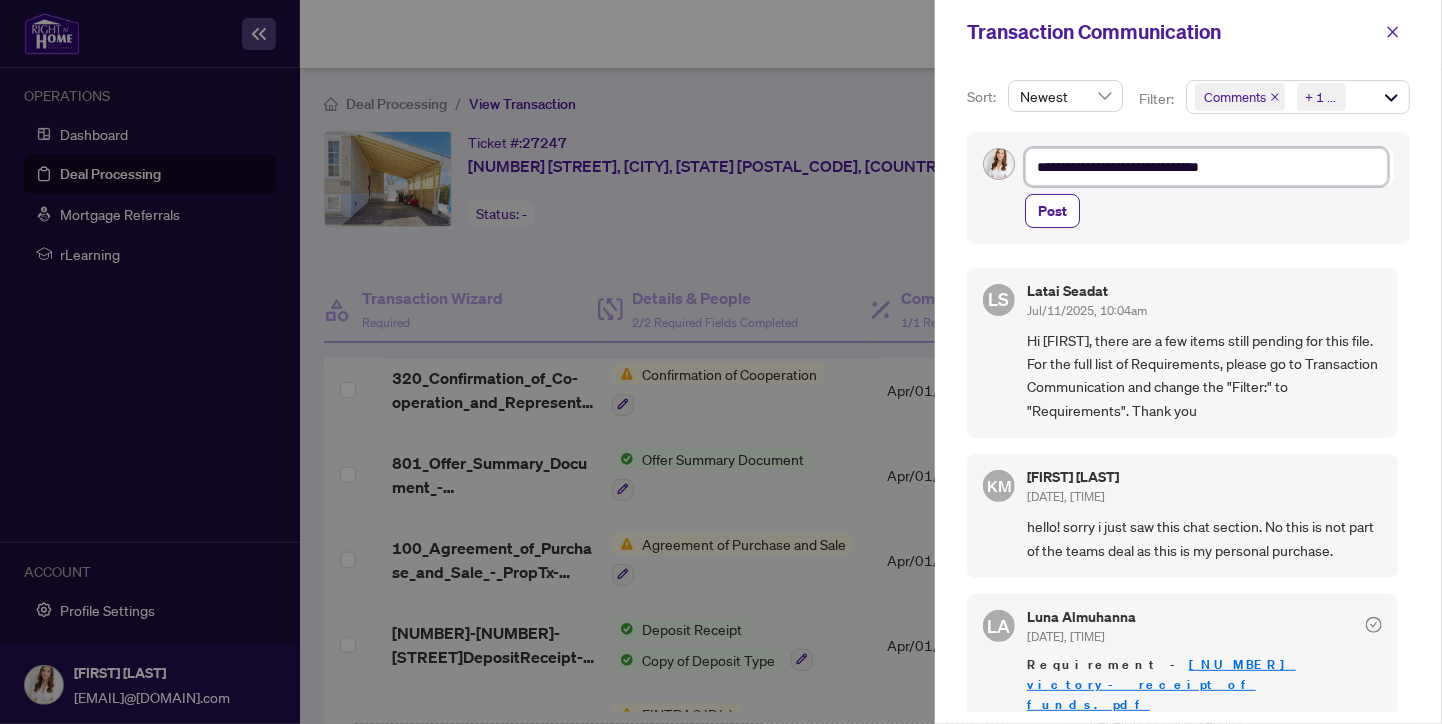 type on "**********" 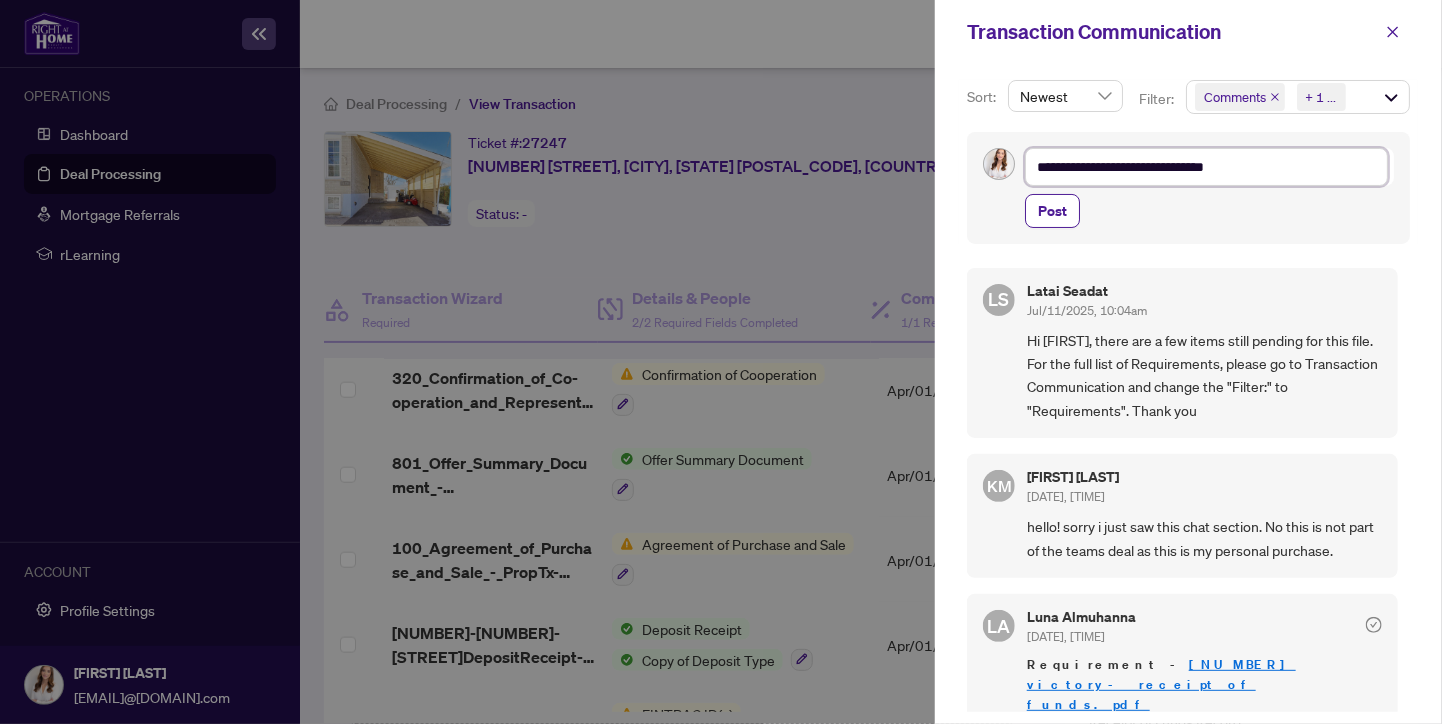 type on "**********" 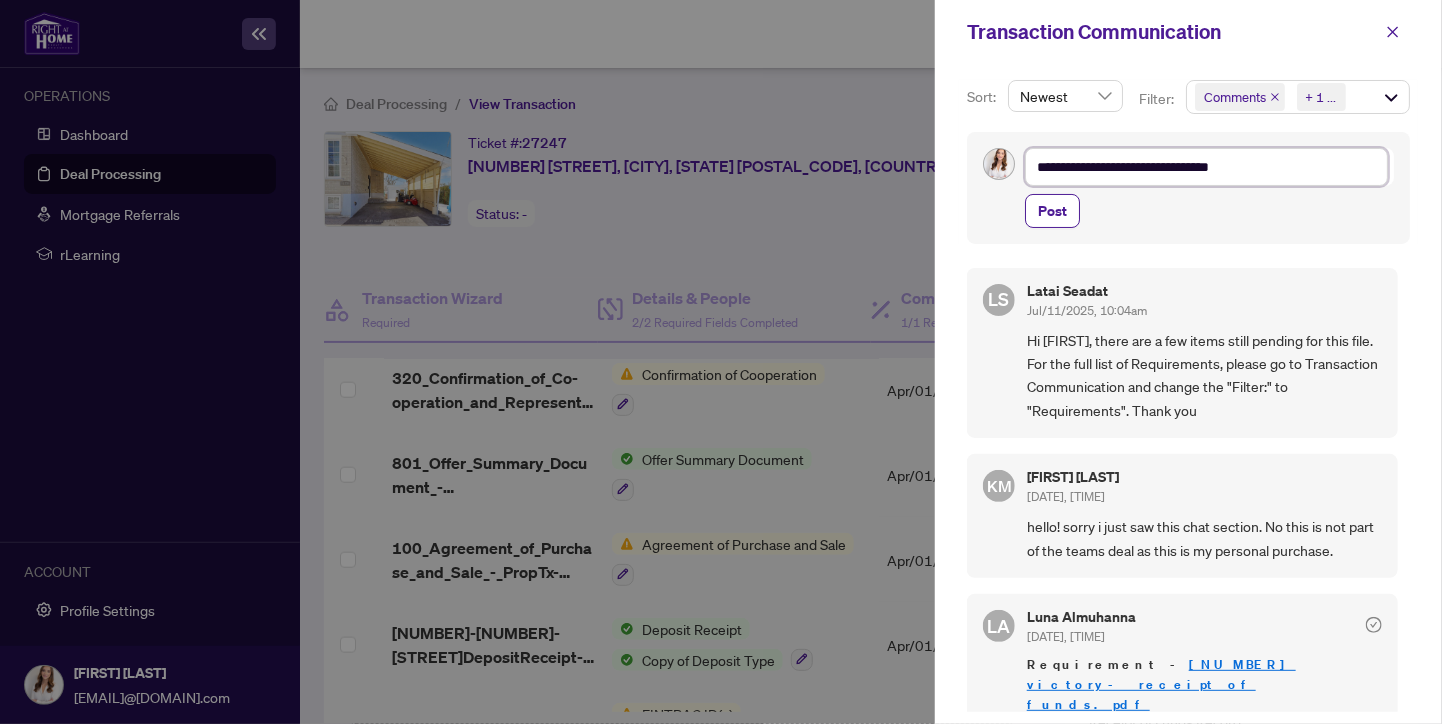 type on "**********" 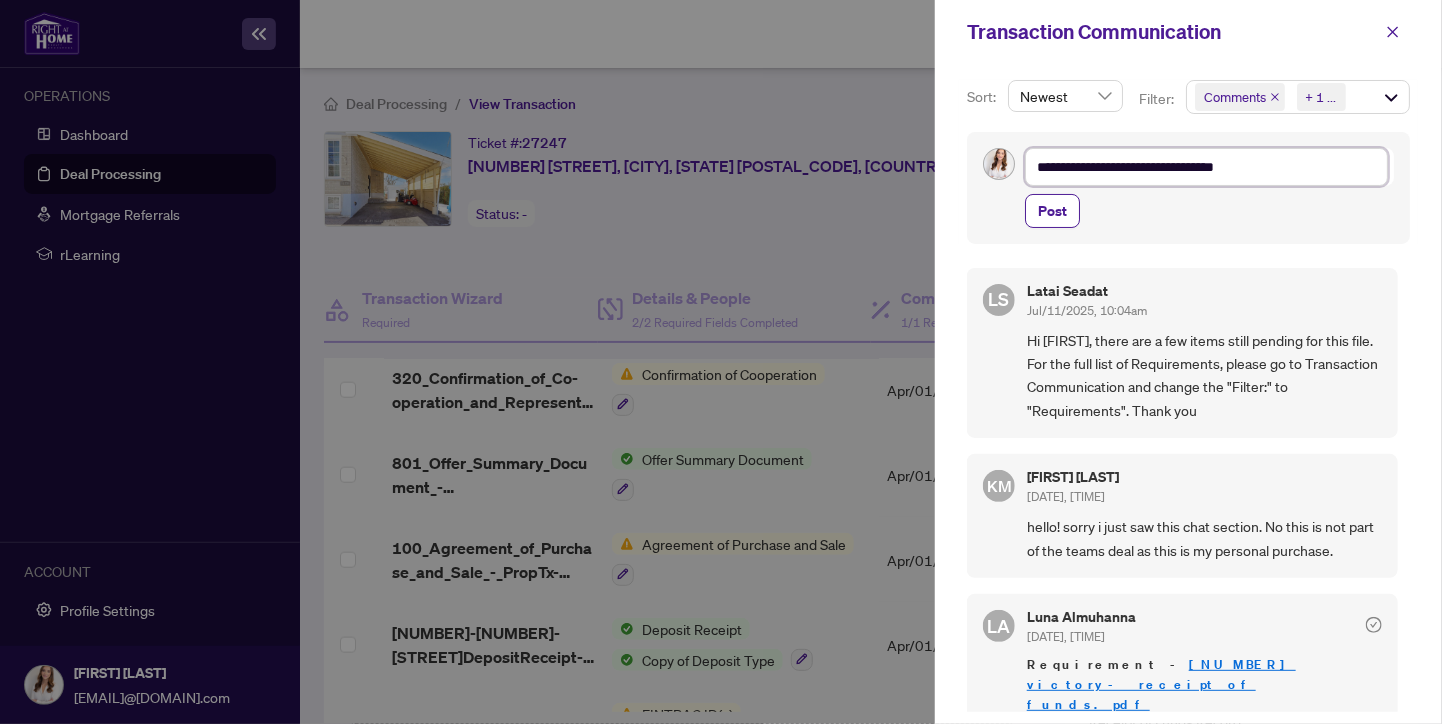 type on "**********" 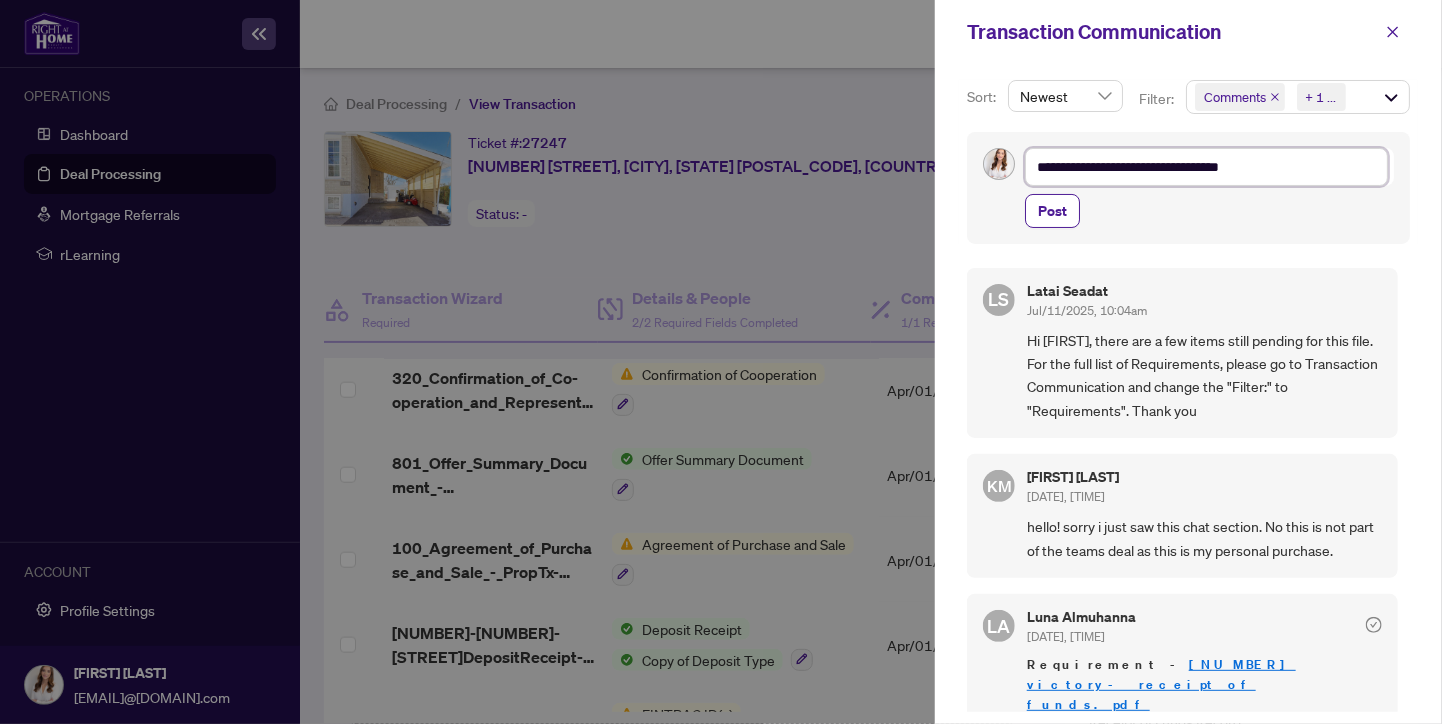 type on "**********" 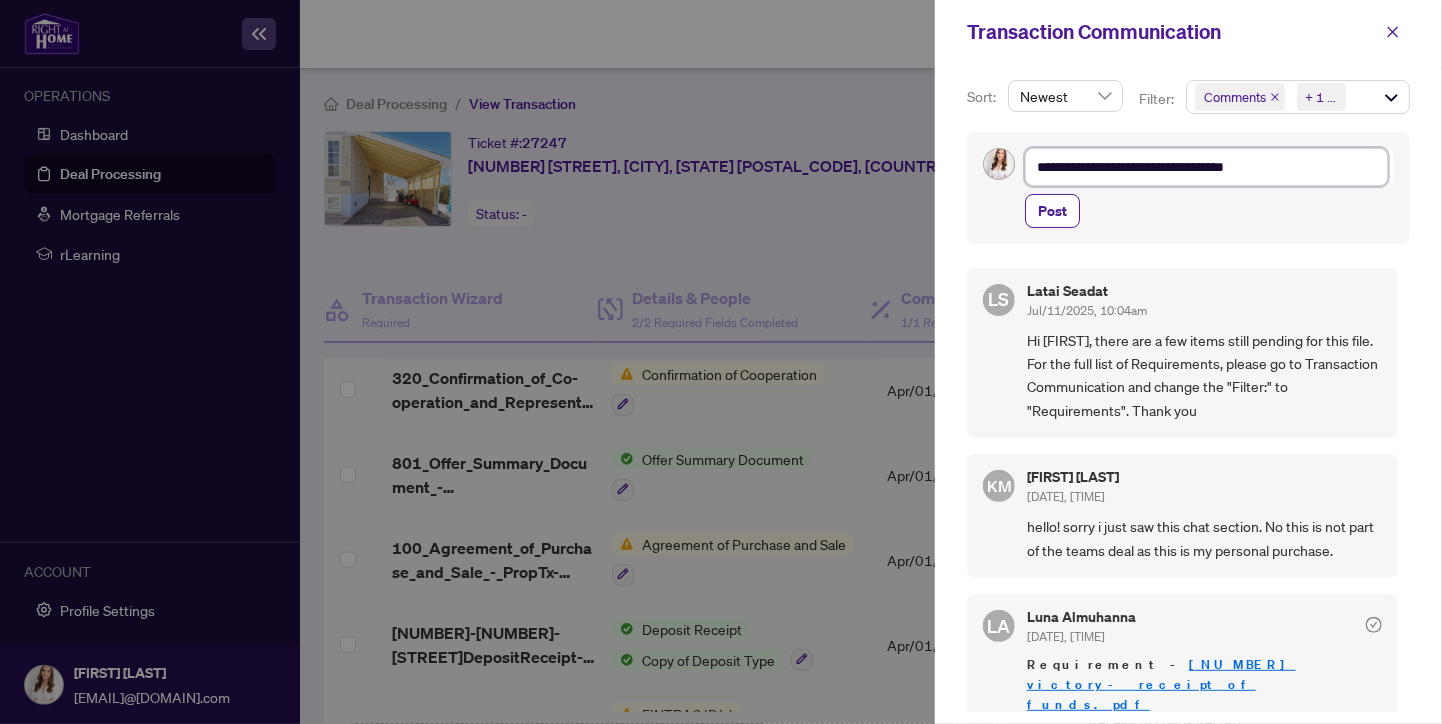 type on "**********" 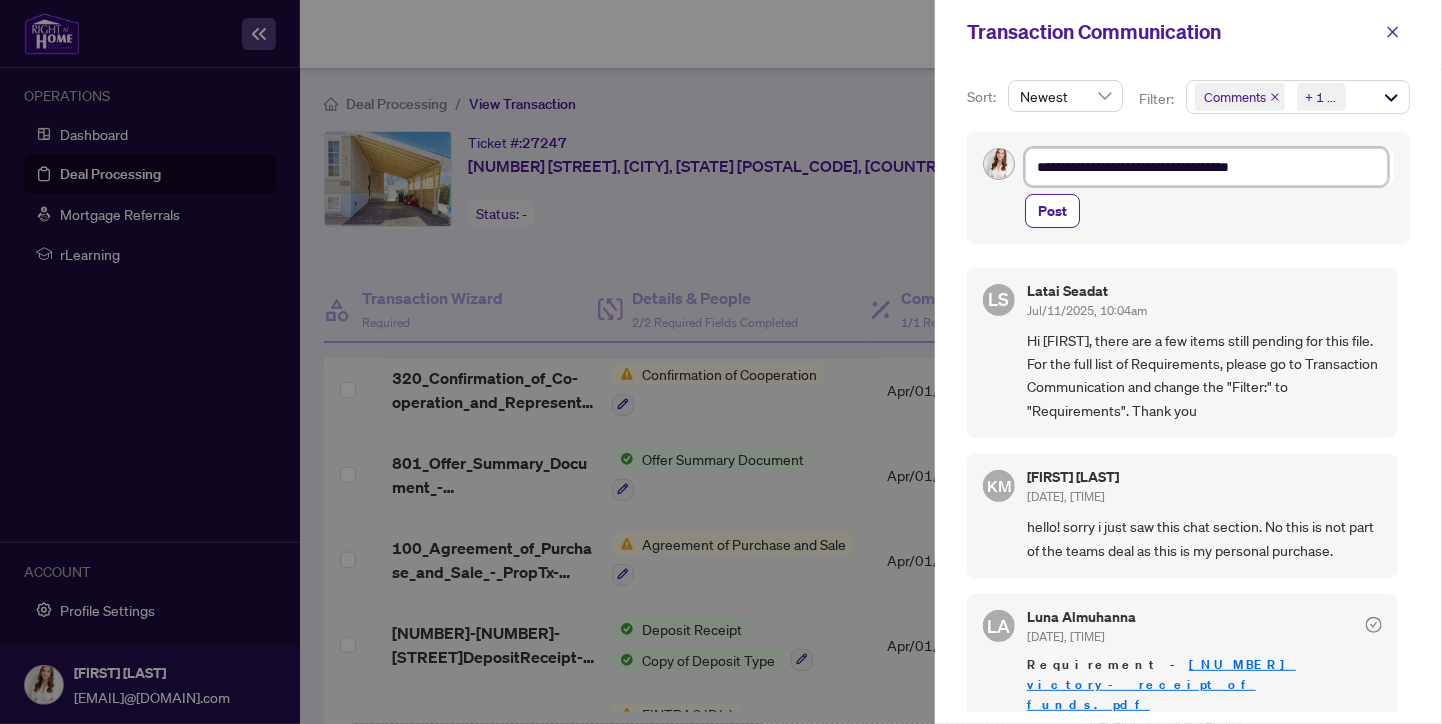type on "**********" 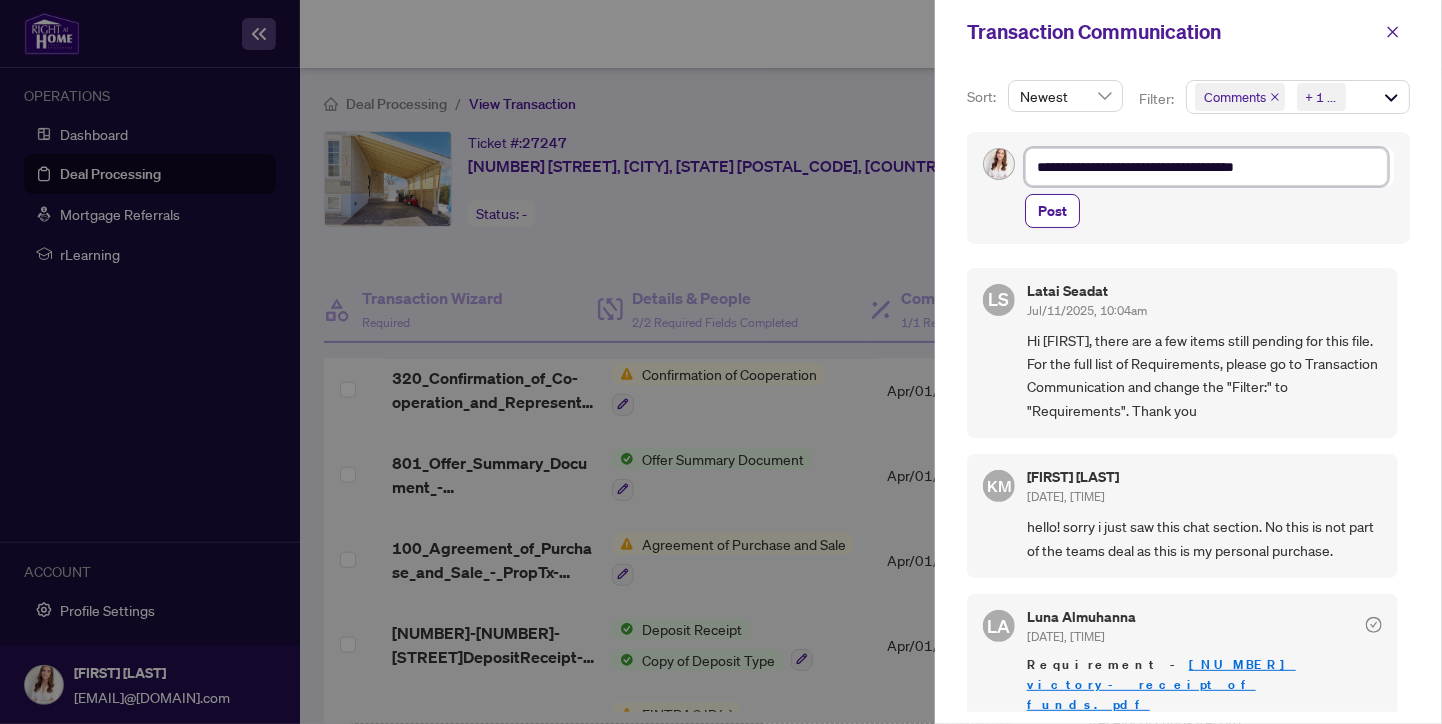 type on "**********" 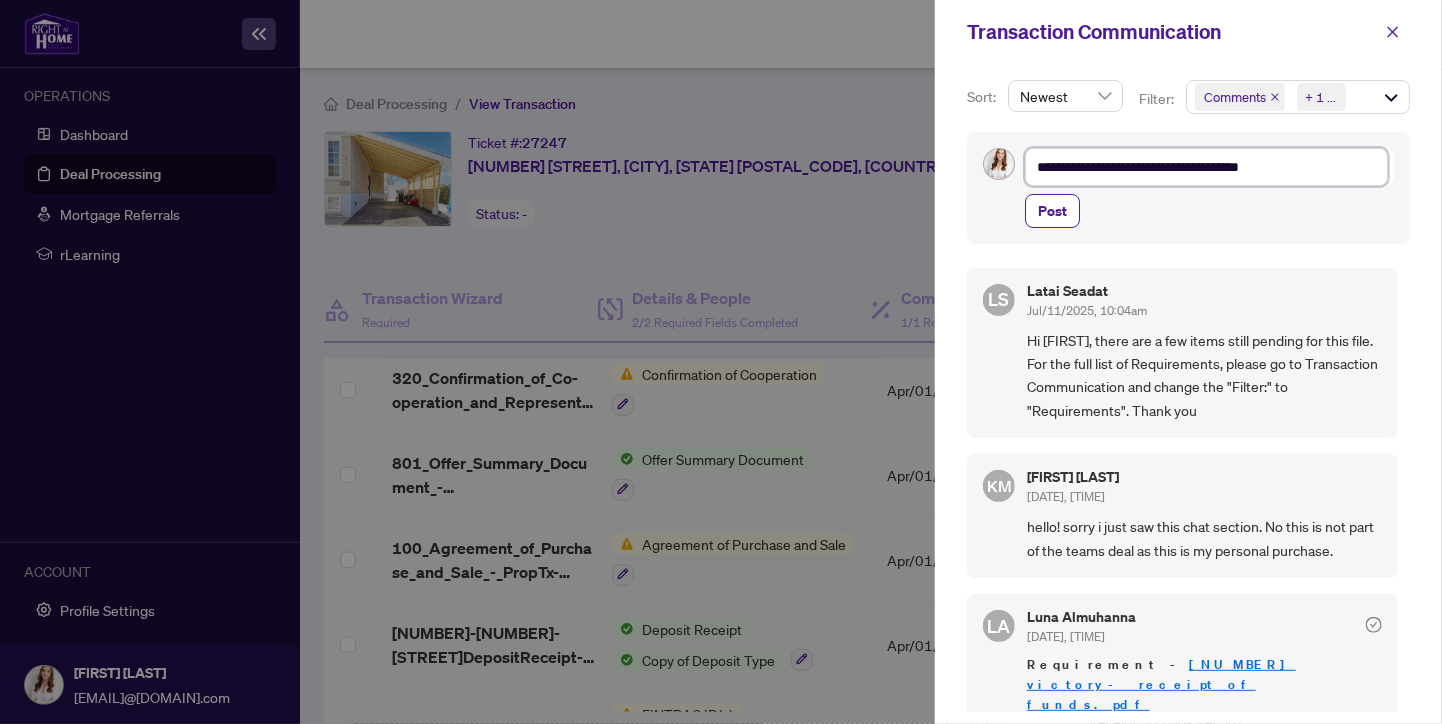 type on "**********" 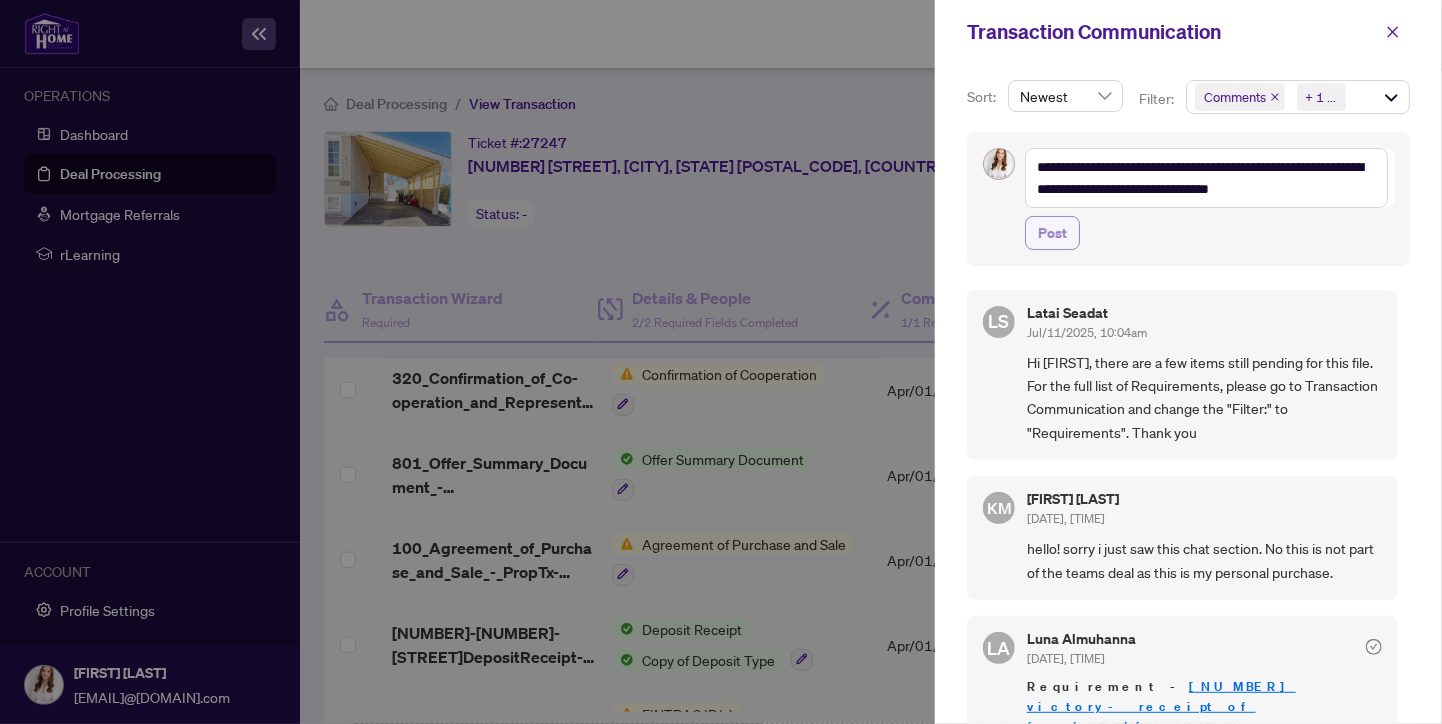 click on "Post" at bounding box center [1052, 233] 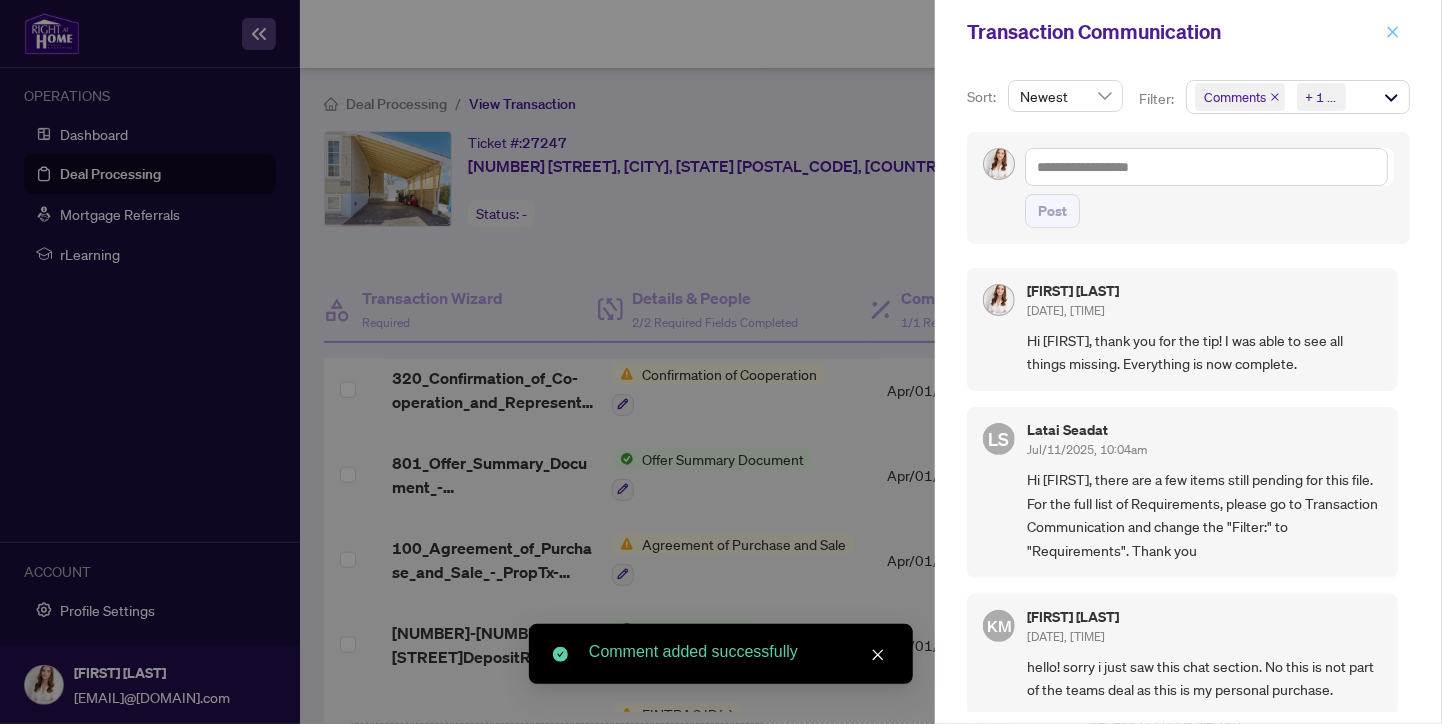 click at bounding box center (1393, 32) 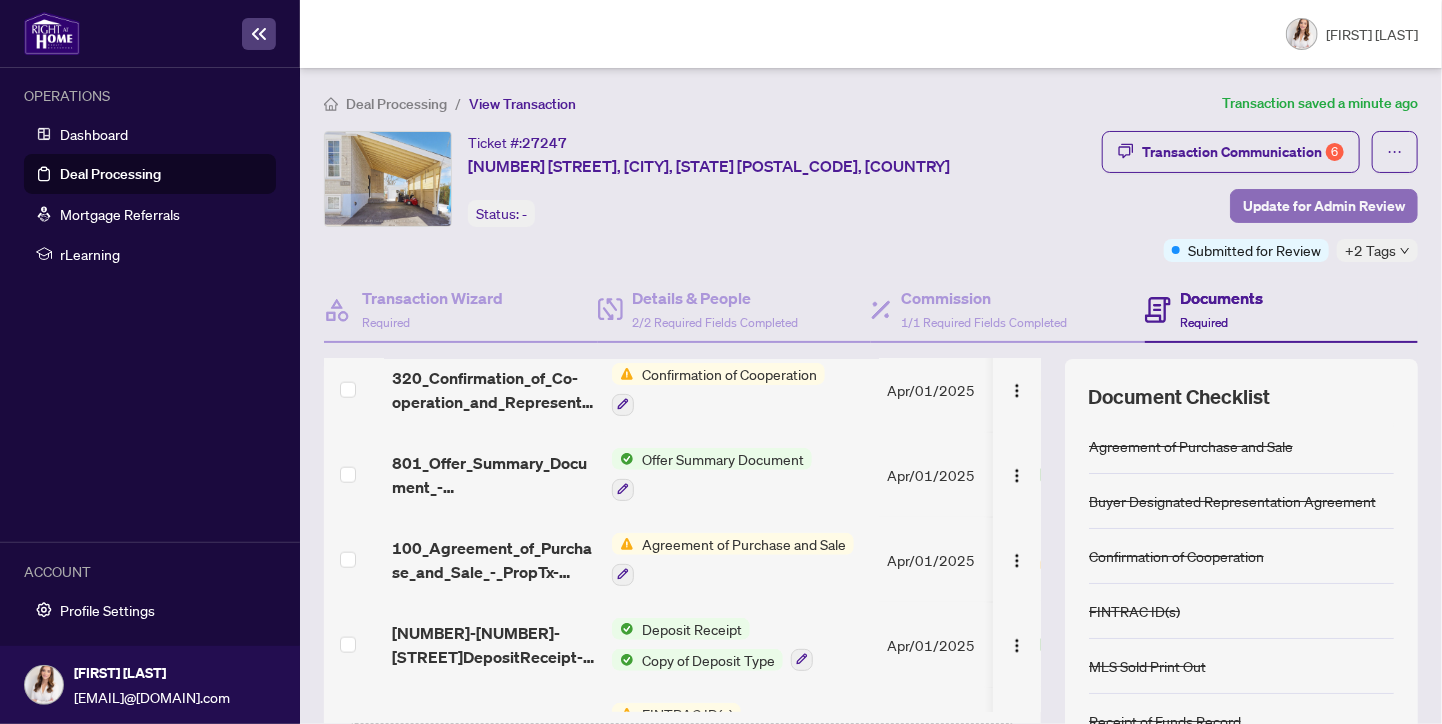 click on "Update for Admin Review" at bounding box center (1324, 206) 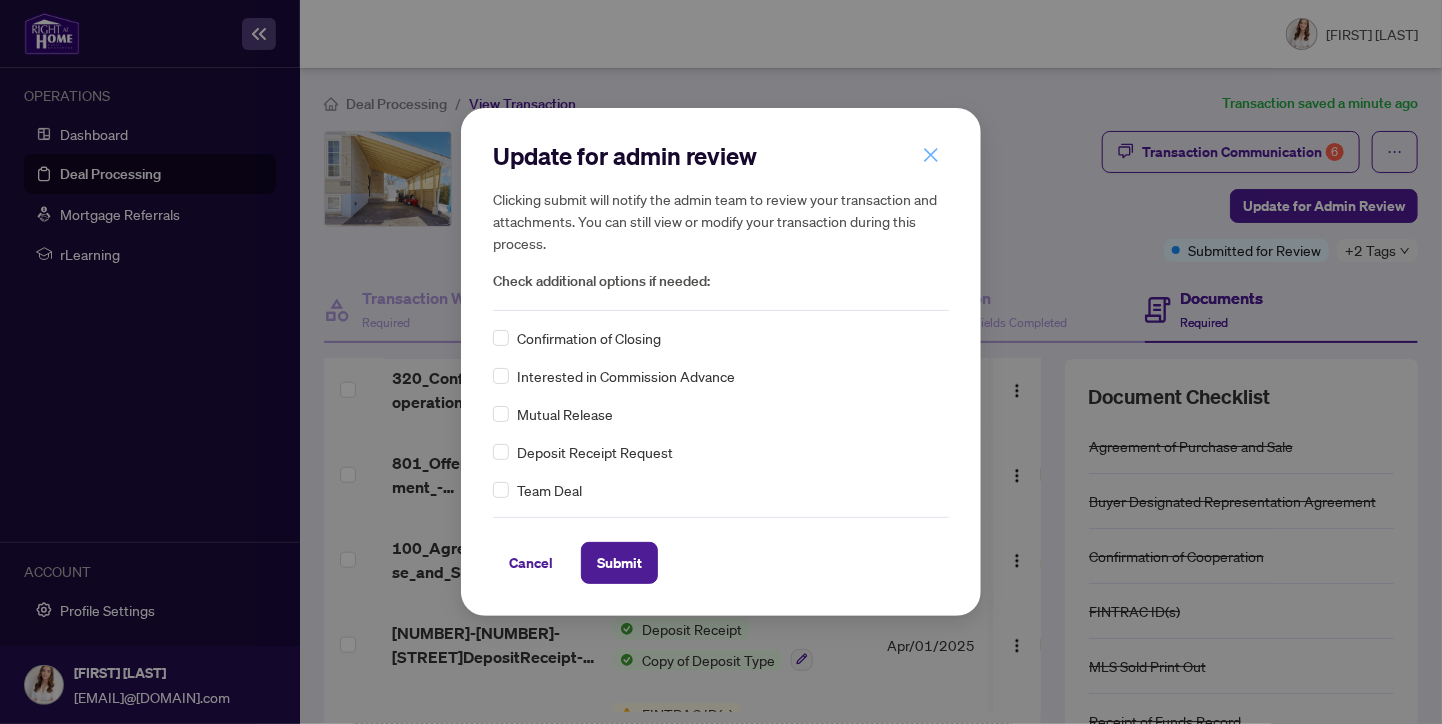 click 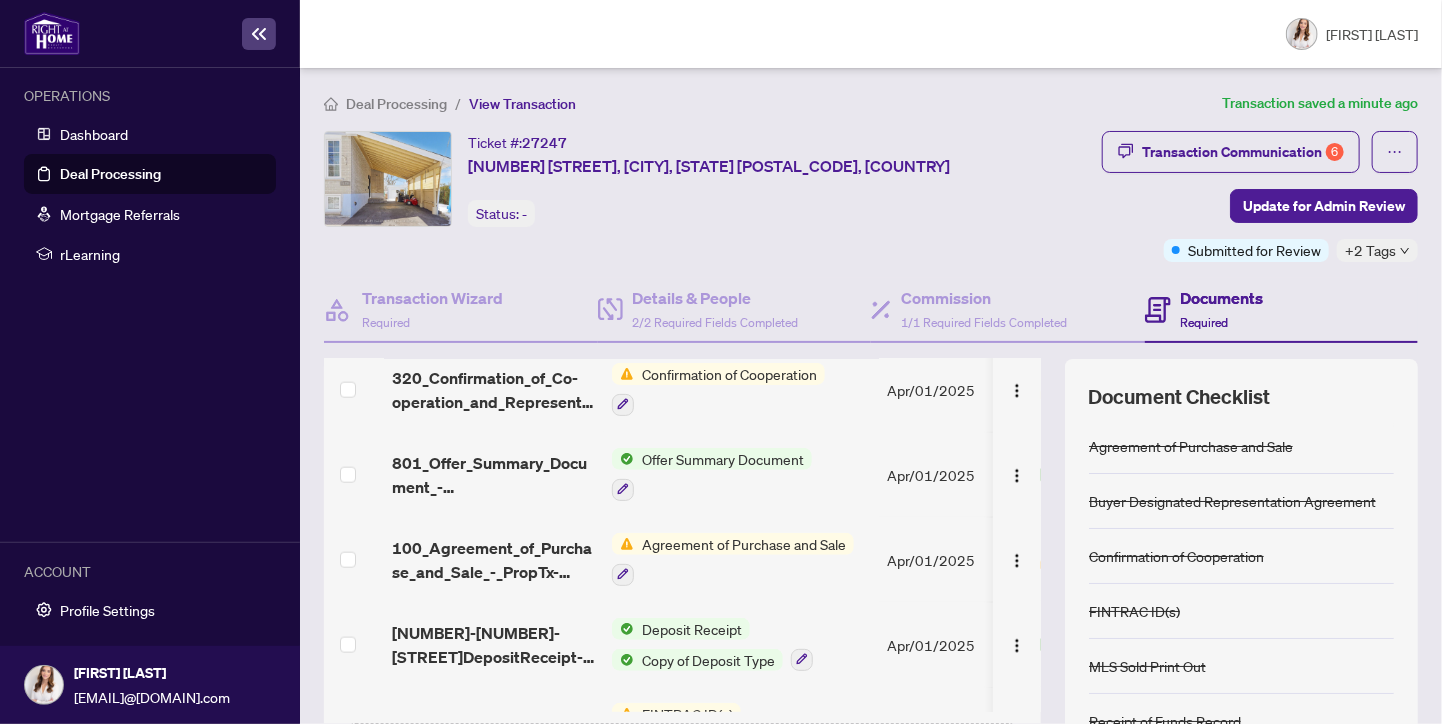 scroll, scrollTop: 1721, scrollLeft: 0, axis: vertical 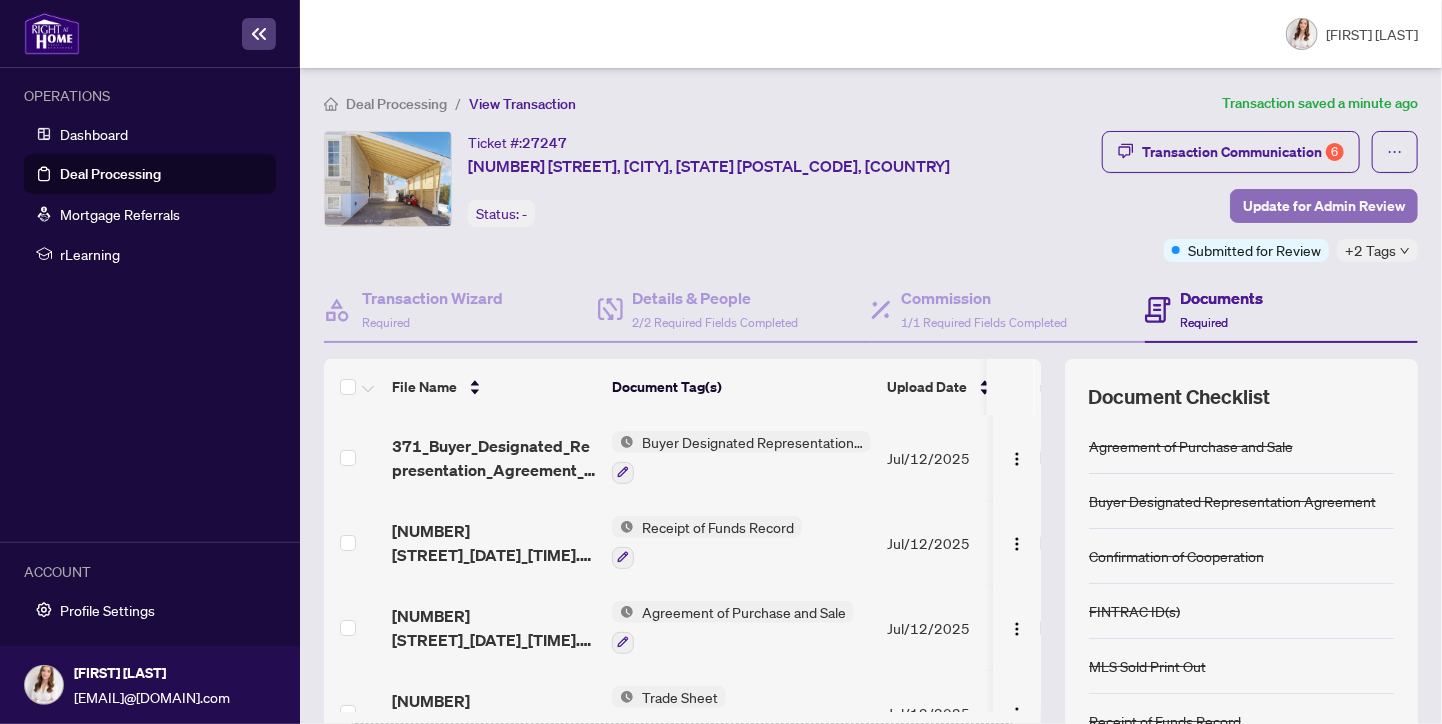 click on "Update for Admin Review" at bounding box center [1324, 206] 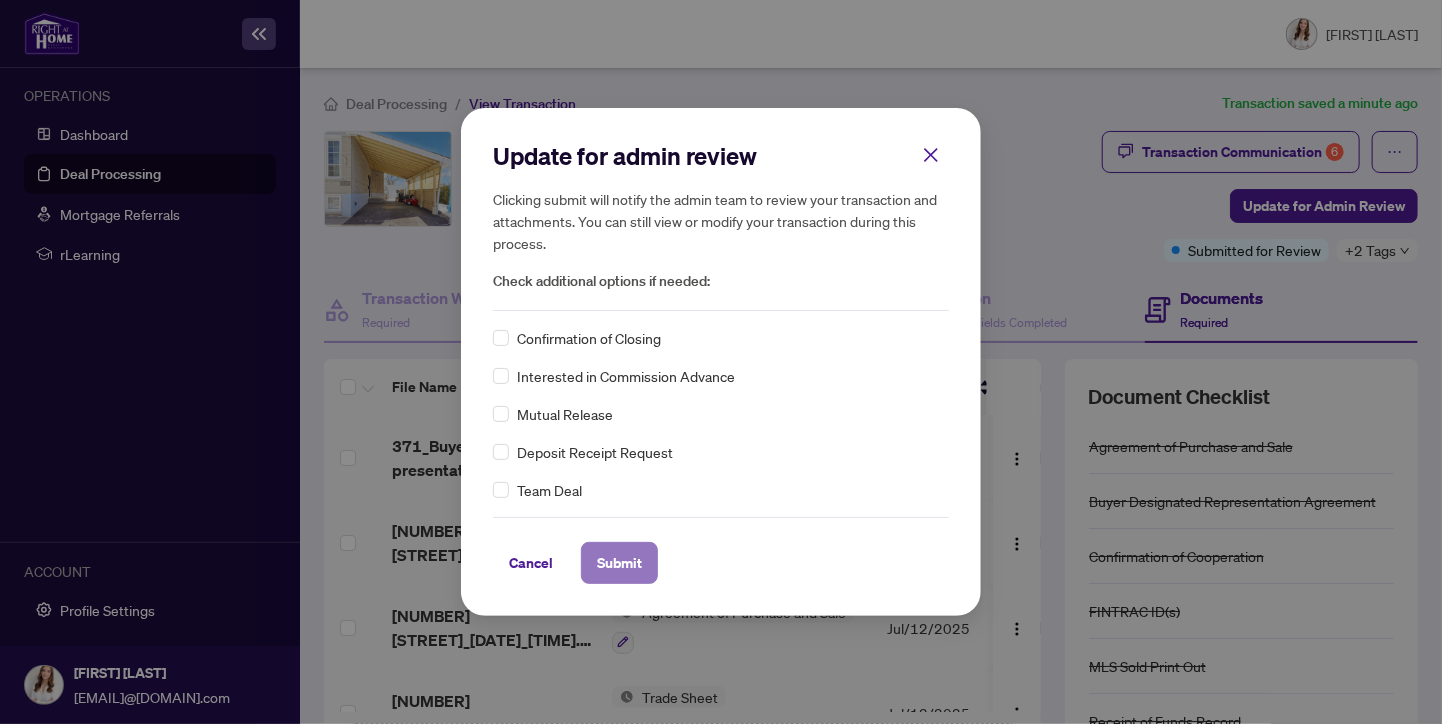 click on "Submit" at bounding box center [619, 563] 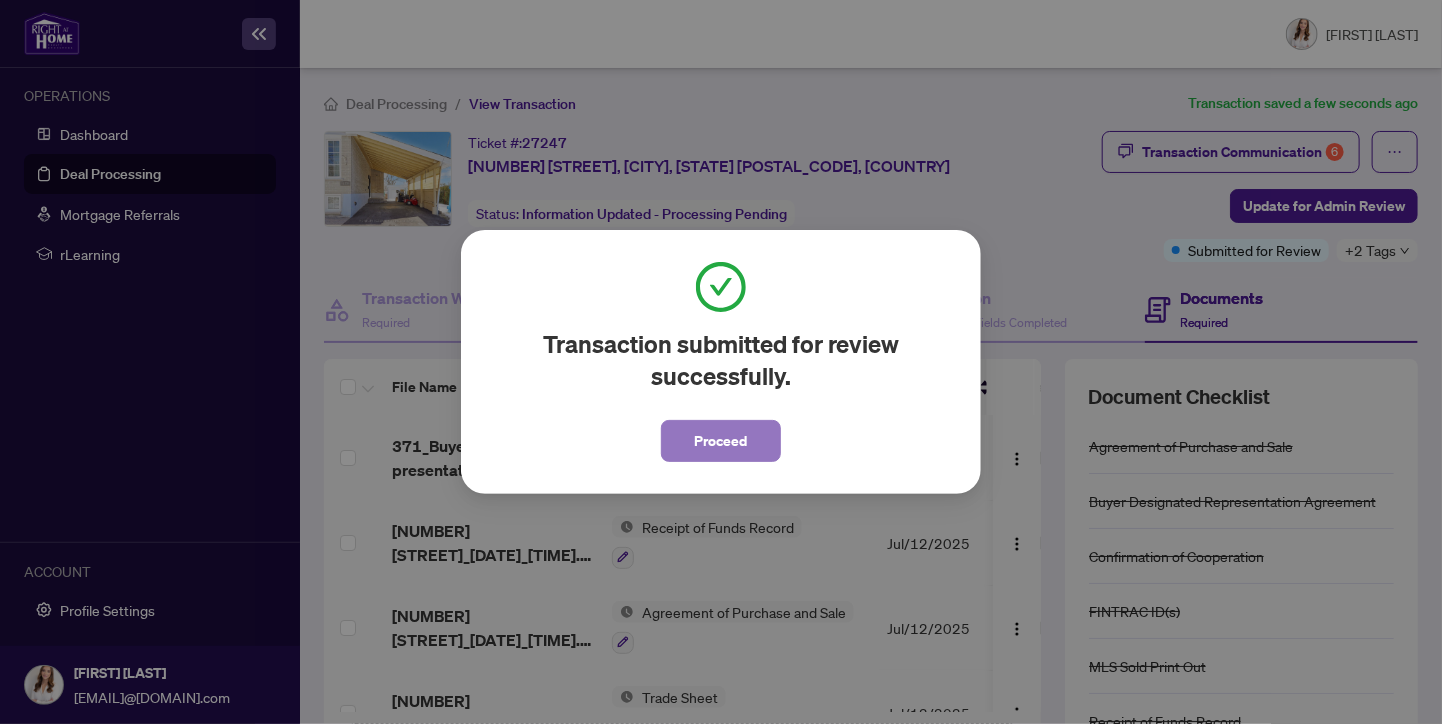 click on "Proceed" at bounding box center (721, 441) 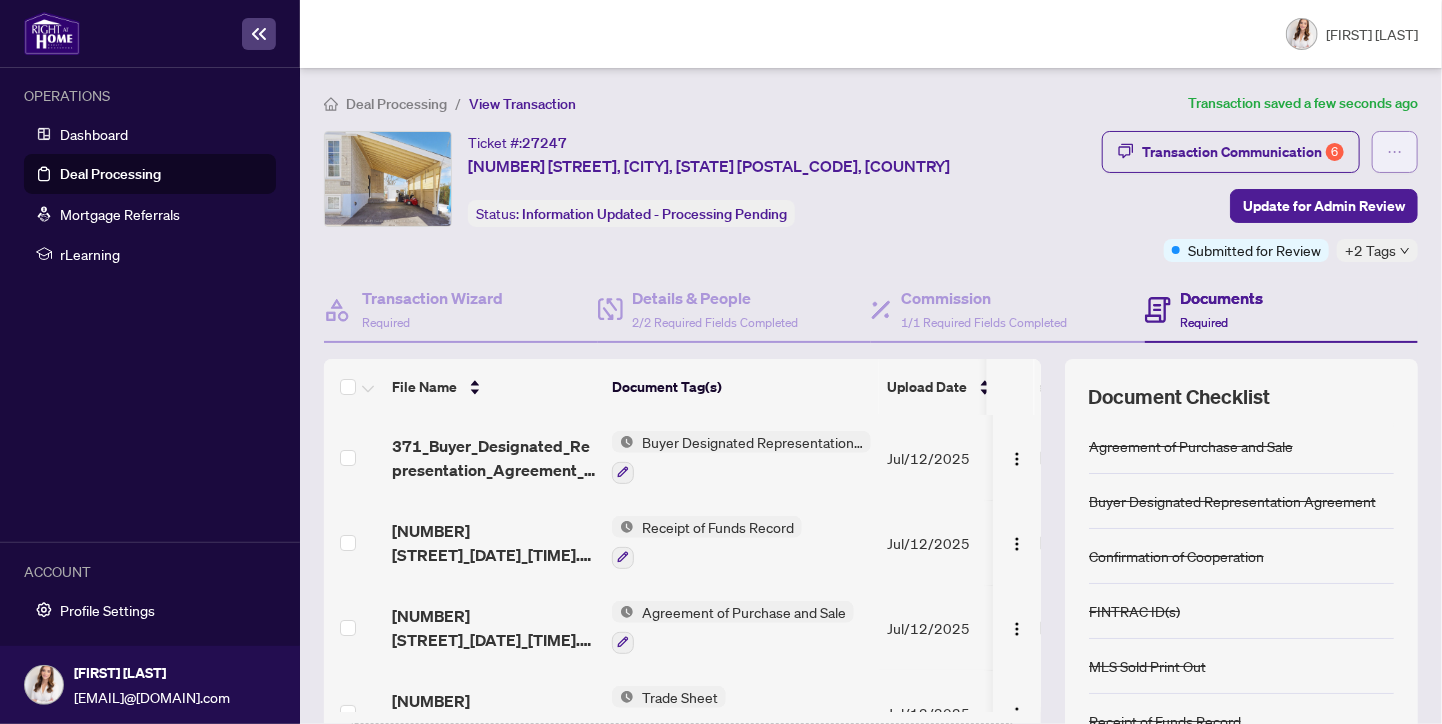click 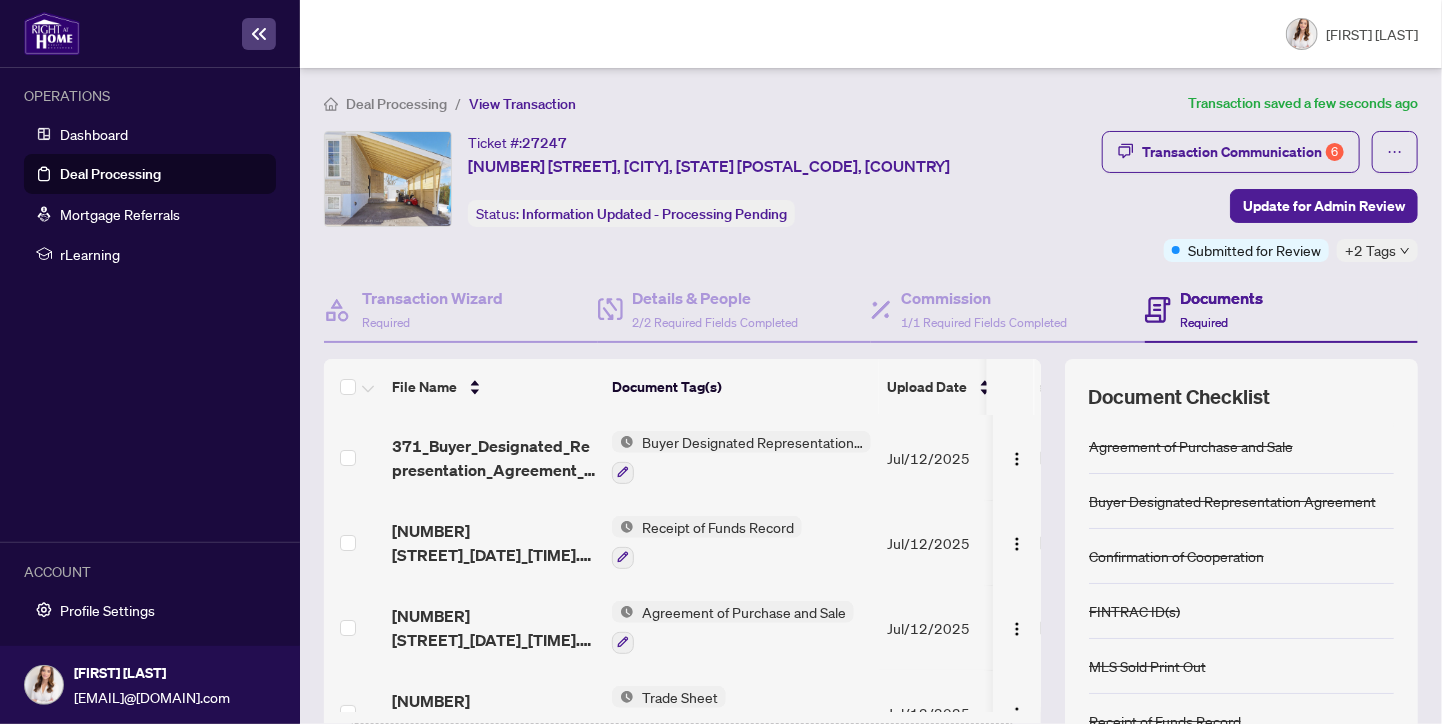 click on "Transaction Communication 6 Update for Admin Review Submitted for Review +2 Tags" at bounding box center (1260, 196) 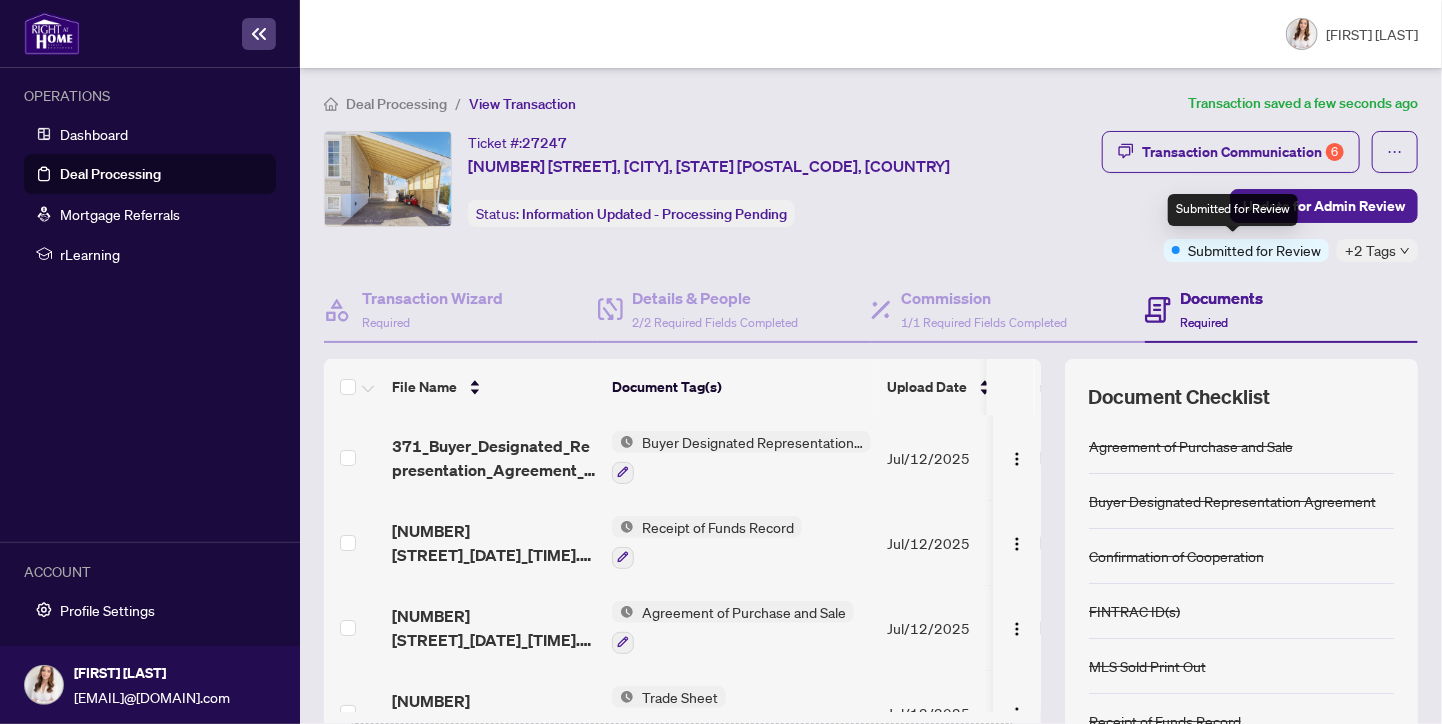 click on "Submitted for Review" at bounding box center (1254, 250) 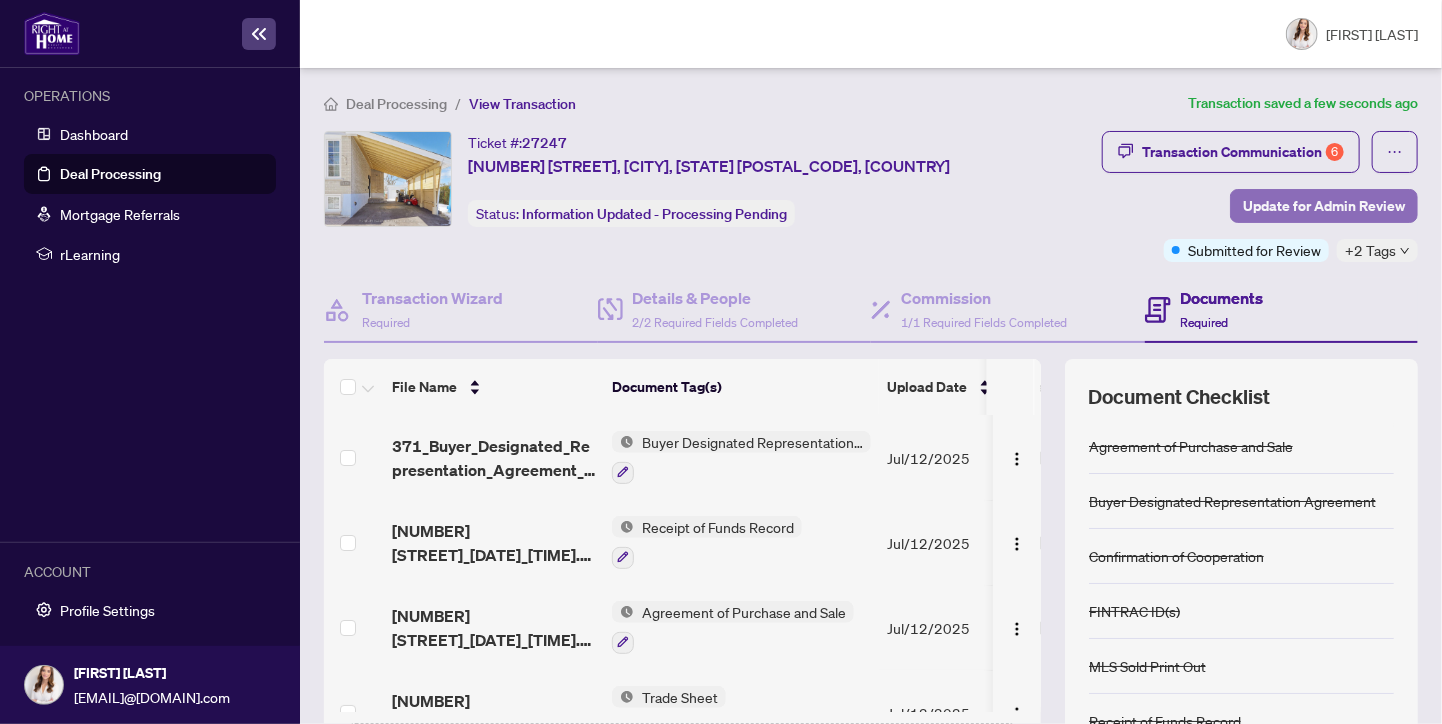 click on "Update for Admin Review" at bounding box center [1324, 206] 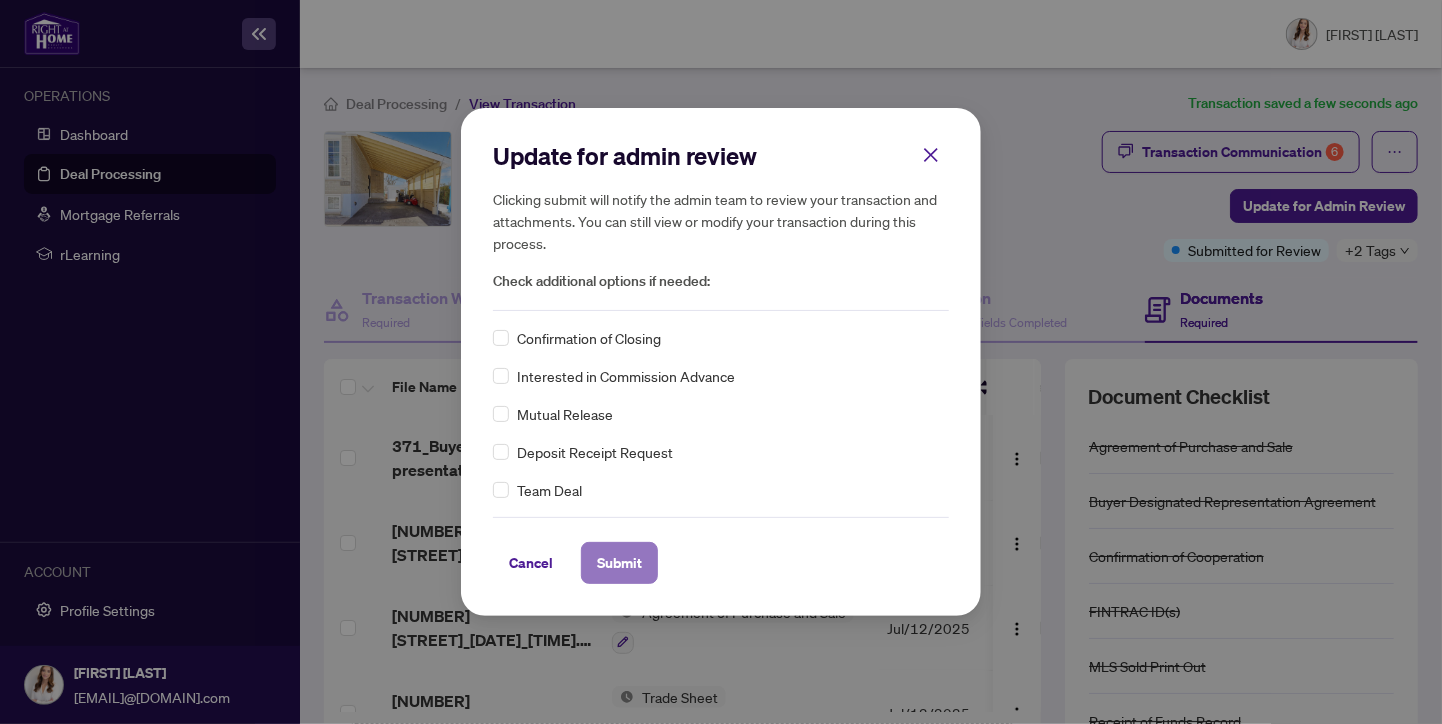 click on "Submit" at bounding box center (619, 563) 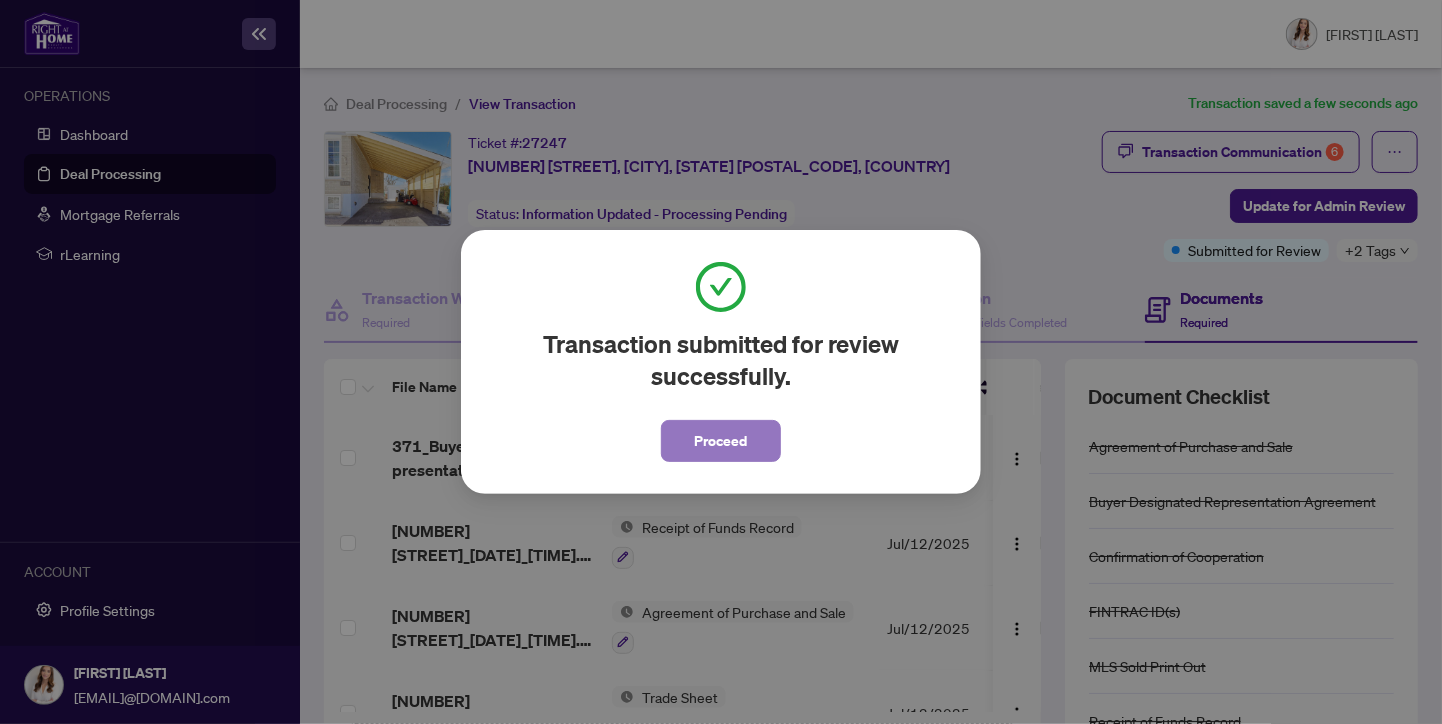 click on "Proceed" at bounding box center (721, 441) 